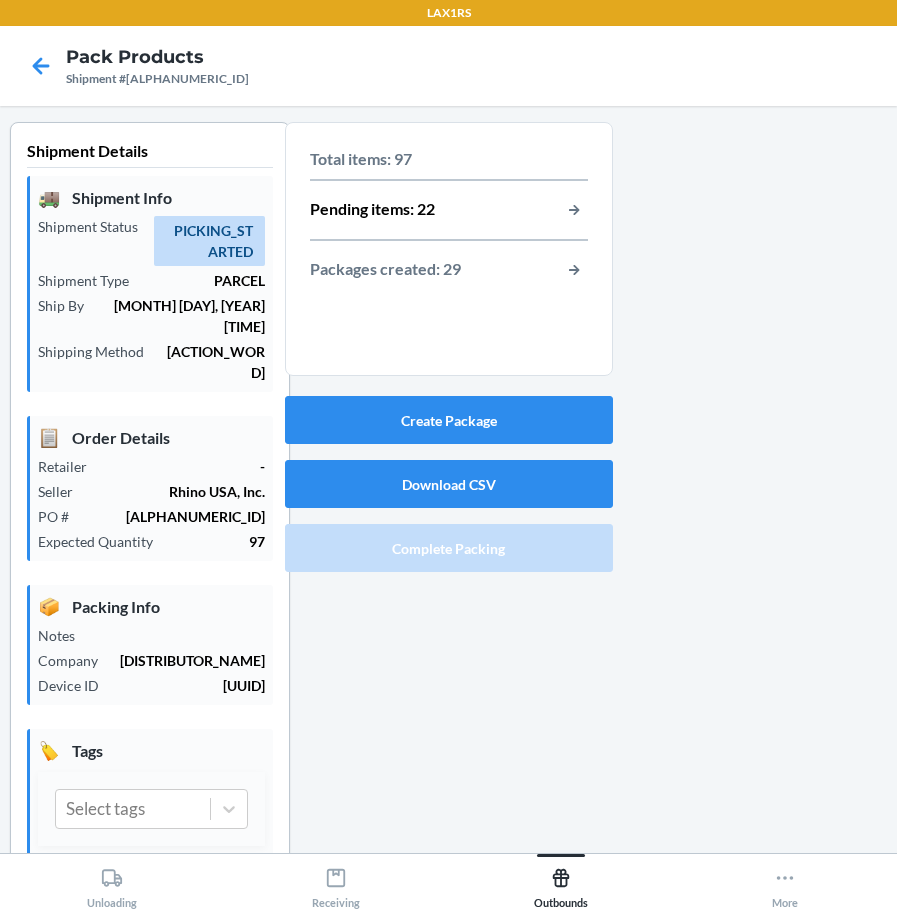 scroll, scrollTop: 0, scrollLeft: 0, axis: both 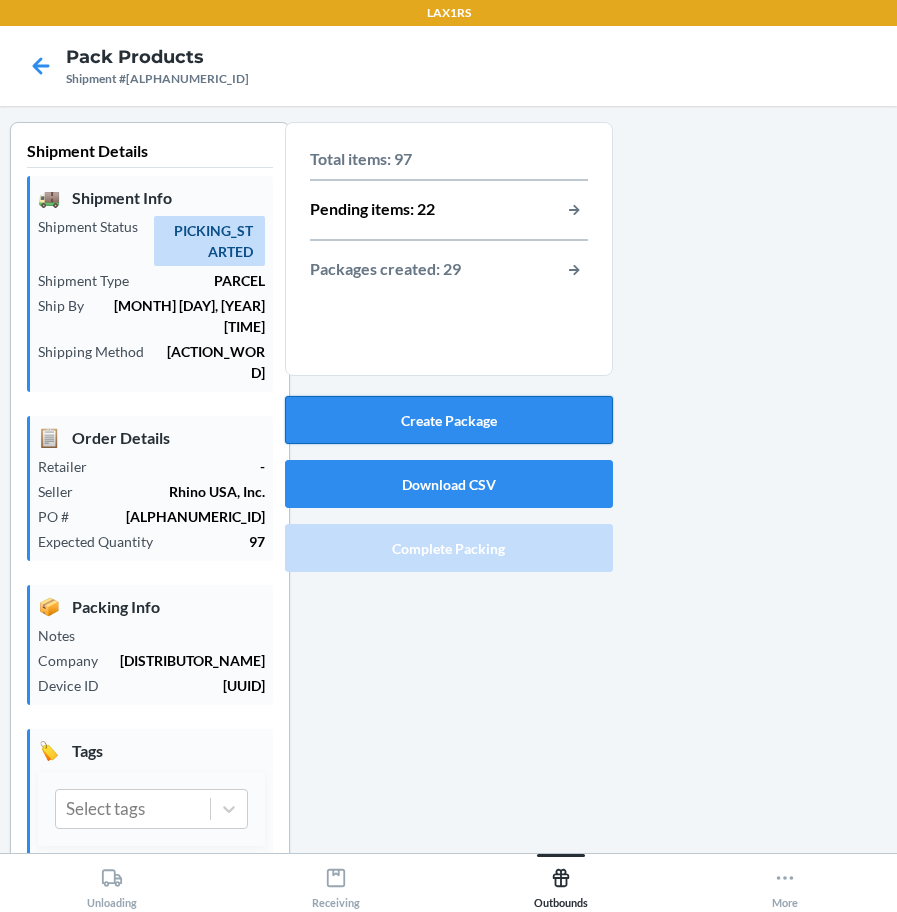 click on "Create Package" at bounding box center (449, 420) 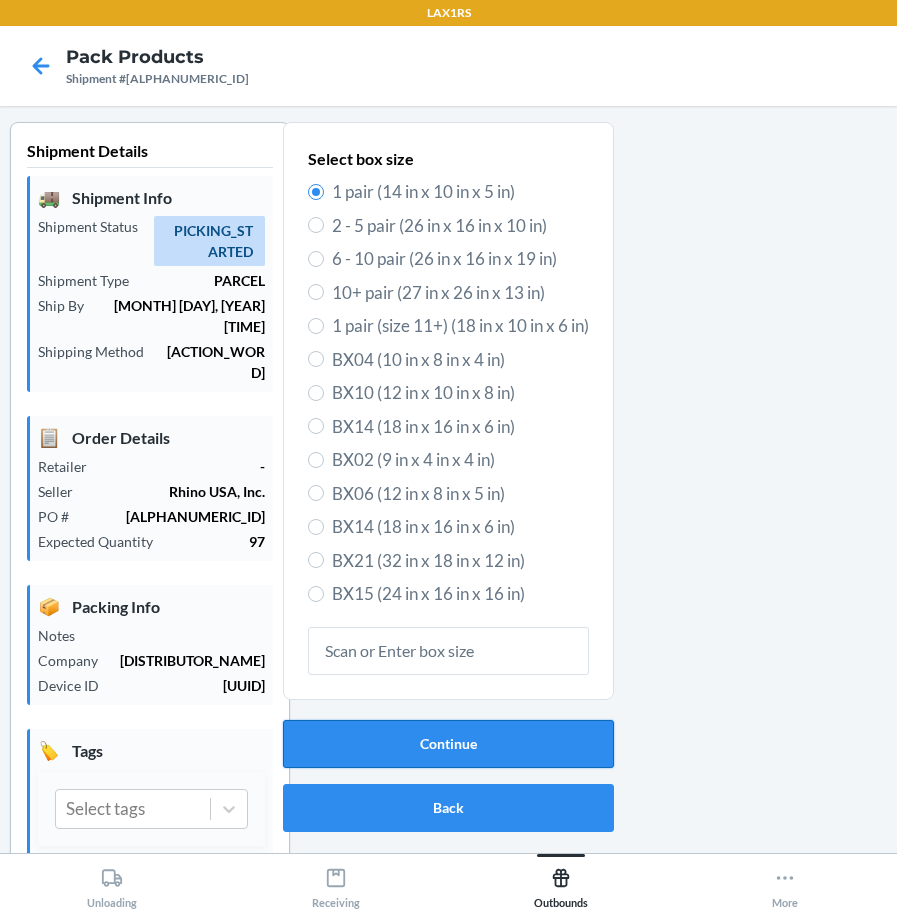 click on "Continue" at bounding box center [448, 744] 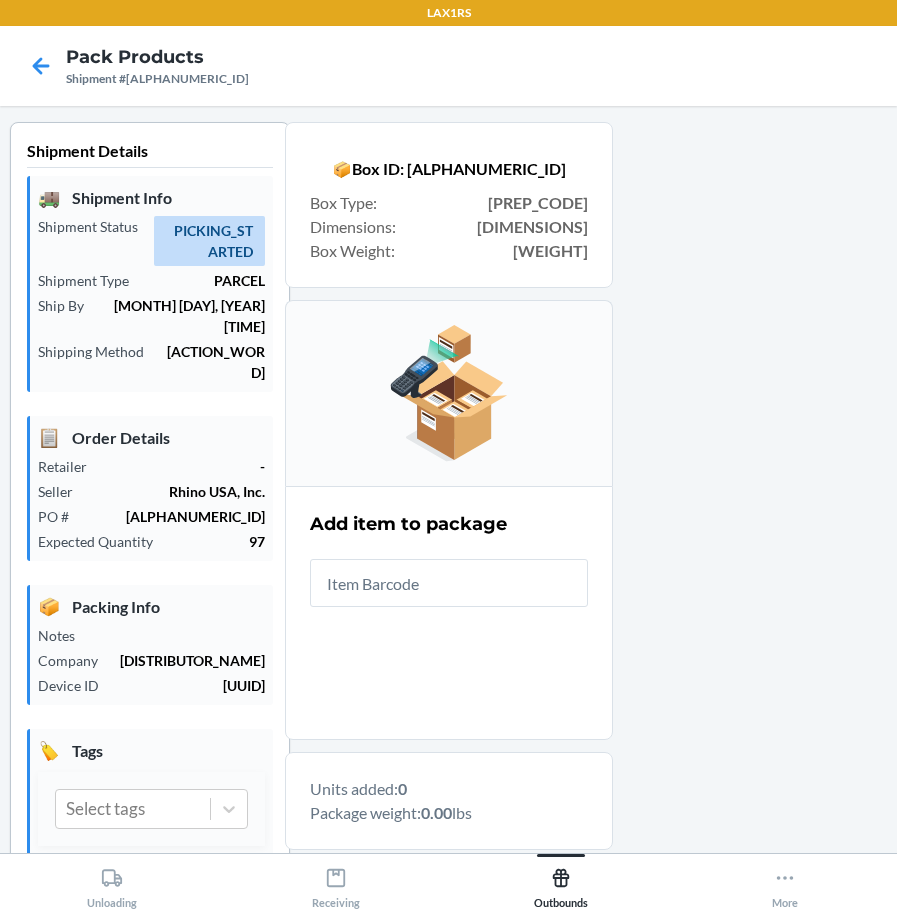 click at bounding box center [449, 583] 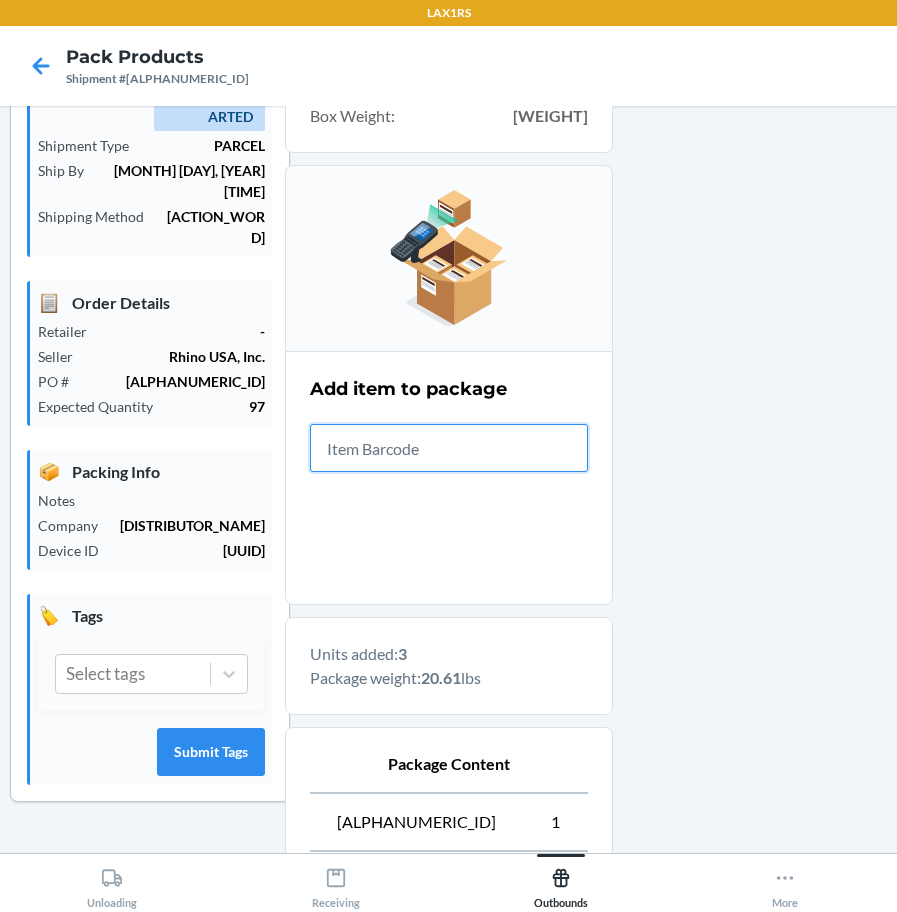 scroll, scrollTop: 403, scrollLeft: 0, axis: vertical 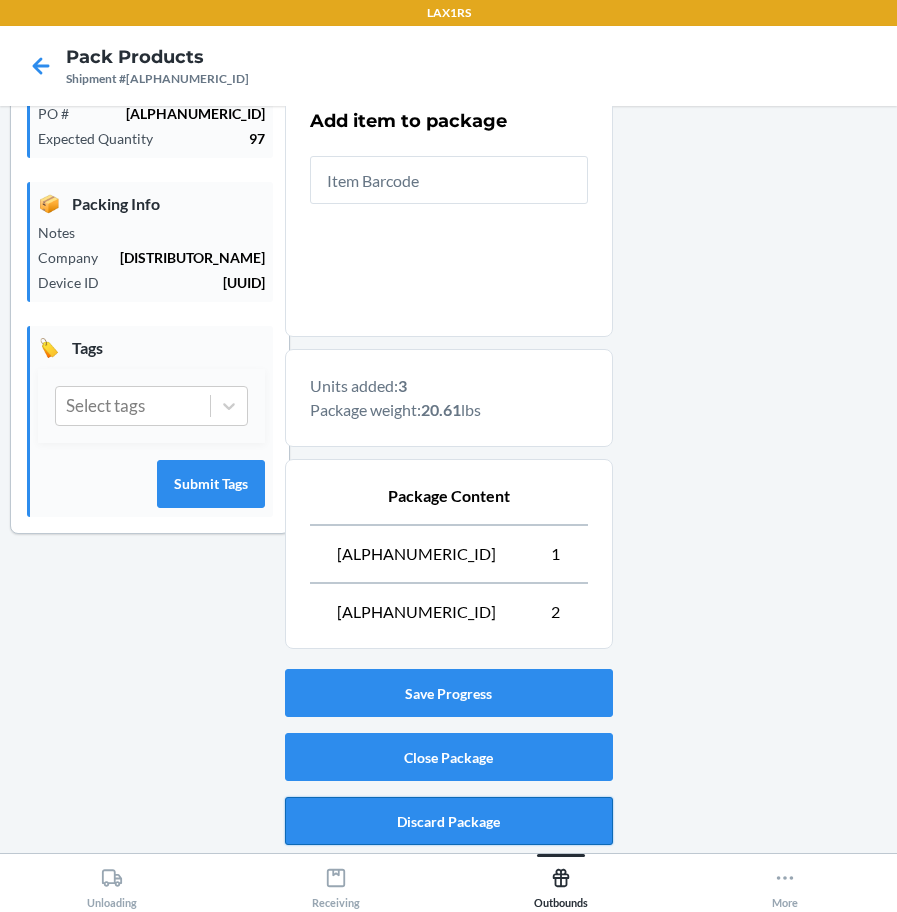 click on "Discard Package" at bounding box center [449, 821] 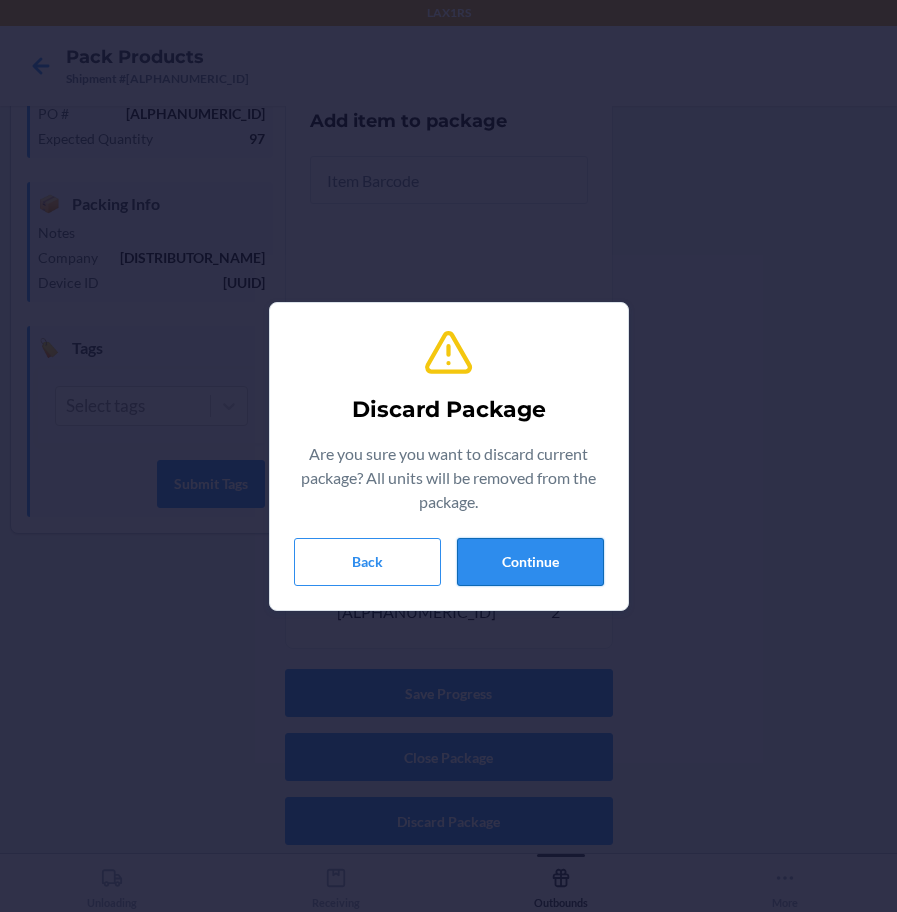 click on "Continue" at bounding box center [530, 562] 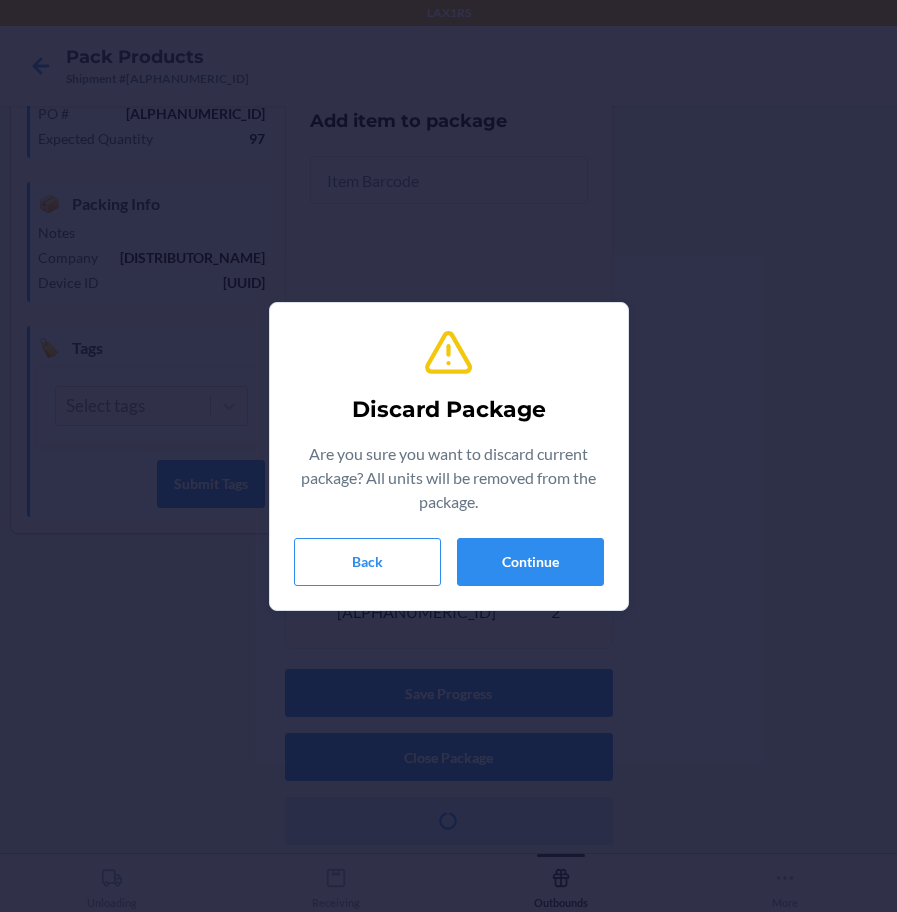 scroll, scrollTop: 116, scrollLeft: 0, axis: vertical 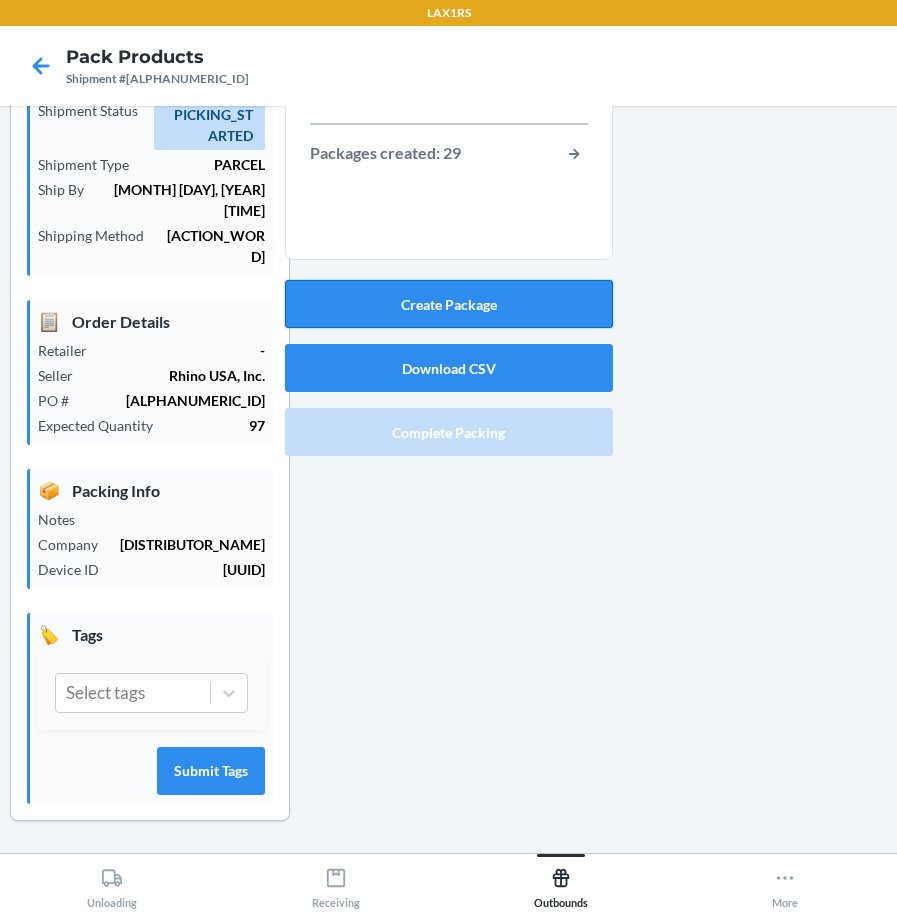 click on "Create Package" at bounding box center (449, 304) 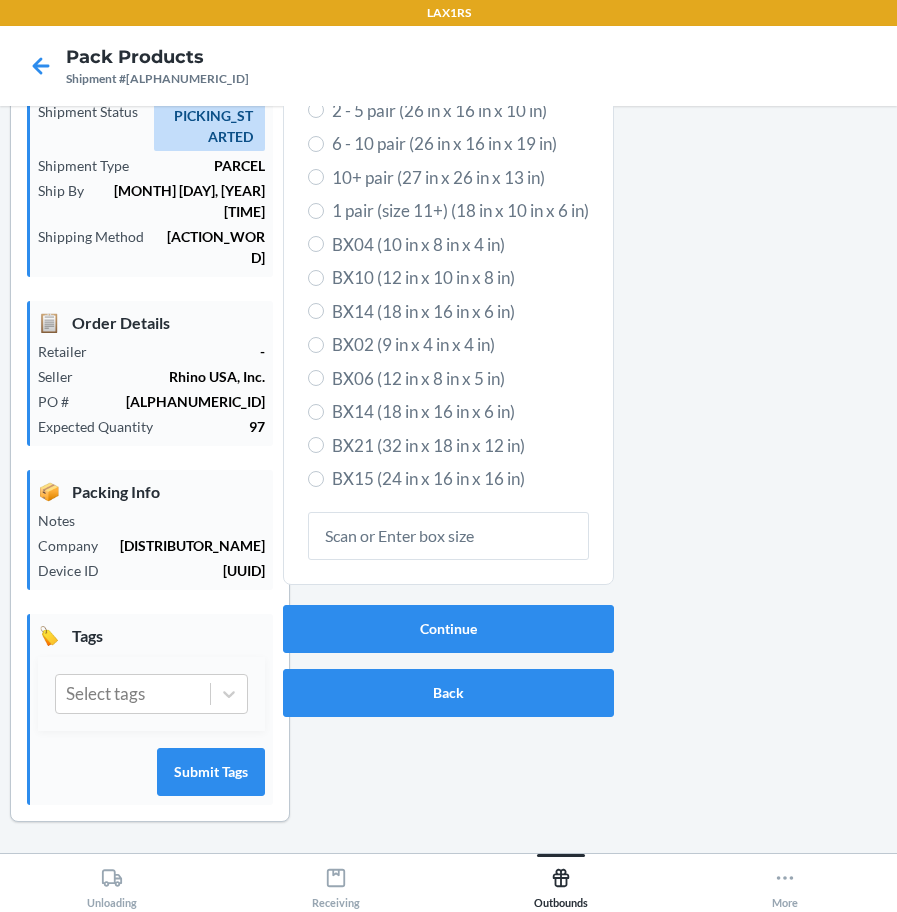 scroll, scrollTop: 116, scrollLeft: 0, axis: vertical 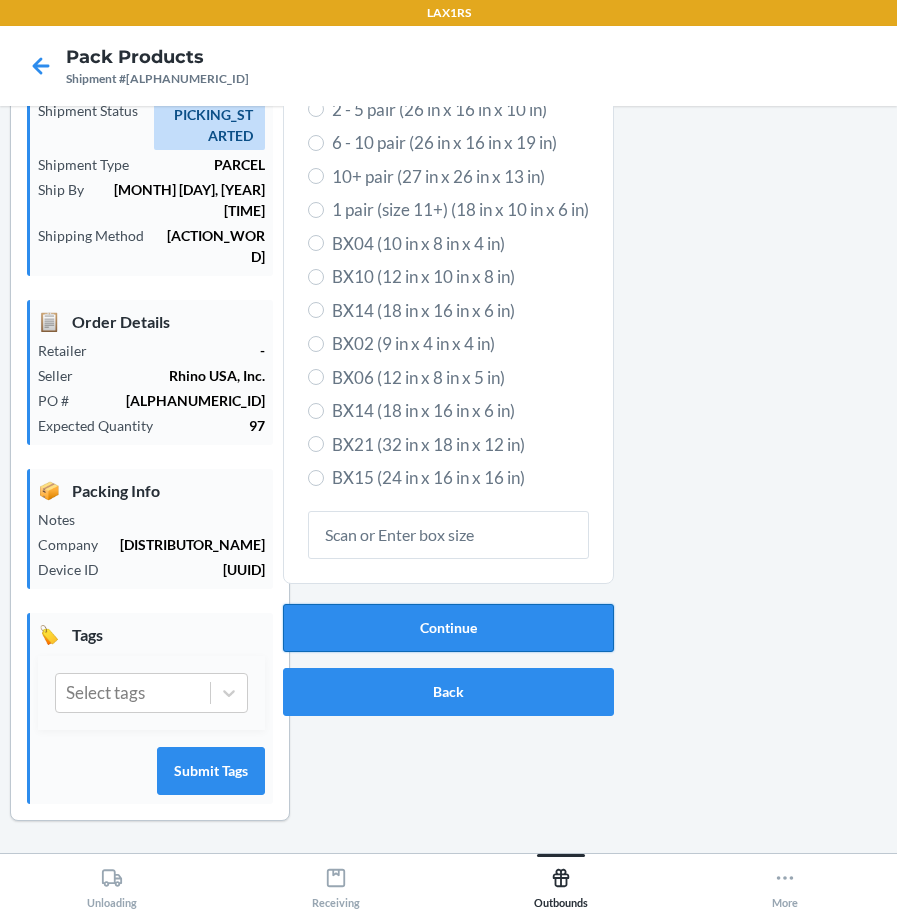 click on "Continue" at bounding box center [448, 628] 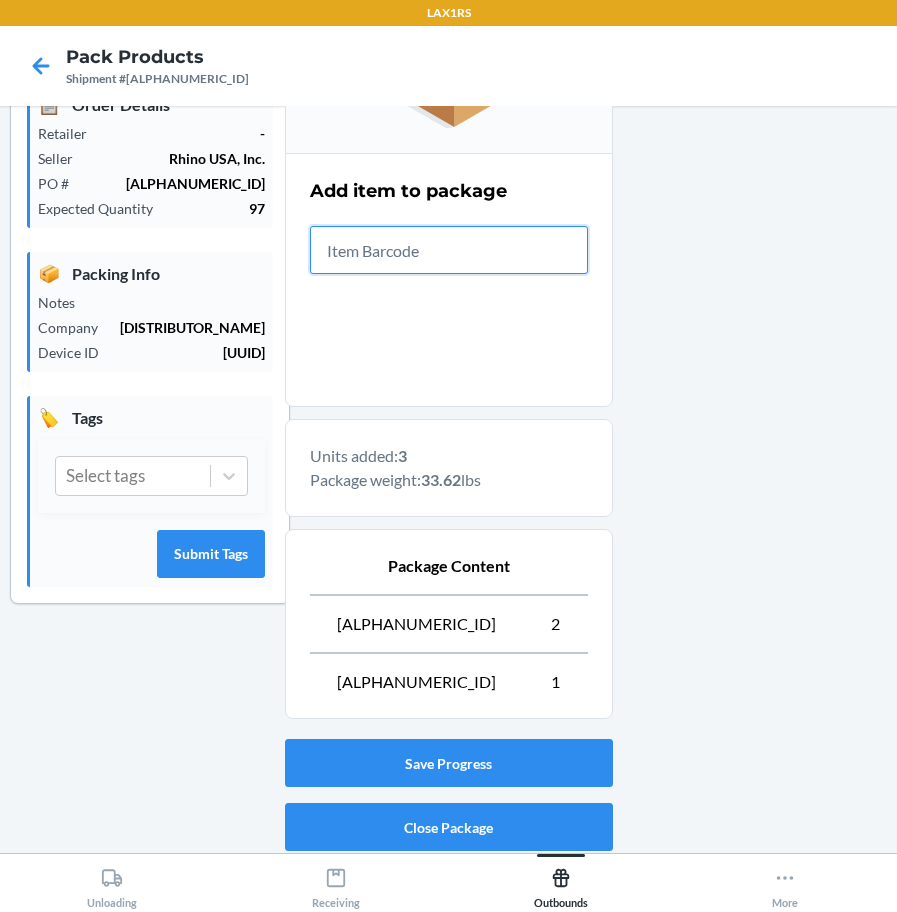 scroll, scrollTop: 403, scrollLeft: 0, axis: vertical 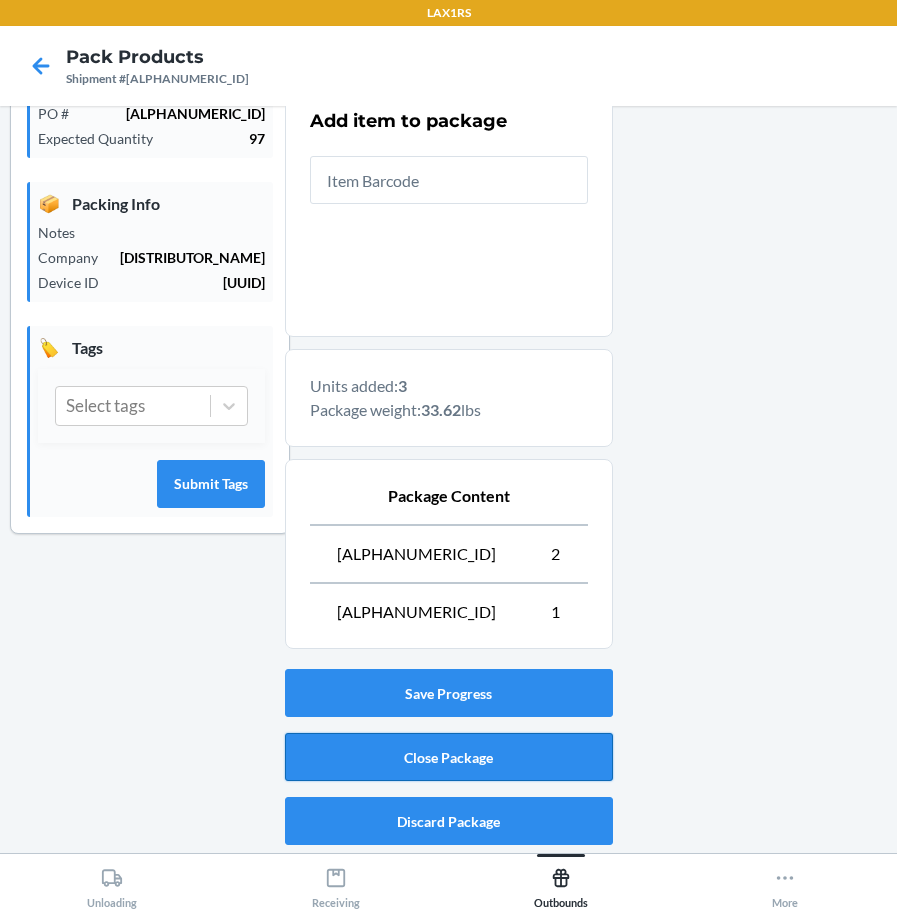 click on "Close Package" at bounding box center (449, 757) 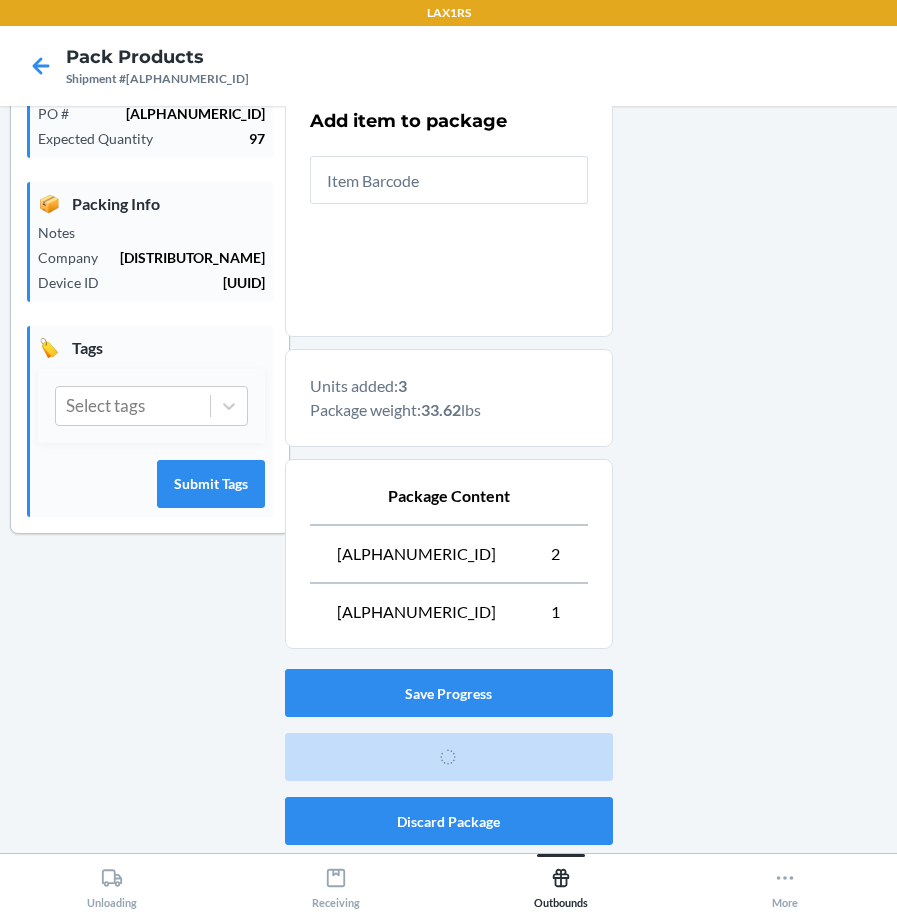 scroll, scrollTop: 53, scrollLeft: 0, axis: vertical 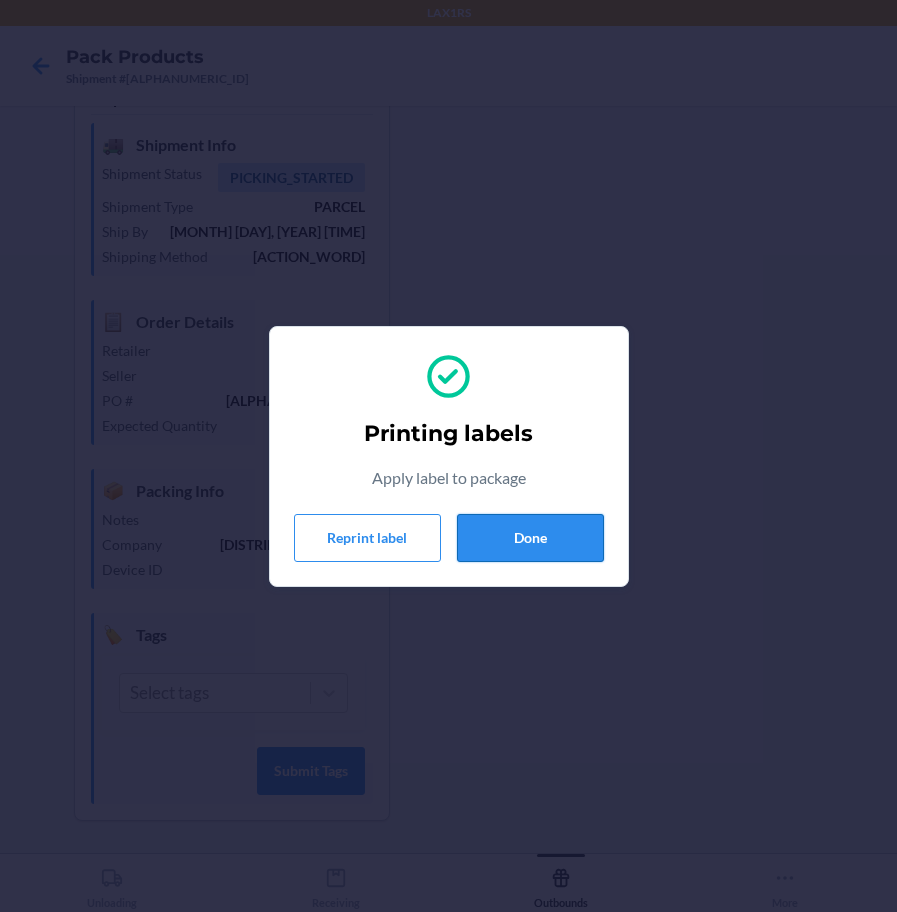 click on "Done" at bounding box center [530, 538] 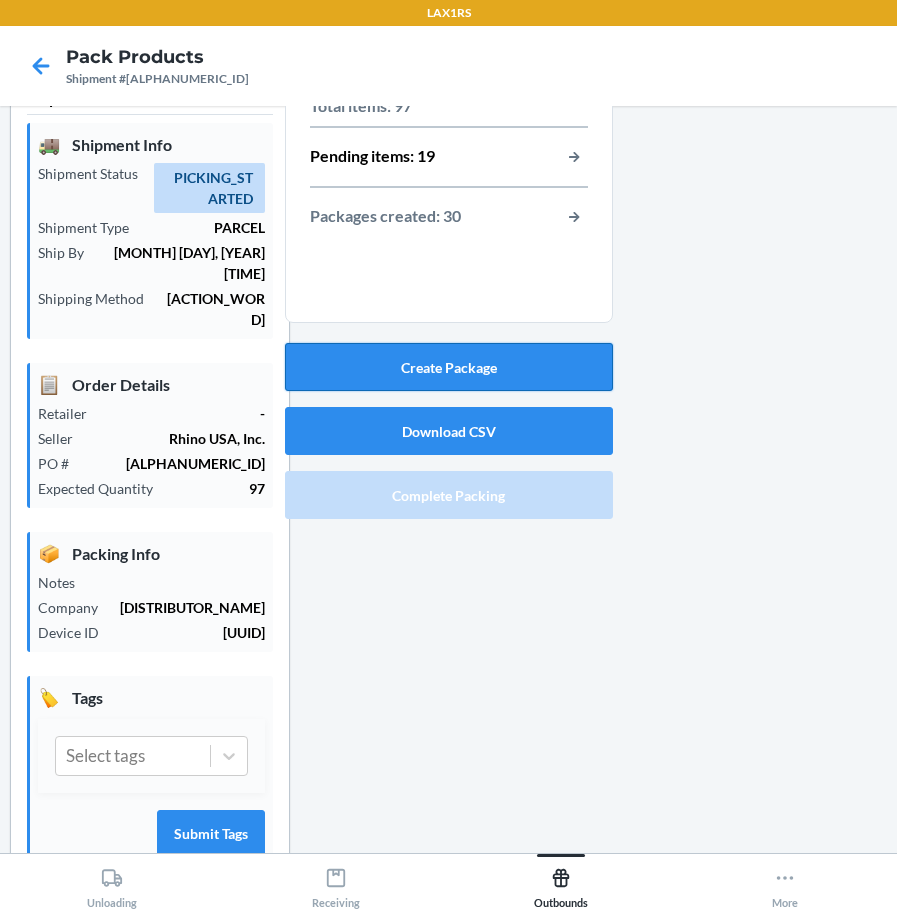 click on "Create Package" at bounding box center [449, 367] 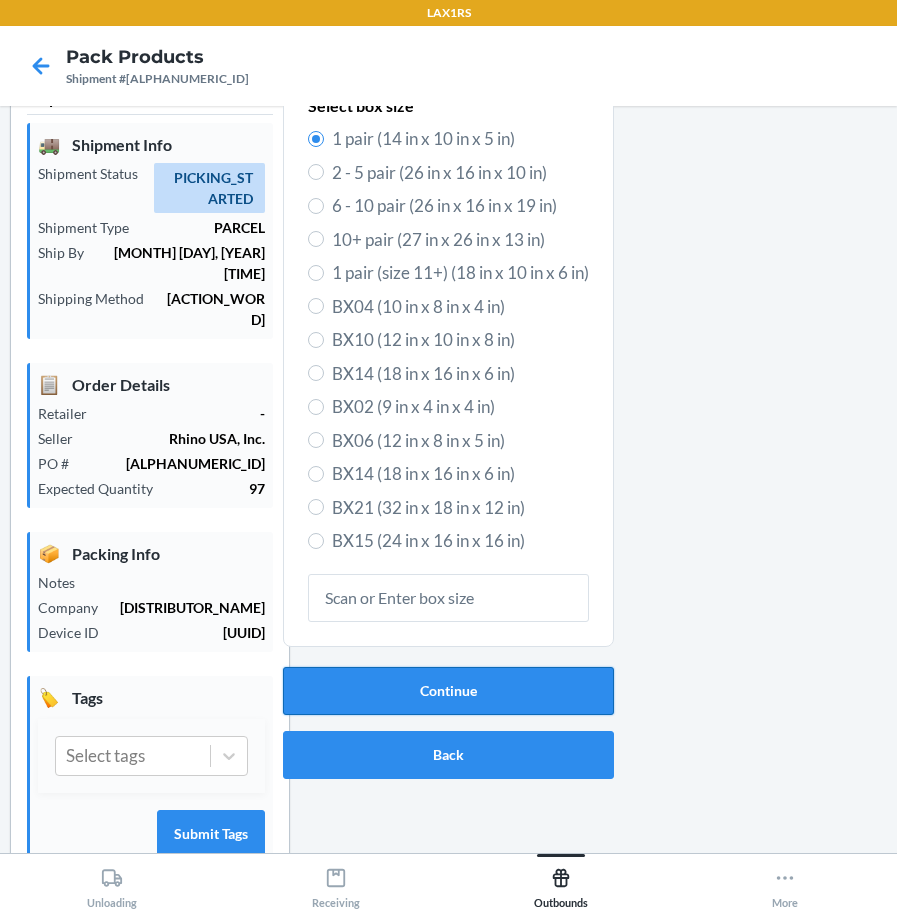 click on "Continue" at bounding box center [448, 691] 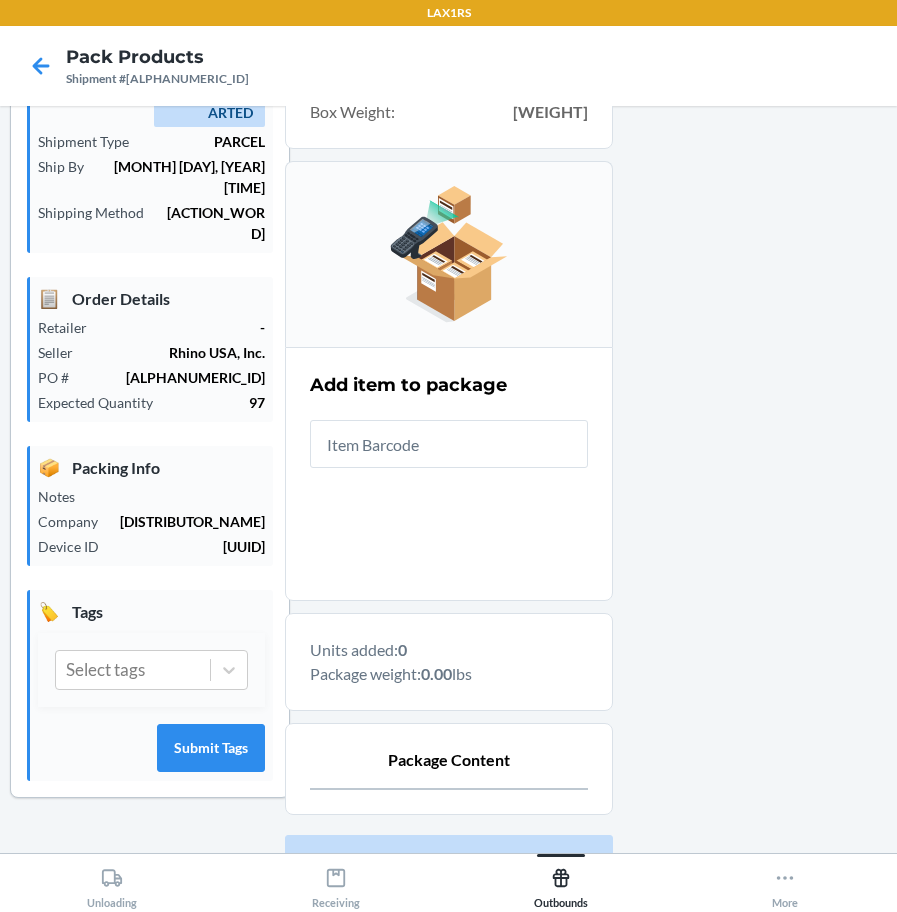 scroll, scrollTop: 305, scrollLeft: 0, axis: vertical 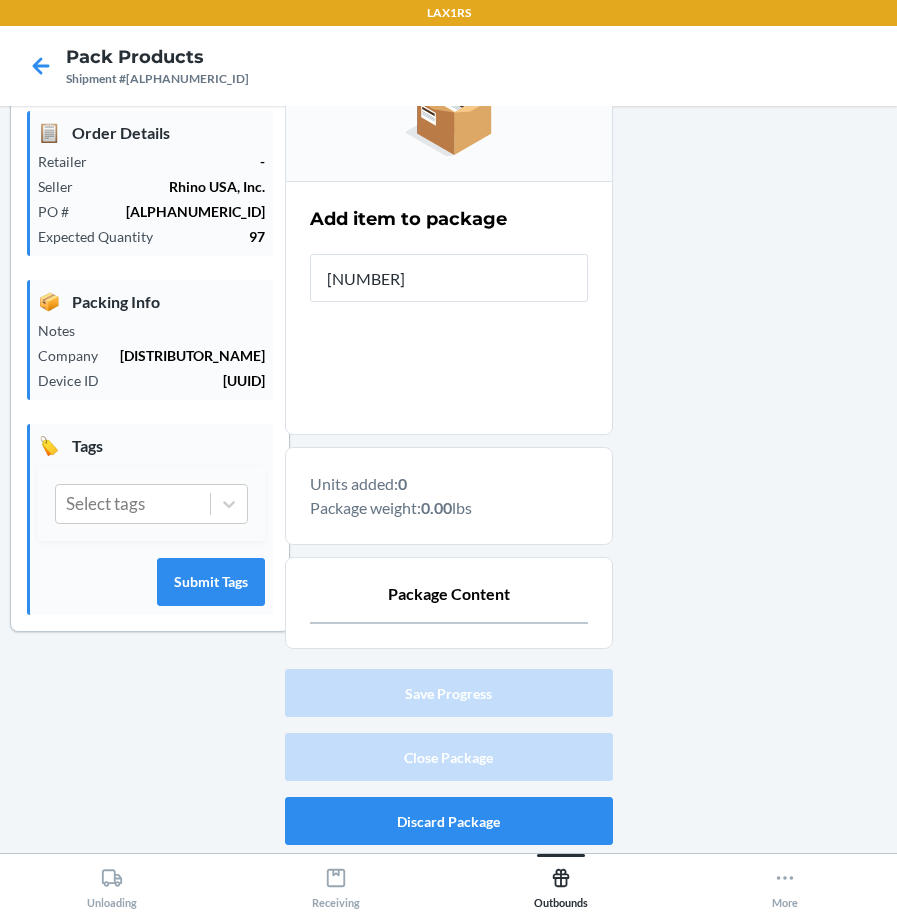 type on "[NUMBER]" 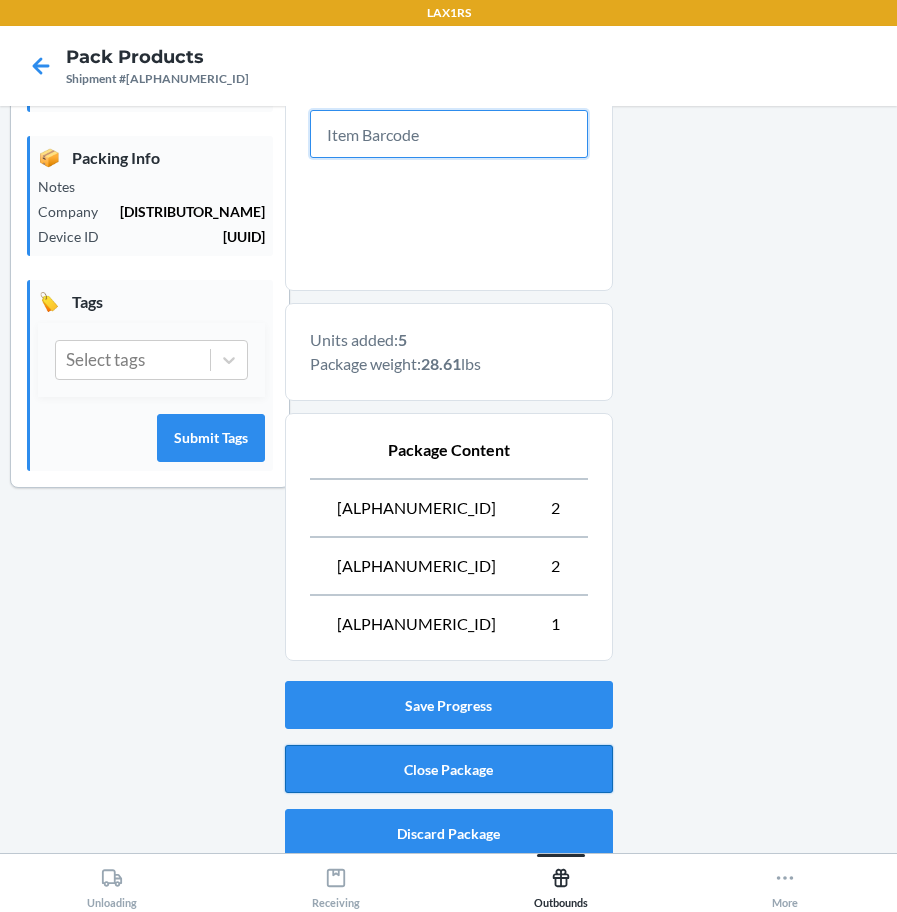 scroll, scrollTop: 461, scrollLeft: 0, axis: vertical 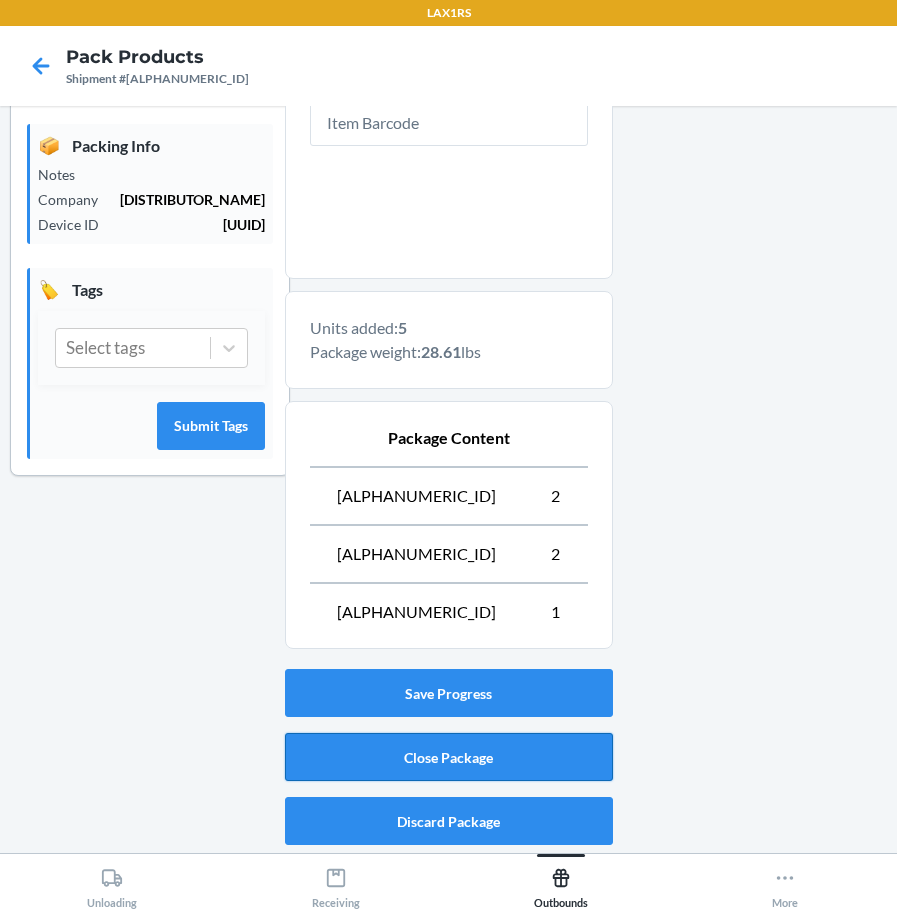 click on "Close Package" at bounding box center (449, 757) 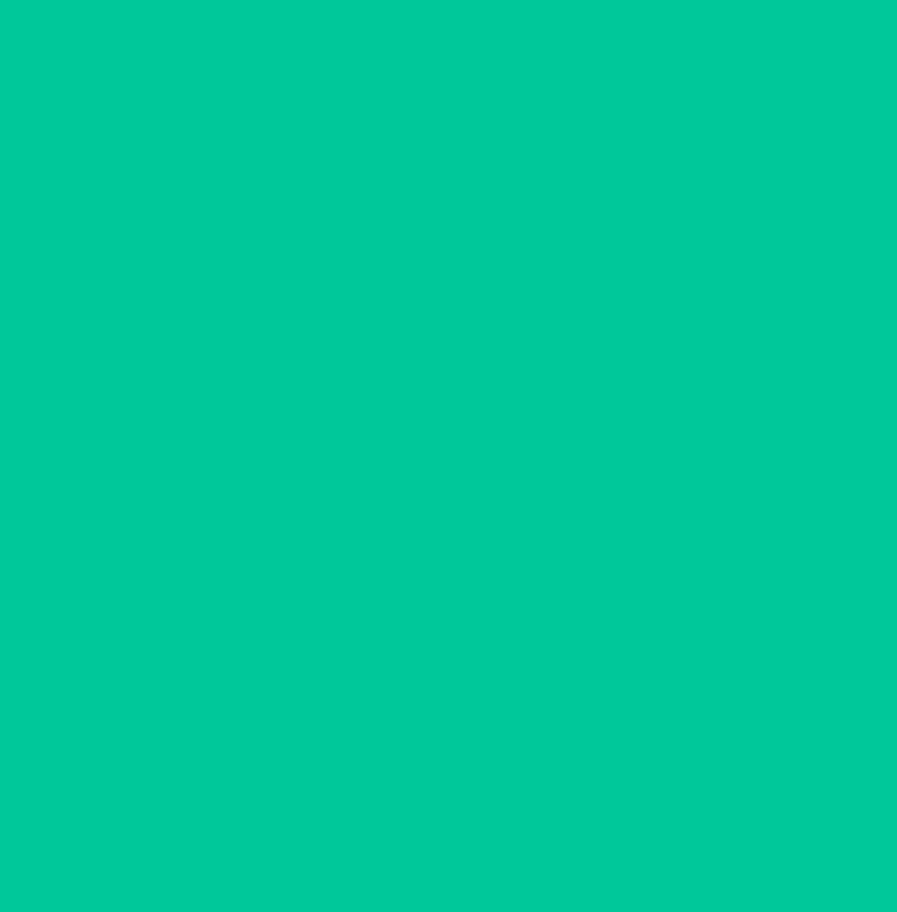 scroll, scrollTop: 53, scrollLeft: 0, axis: vertical 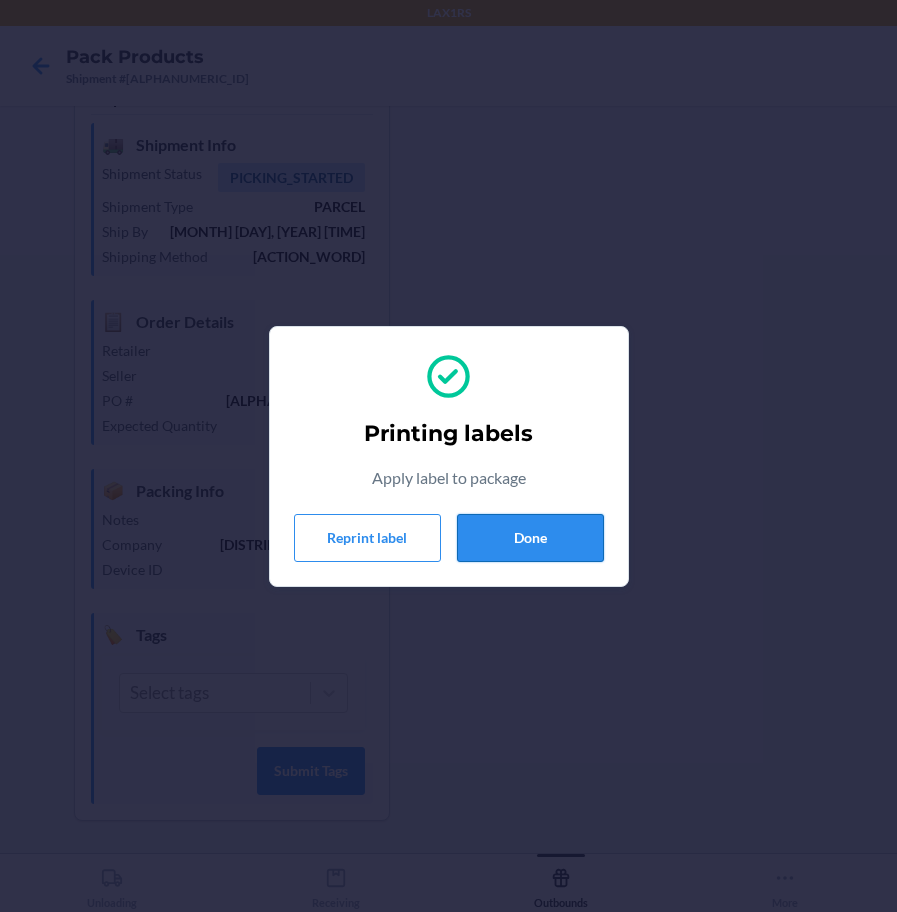 click on "Done" at bounding box center [530, 538] 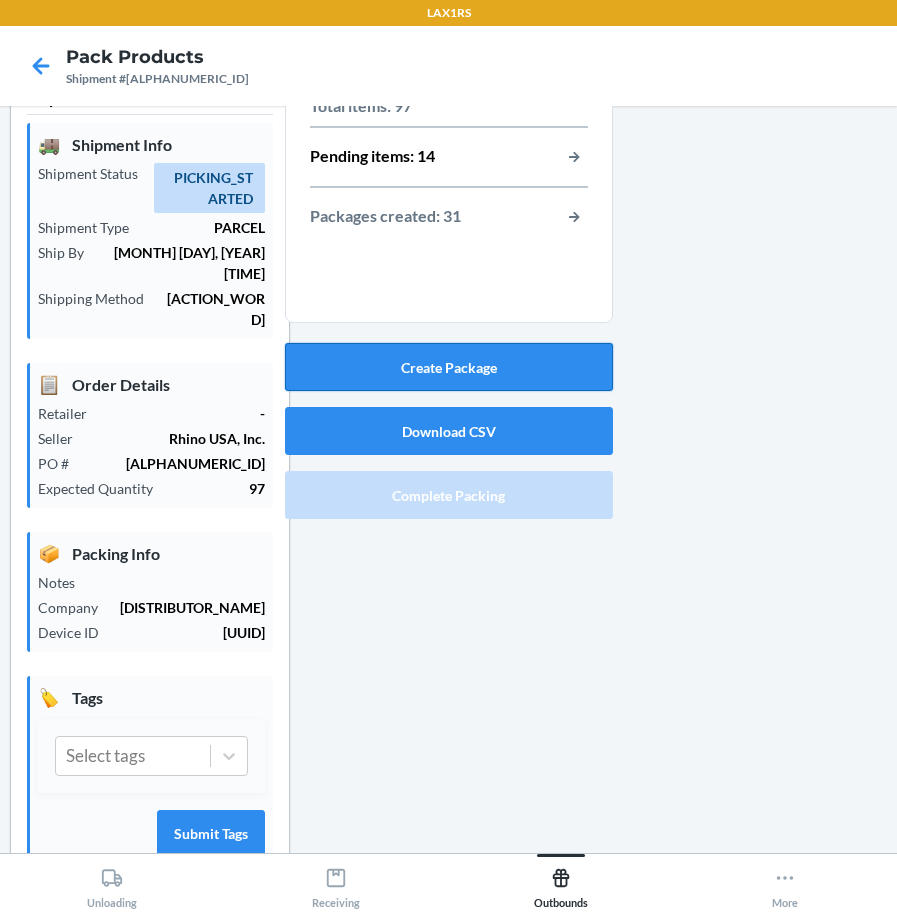 click on "Create Package" at bounding box center (449, 367) 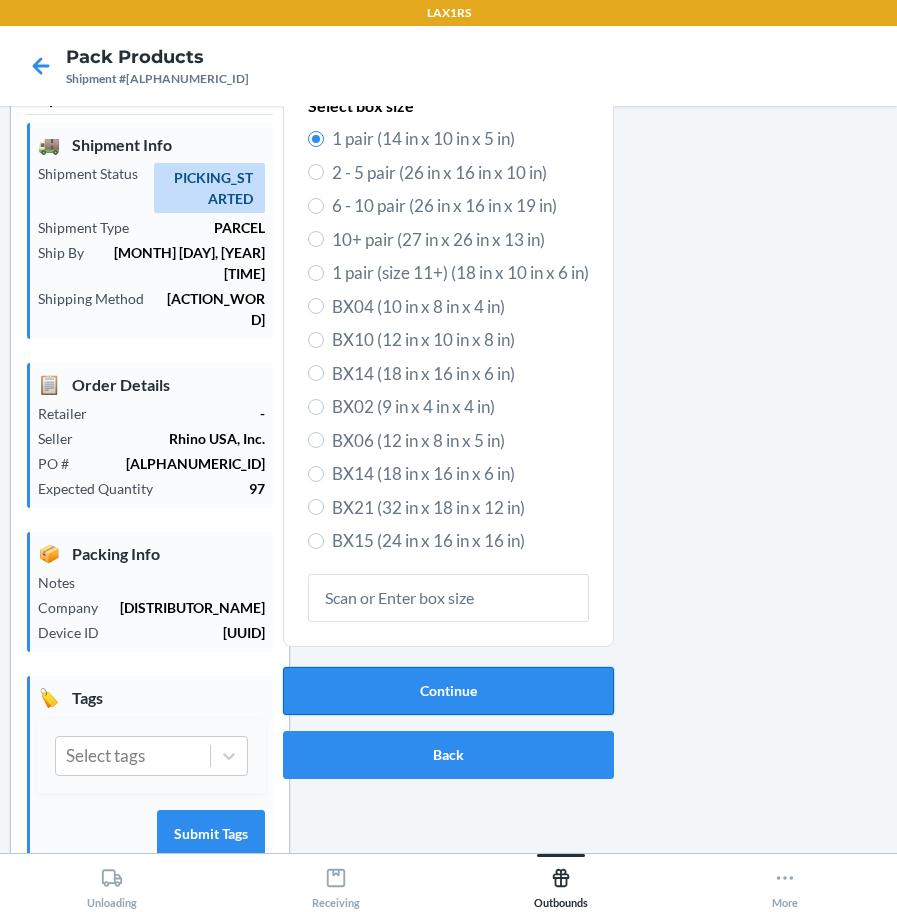 click on "Continue" at bounding box center [448, 691] 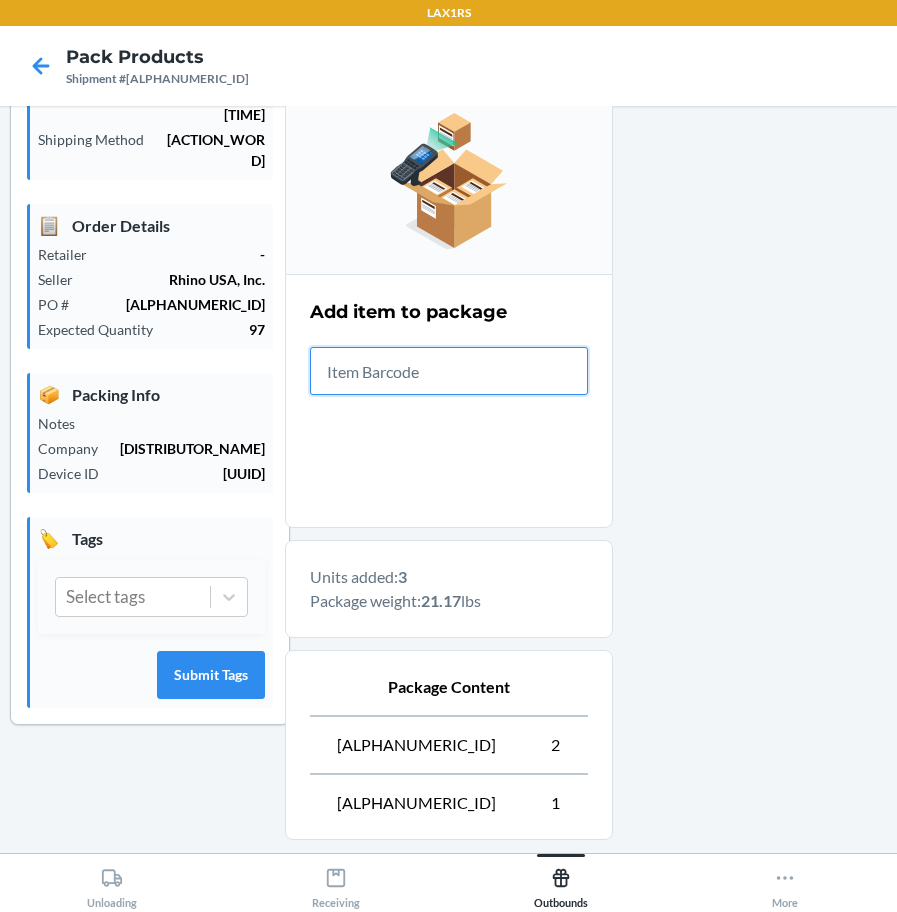 scroll, scrollTop: 403, scrollLeft: 0, axis: vertical 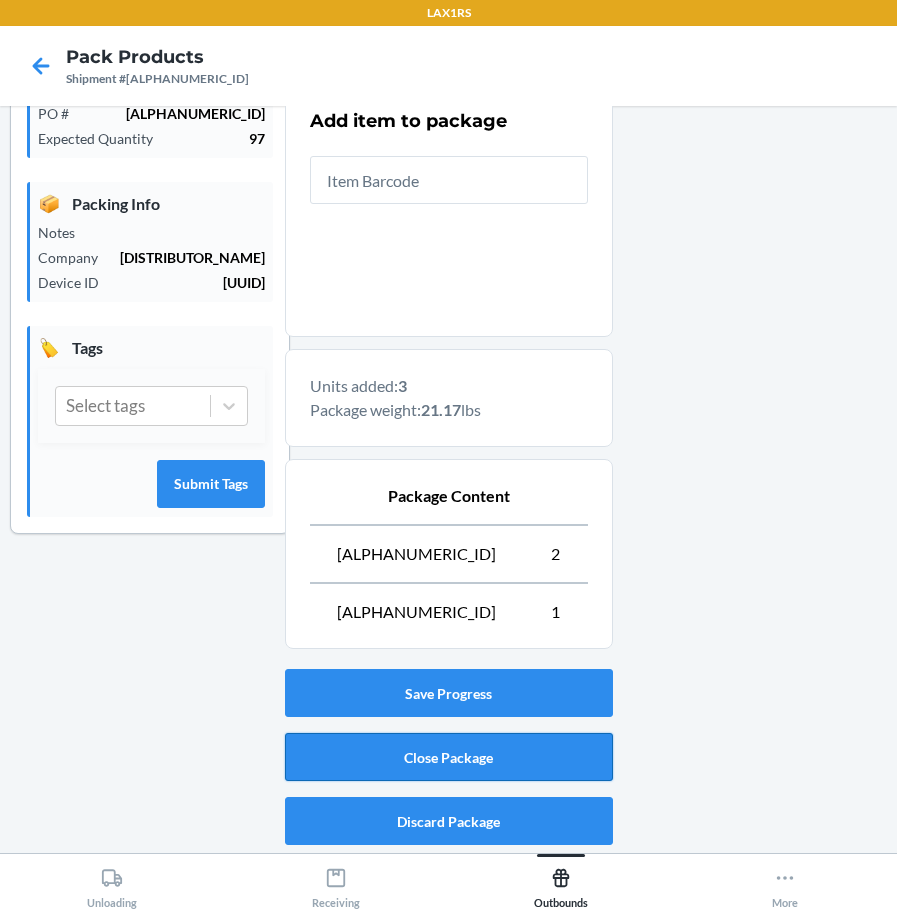 click on "Close Package" at bounding box center (449, 757) 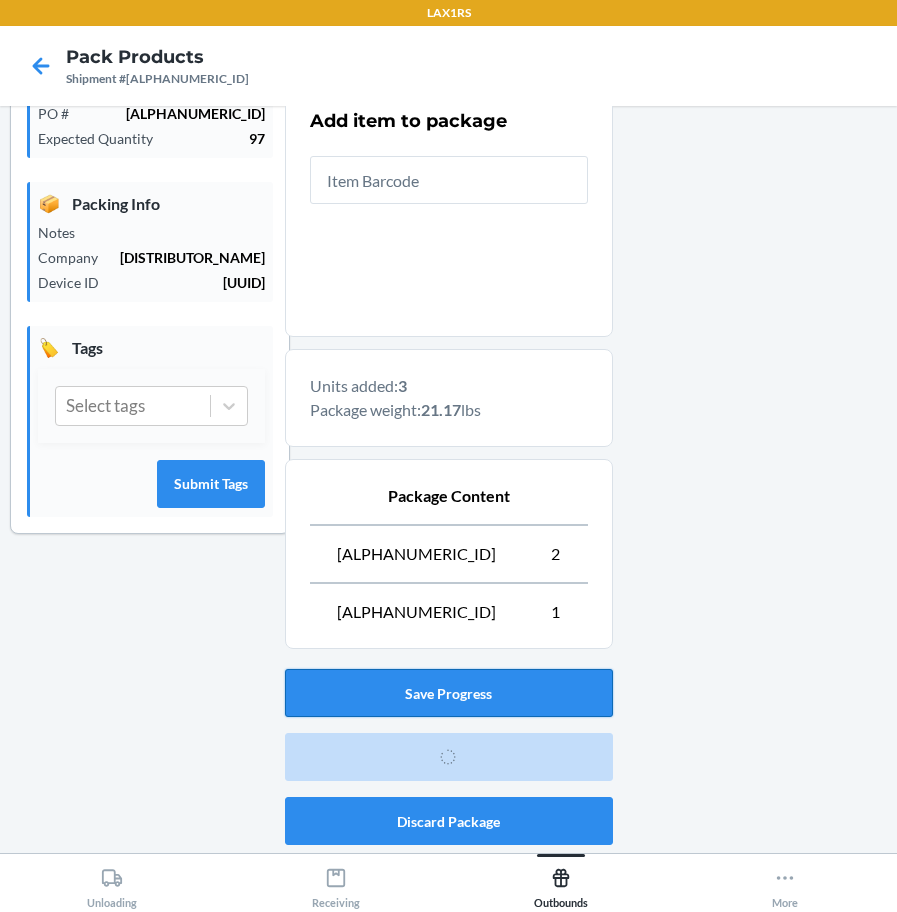 scroll, scrollTop: 53, scrollLeft: 0, axis: vertical 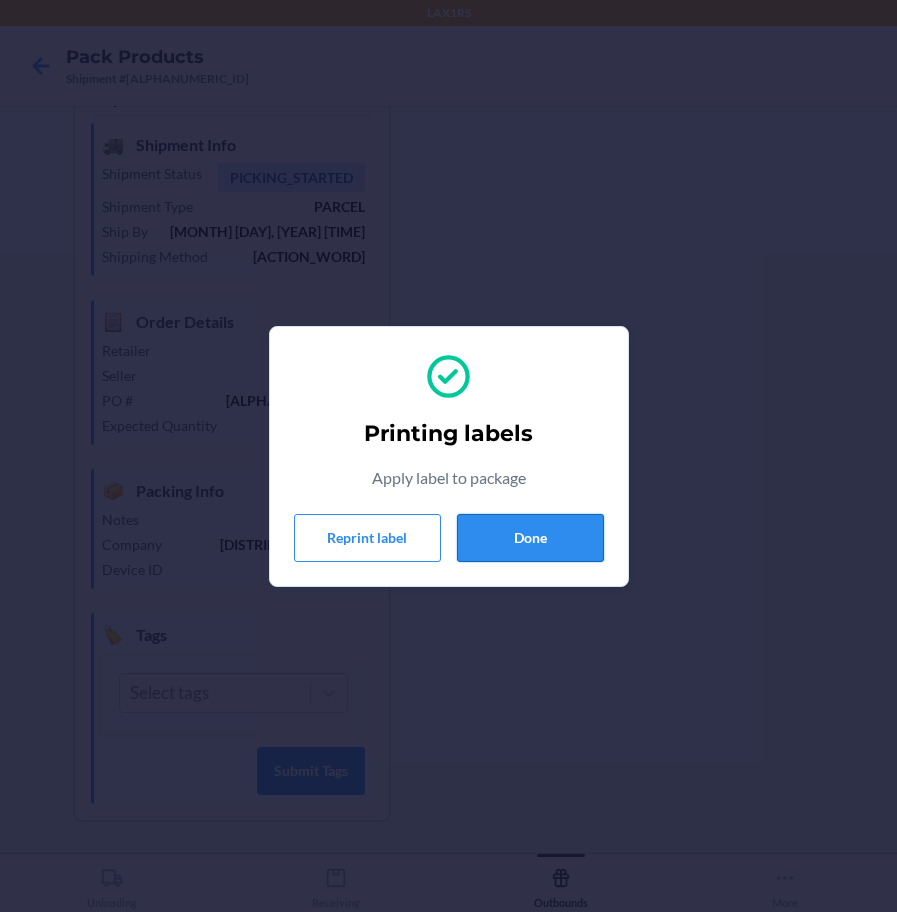 click on "Done" at bounding box center [530, 538] 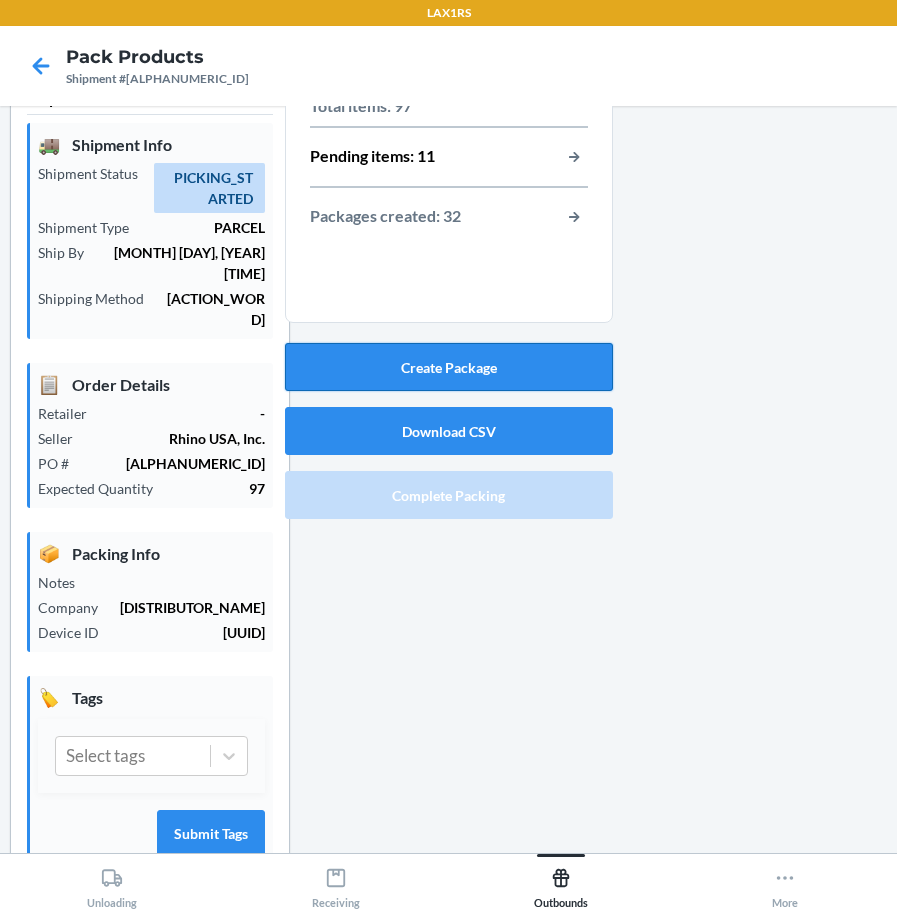 click on "Create Package" at bounding box center [449, 367] 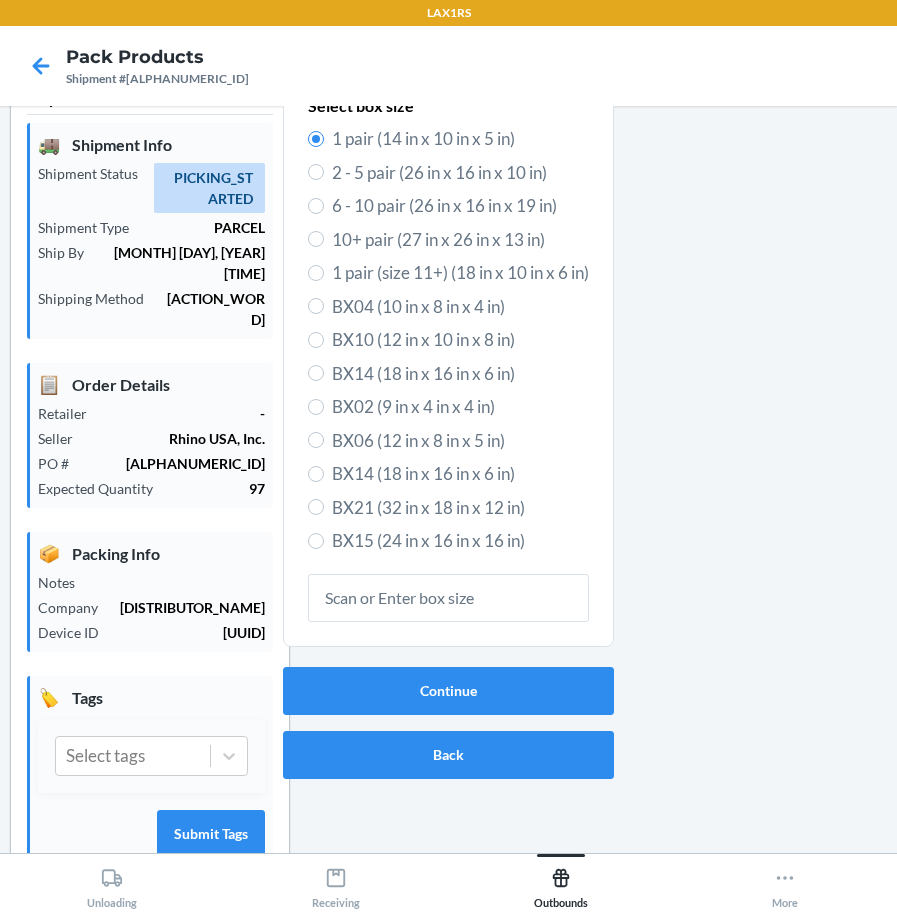 click on "6 - 10 pair (26 in x 16 in x 19 in)" at bounding box center [448, 206] 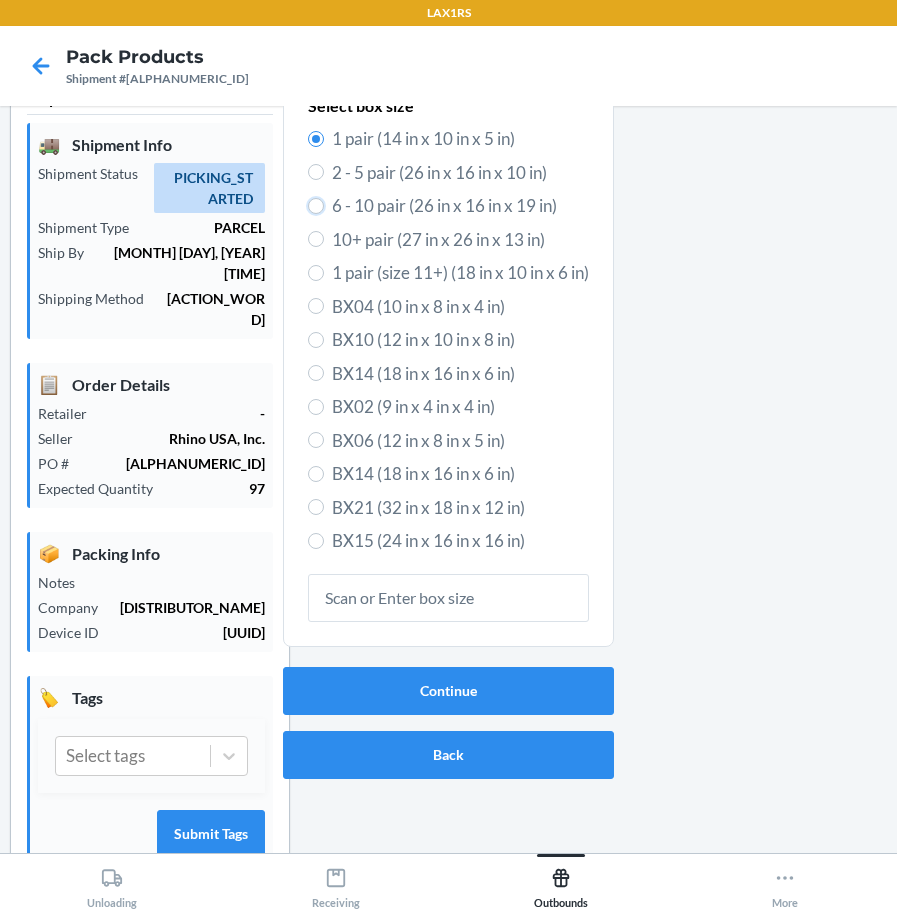 click on "6 - 10 pair (26 in x 16 in x 19 in)" at bounding box center (316, 206) 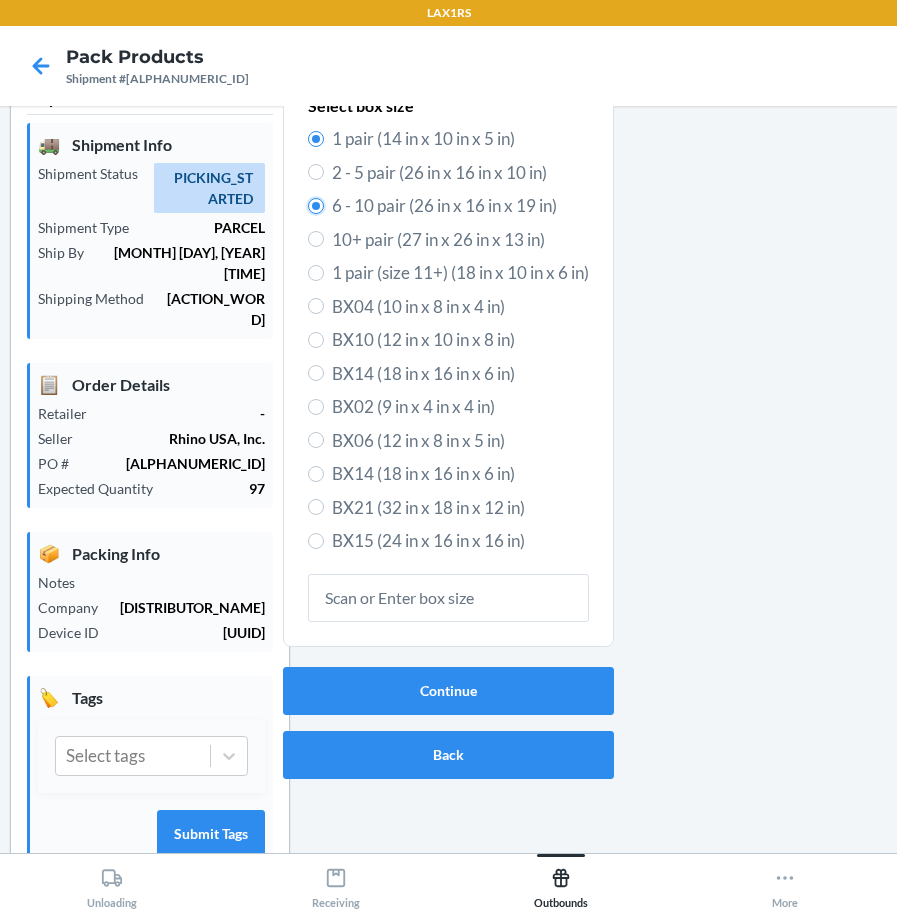 radio on "true" 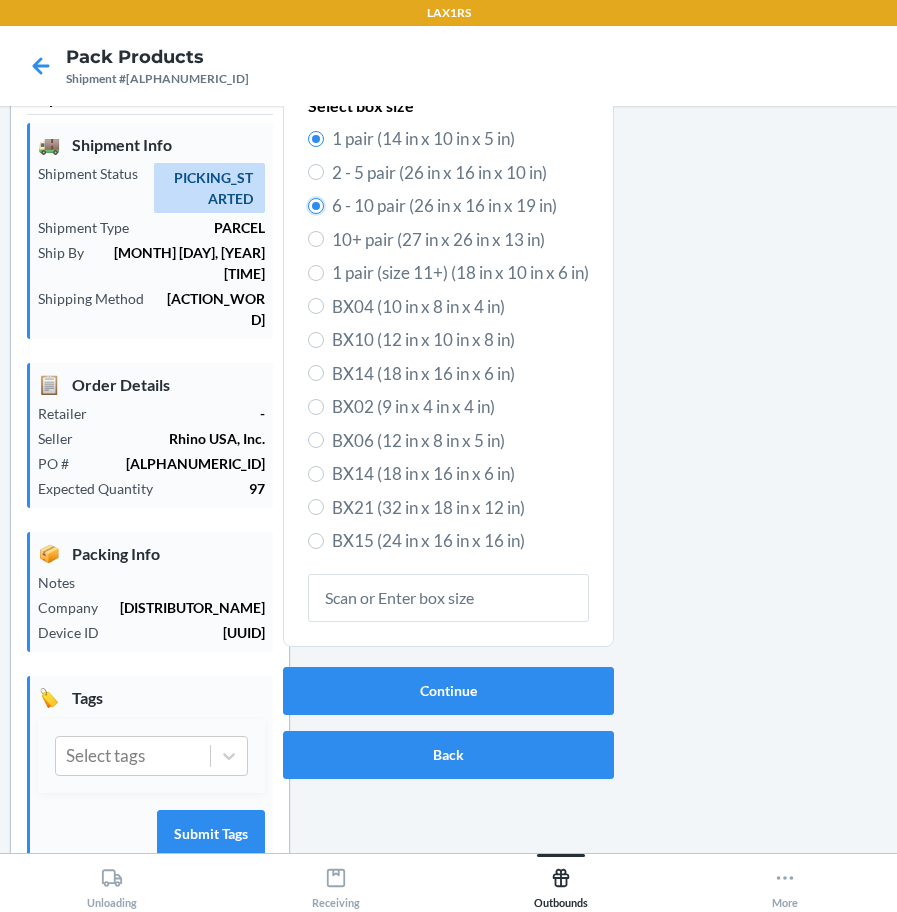radio on "false" 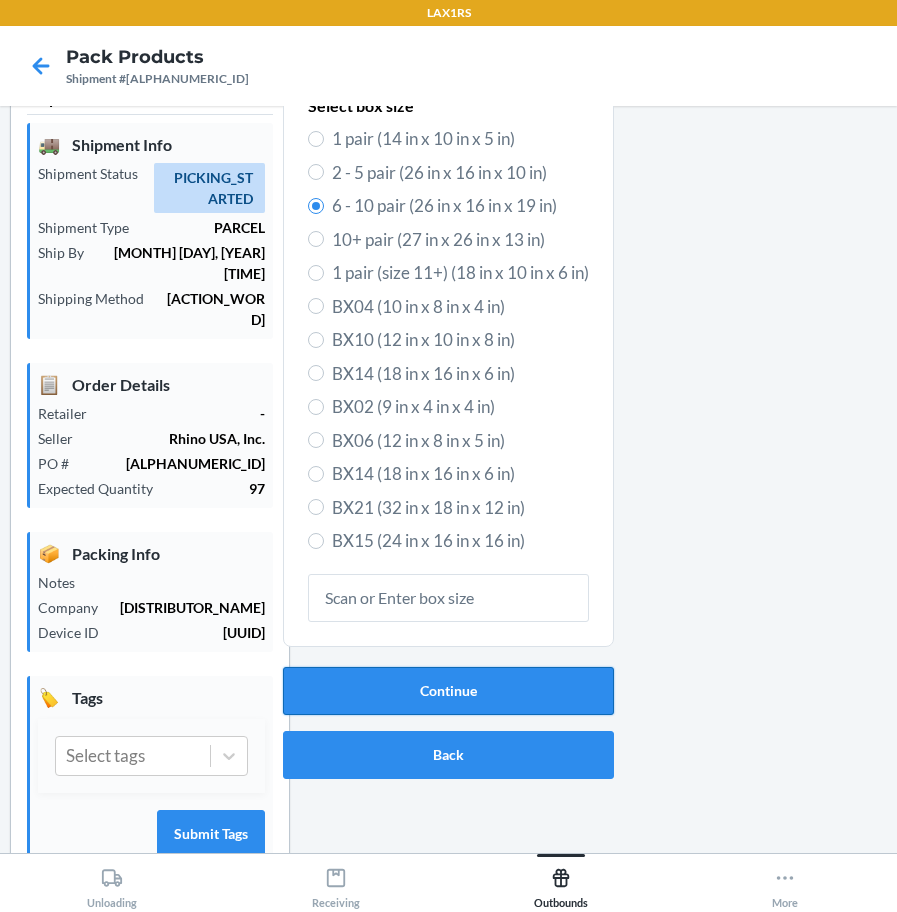 click on "Continue" at bounding box center (448, 691) 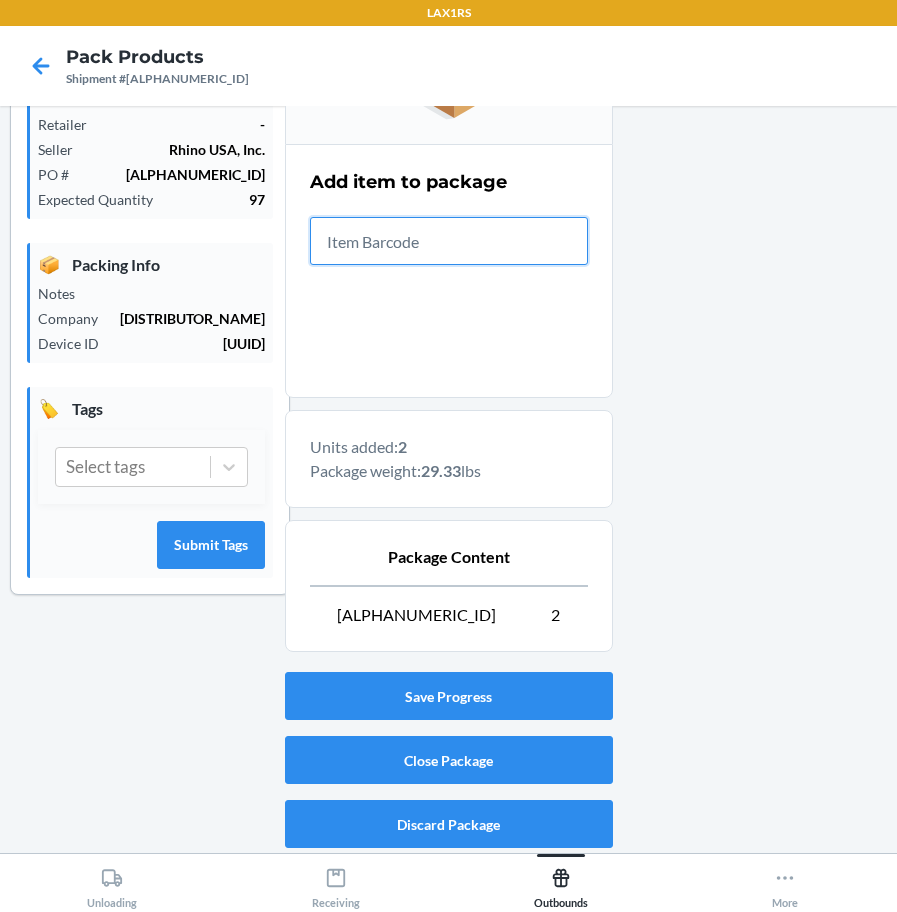 scroll, scrollTop: 345, scrollLeft: 0, axis: vertical 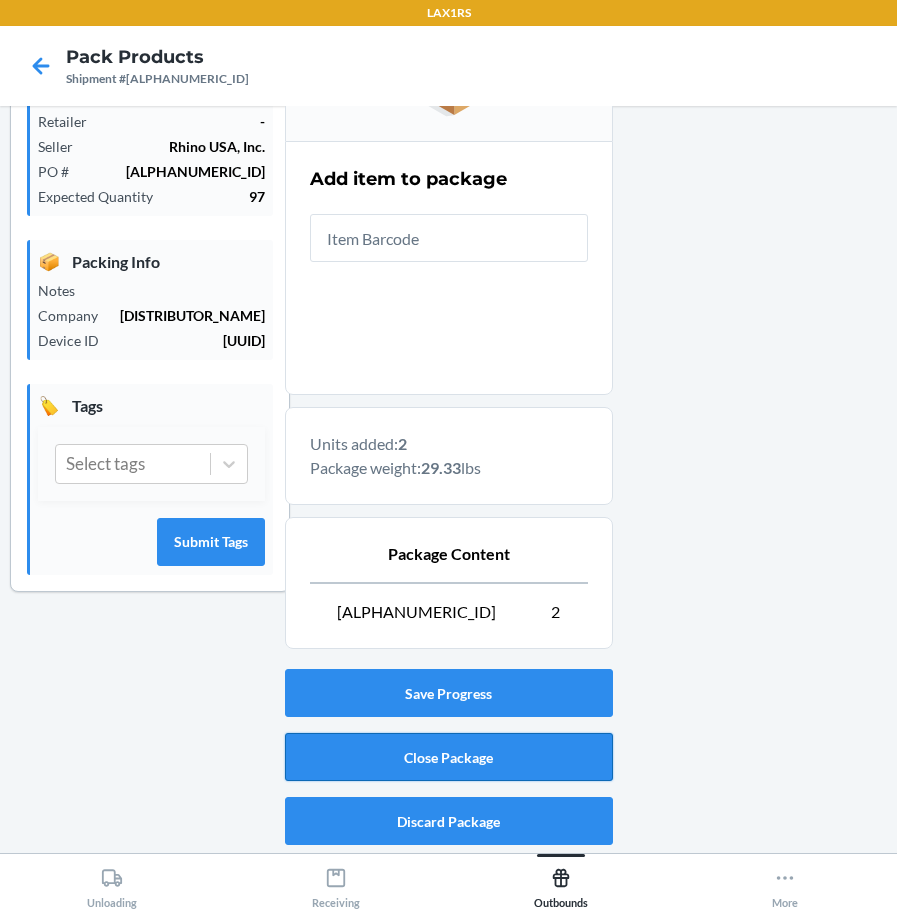 click on "Close Package" at bounding box center [449, 757] 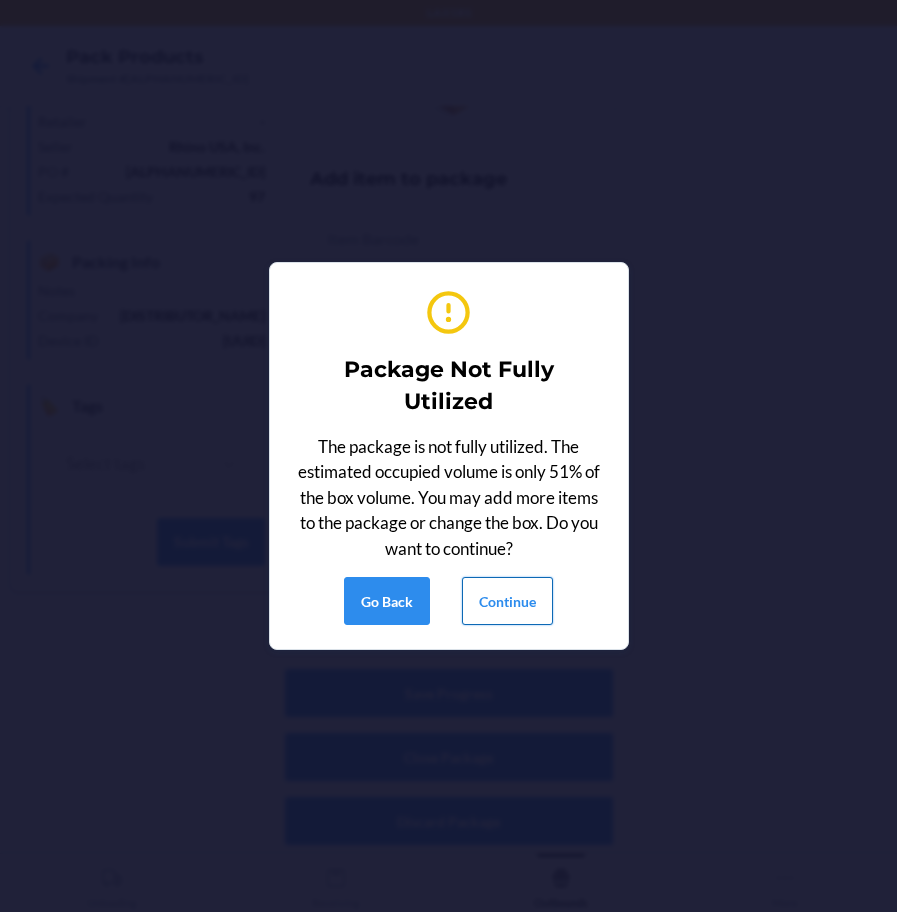 click on "Continue" at bounding box center (507, 601) 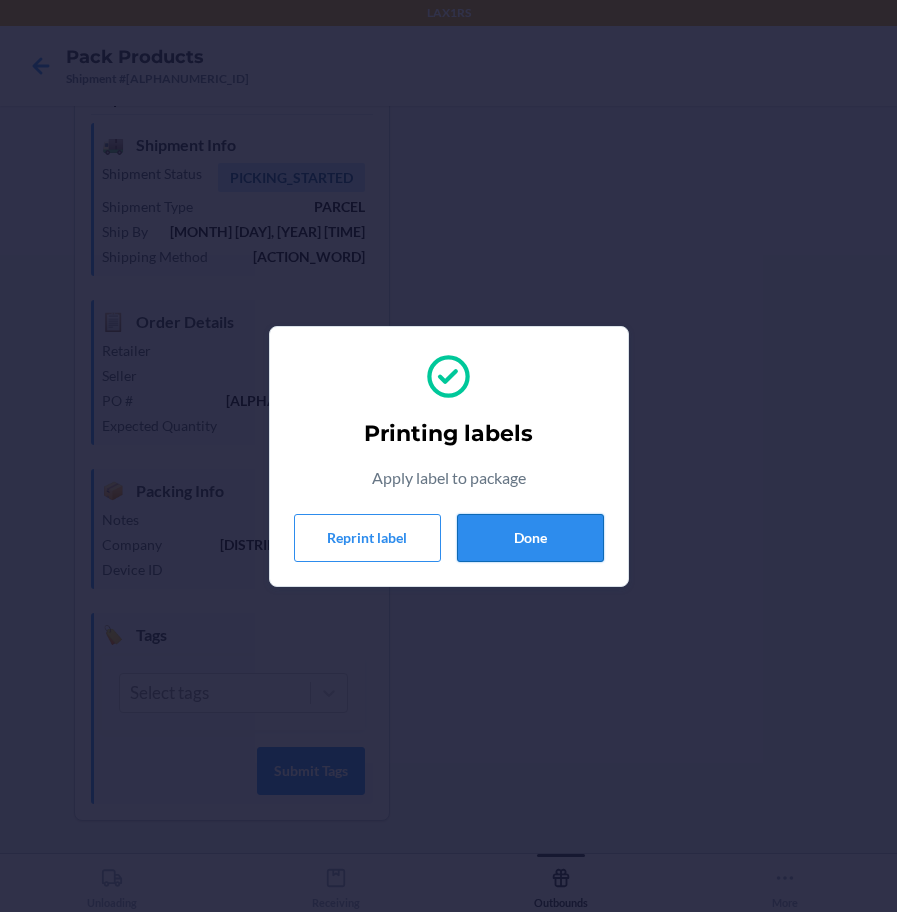 click on "Done" at bounding box center [530, 538] 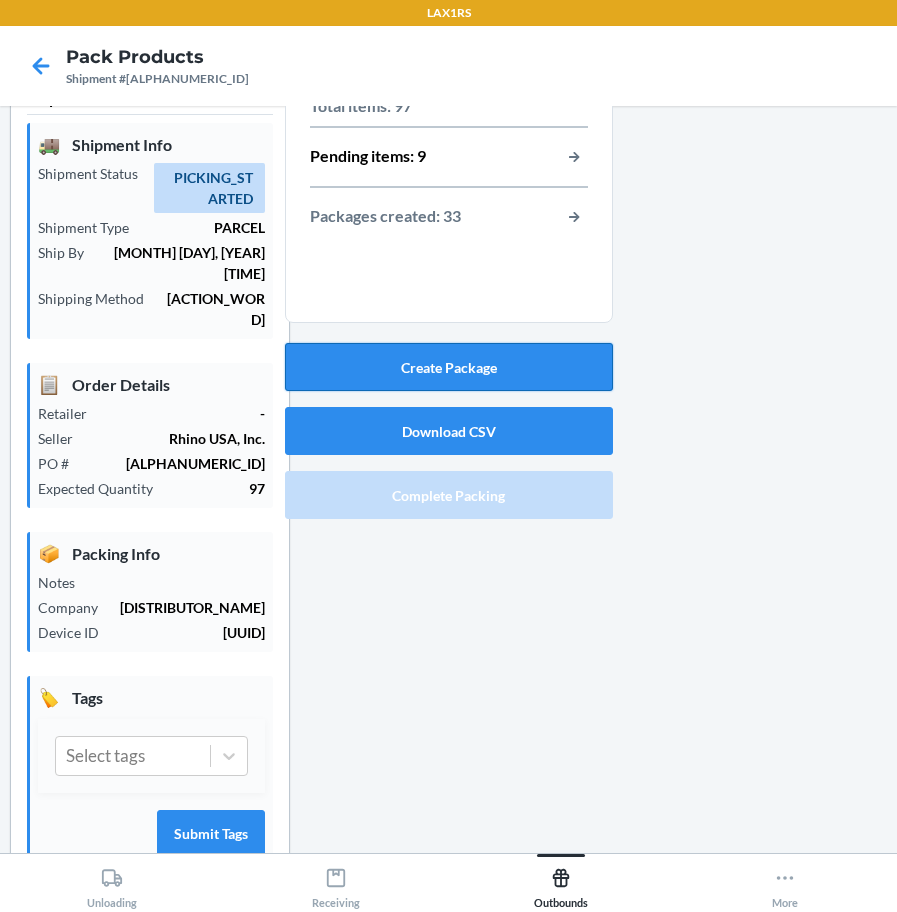 click on "Create Package" at bounding box center [449, 367] 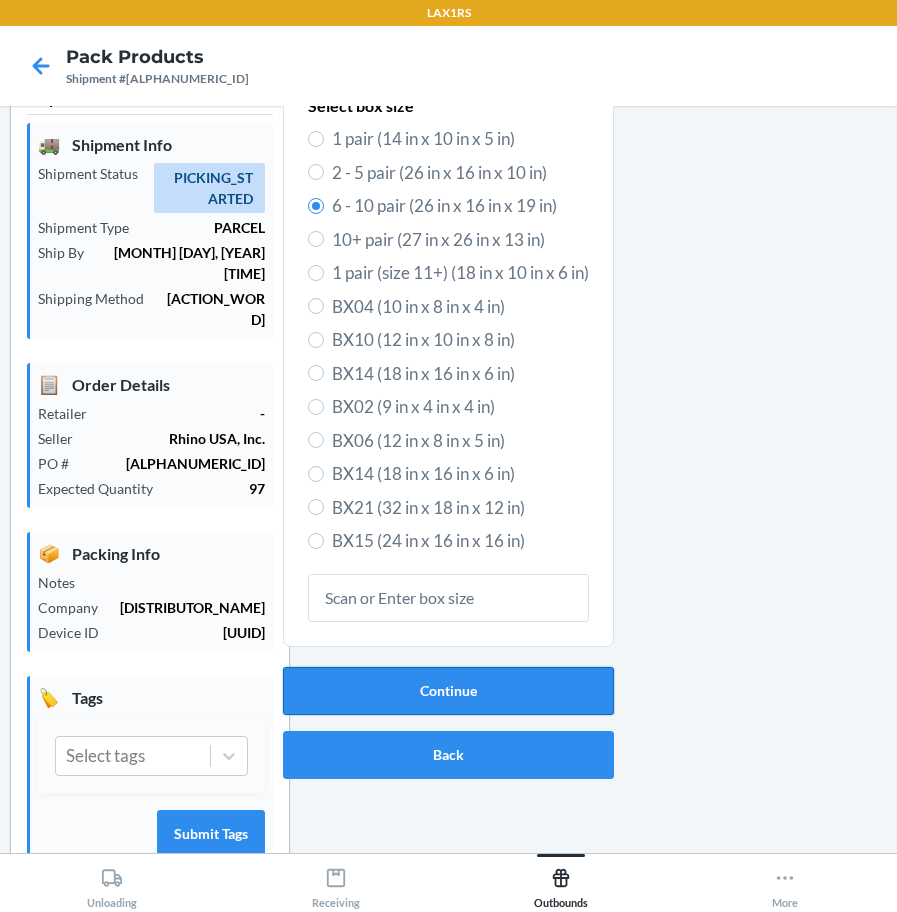 click on "Continue" at bounding box center (448, 691) 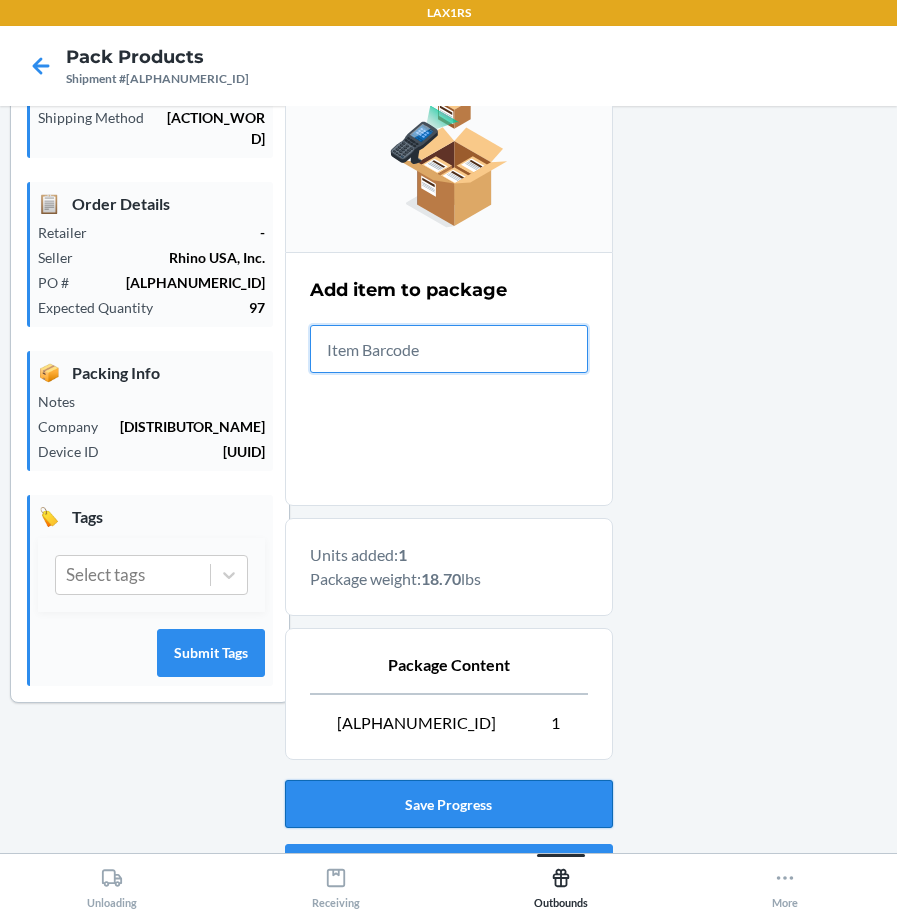 scroll, scrollTop: 345, scrollLeft: 0, axis: vertical 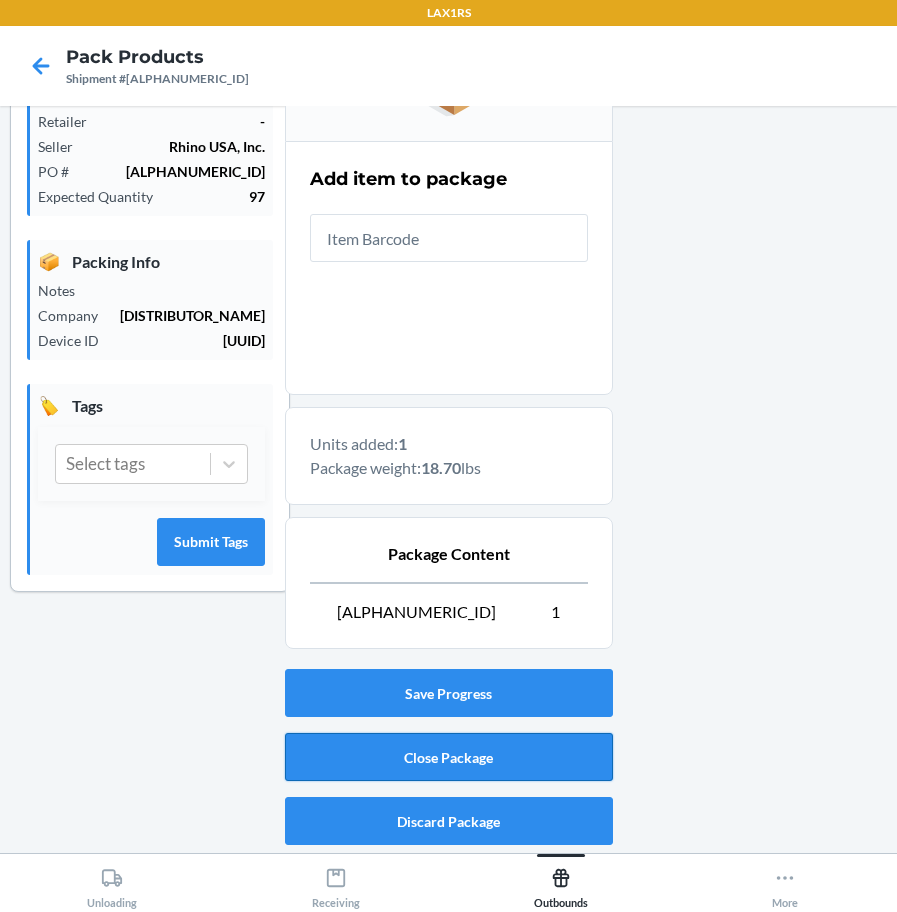 click on "Close Package" at bounding box center (449, 757) 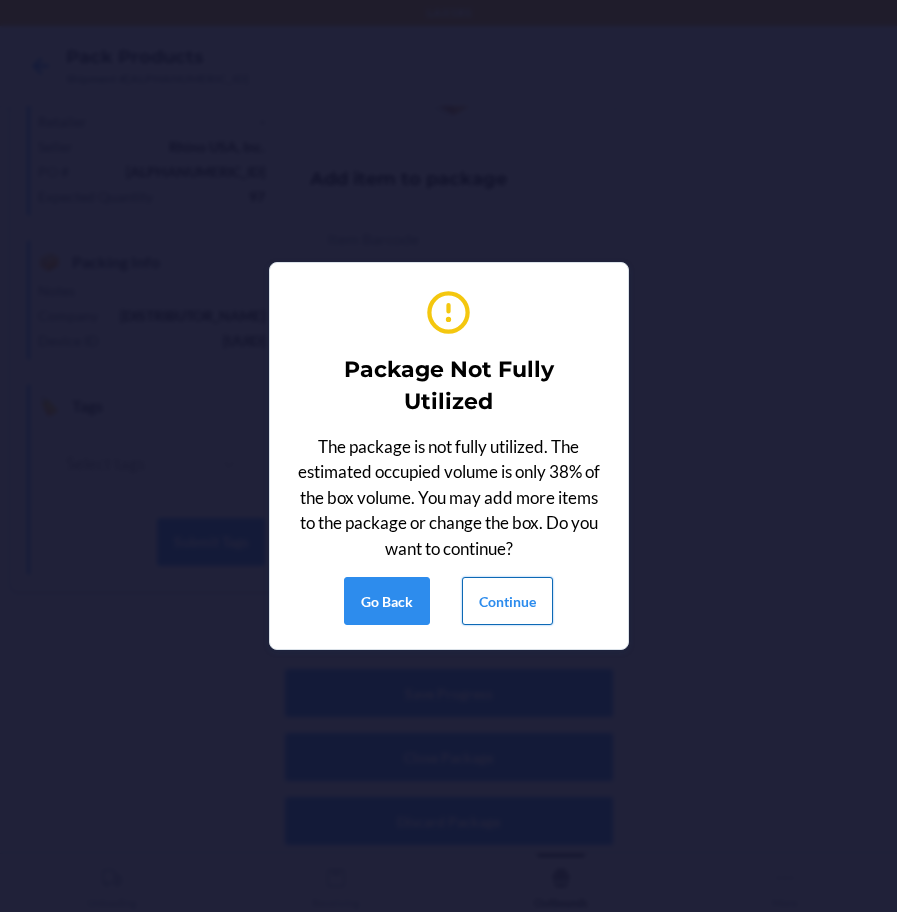 click on "Continue" at bounding box center [507, 601] 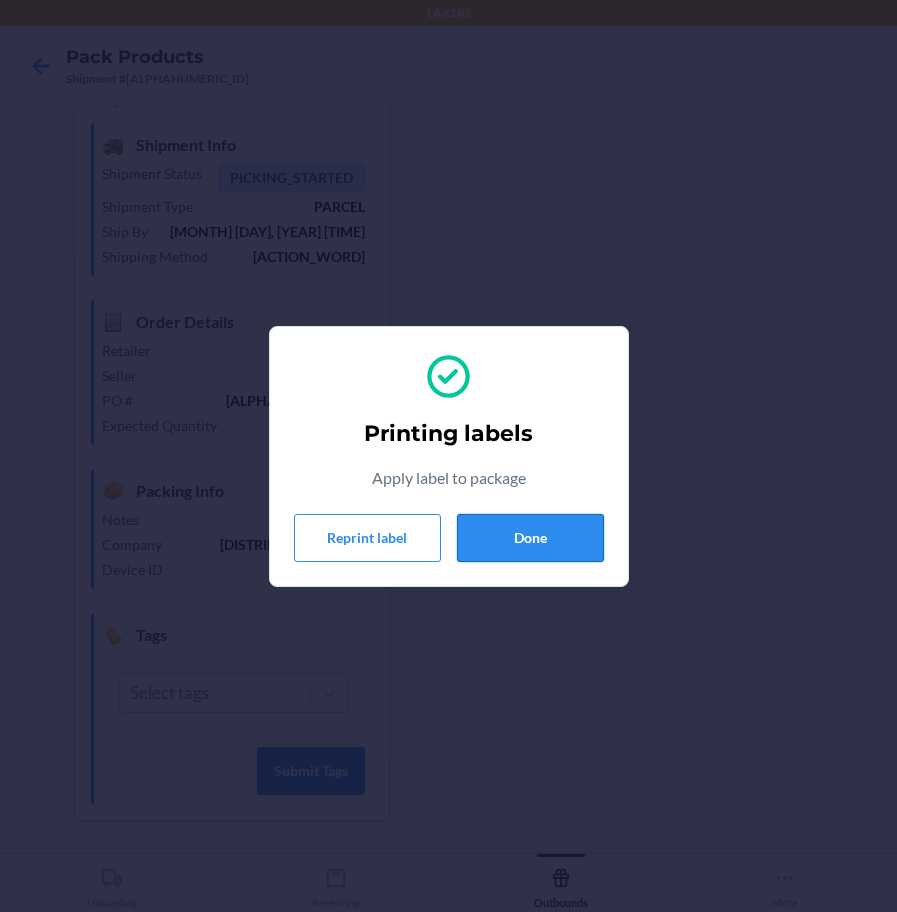 click on "Done" at bounding box center (530, 538) 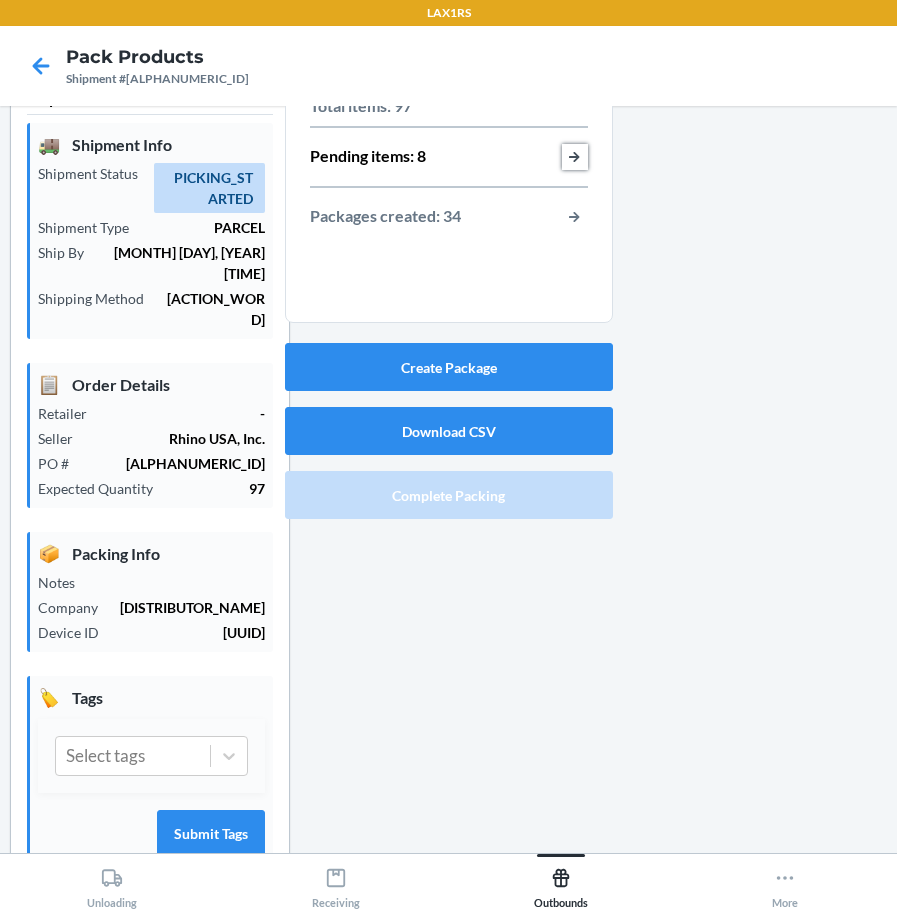 click at bounding box center (575, 157) 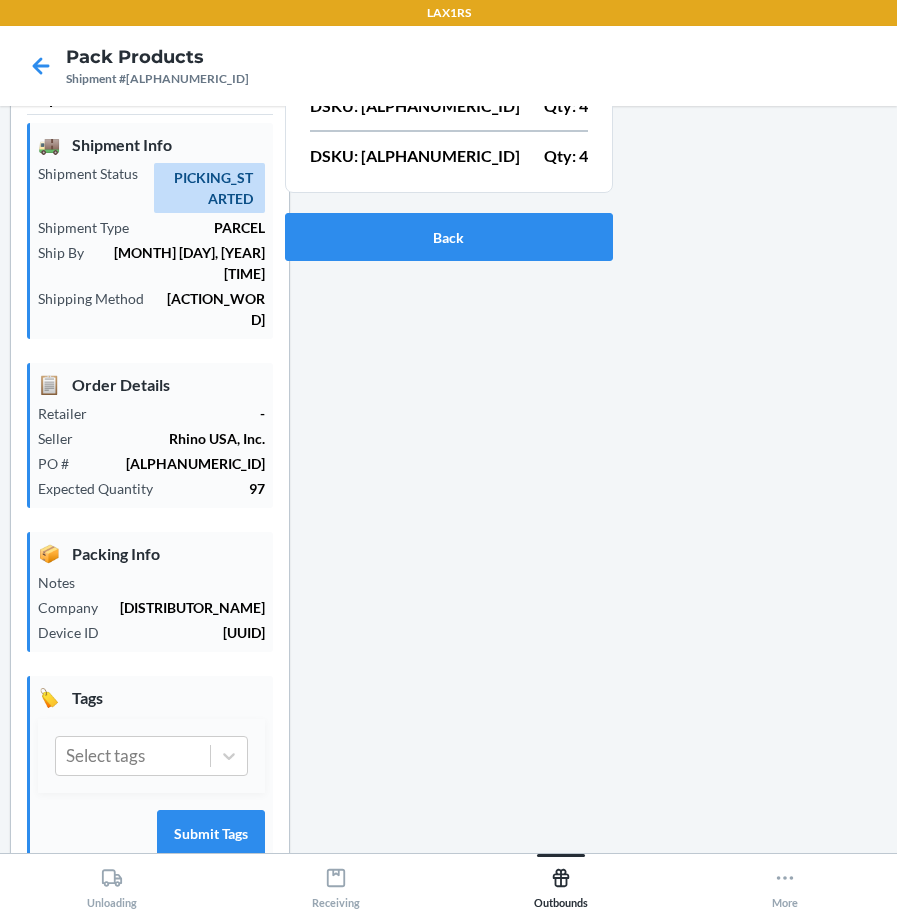 scroll, scrollTop: 0, scrollLeft: 0, axis: both 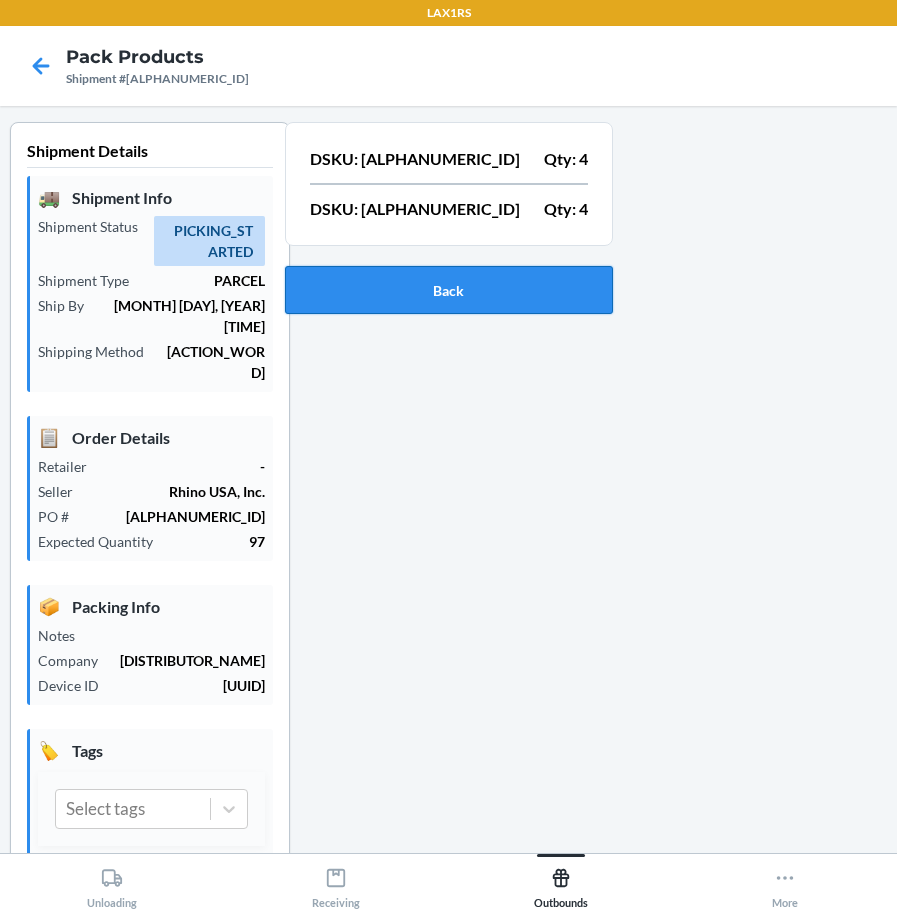 click on "Back" at bounding box center [449, 290] 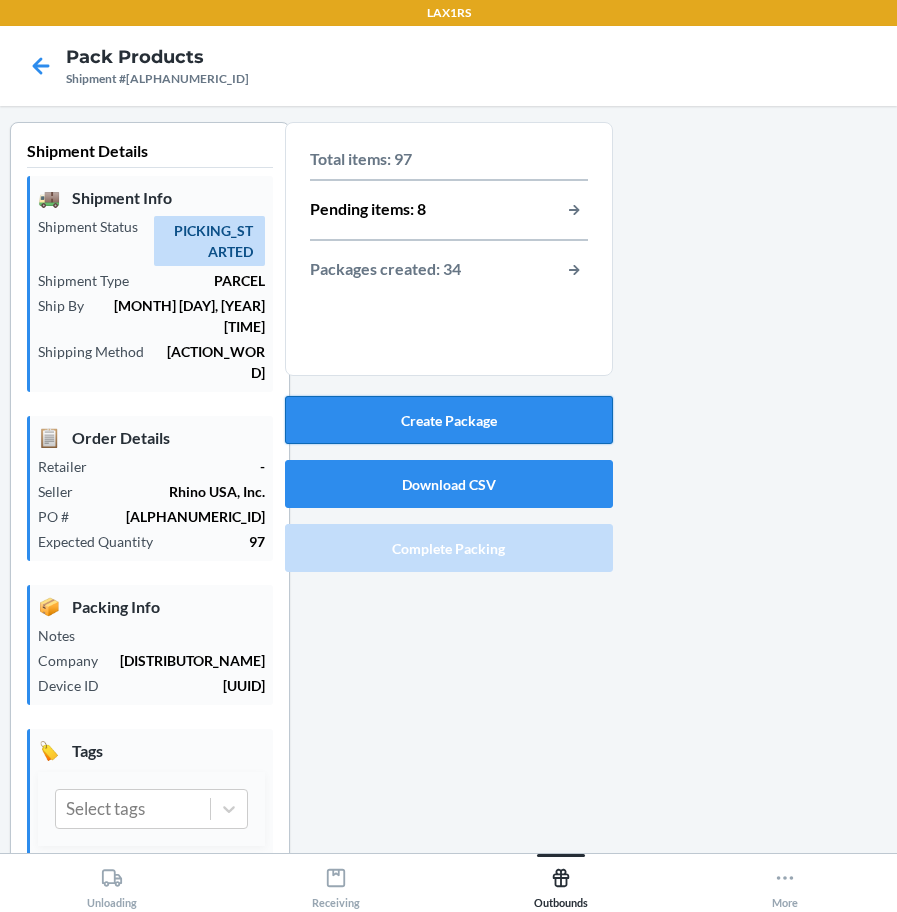 click on "Create Package" at bounding box center (449, 420) 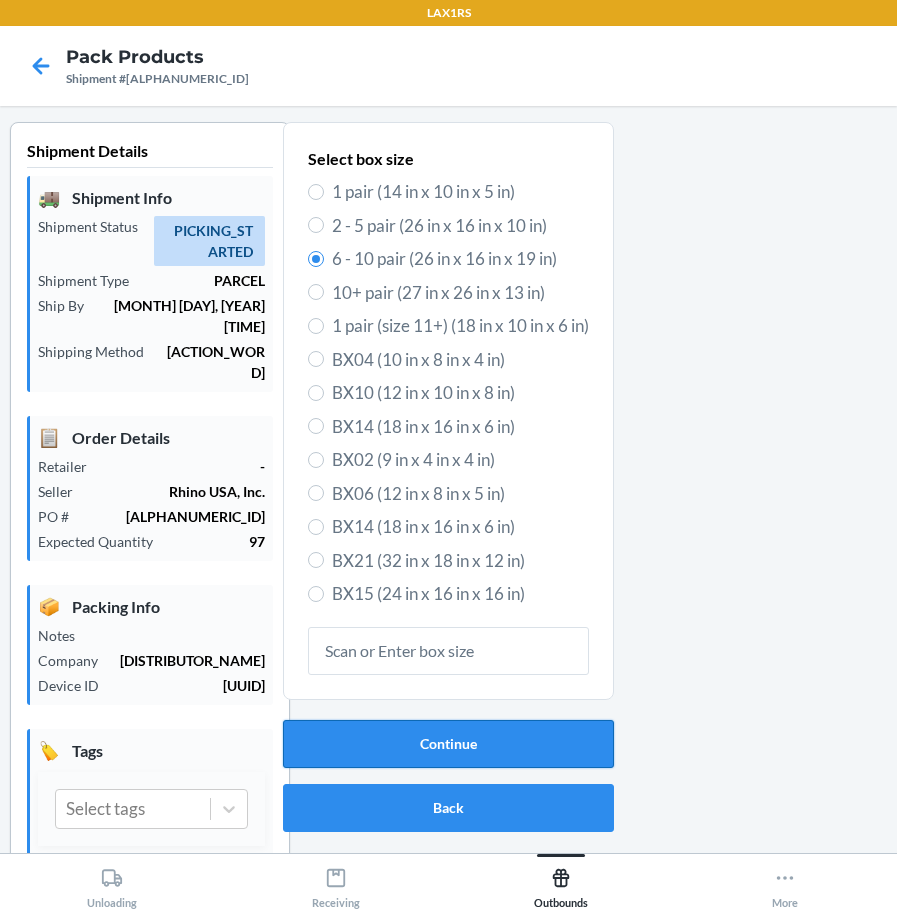 click on "Continue" at bounding box center [448, 744] 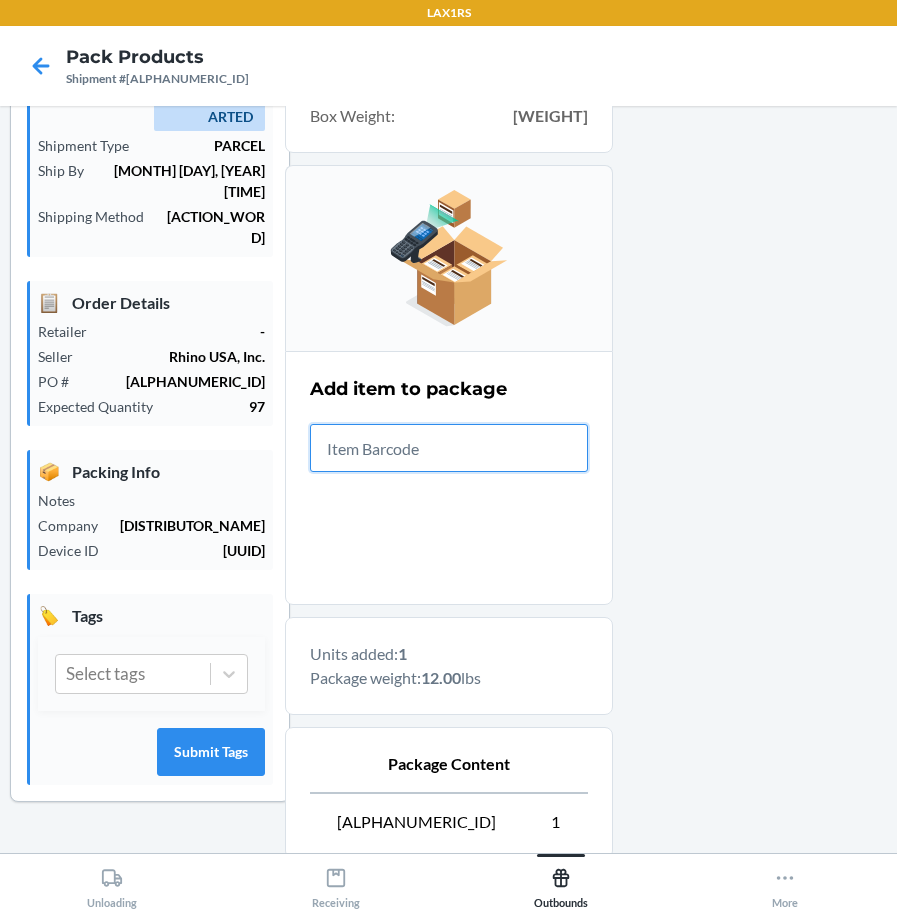 scroll, scrollTop: 345, scrollLeft: 0, axis: vertical 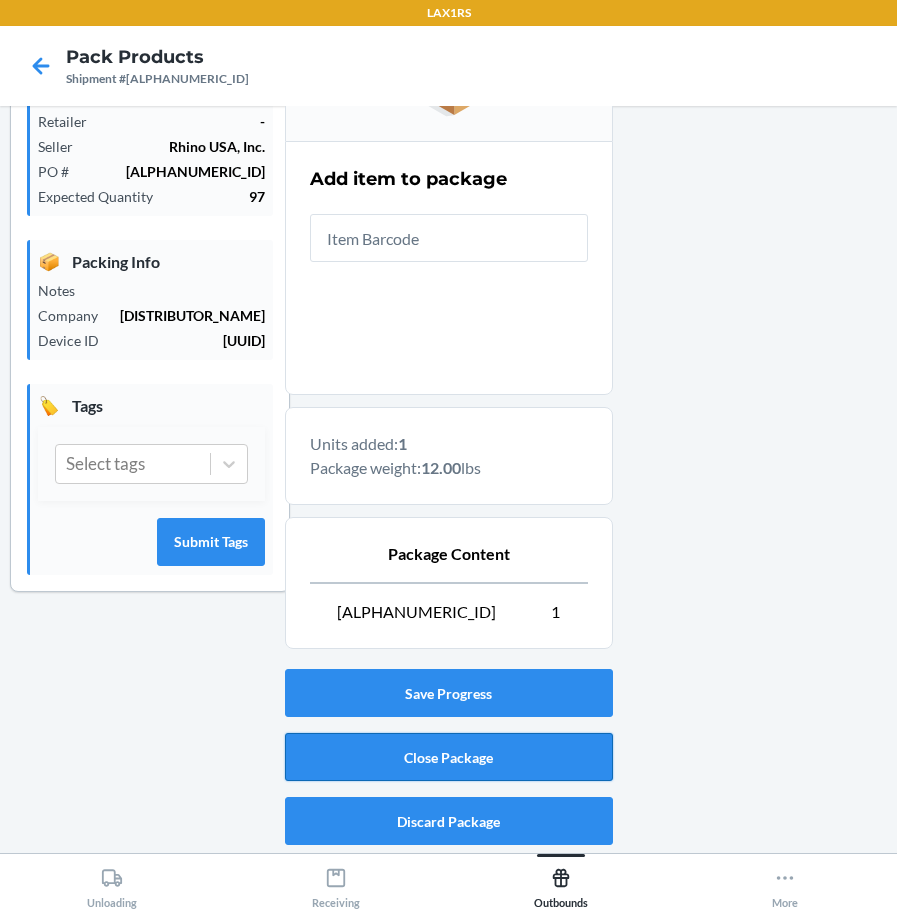 click on "Close Package" at bounding box center (449, 757) 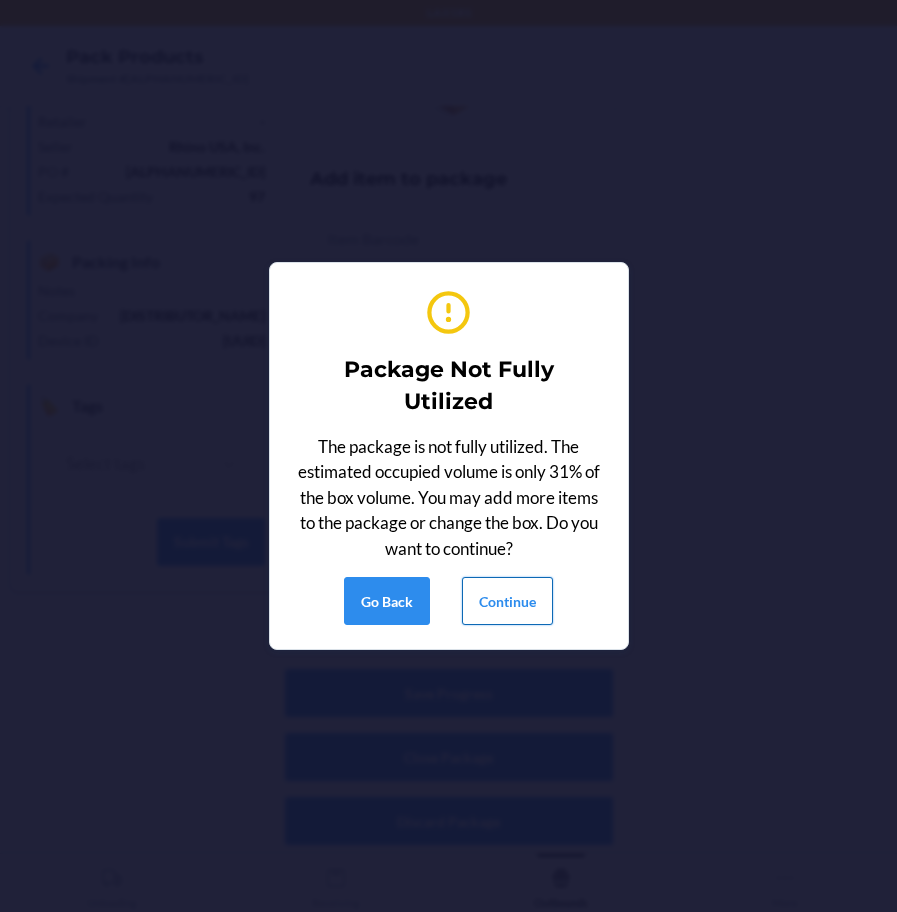 click on "Continue" at bounding box center [507, 601] 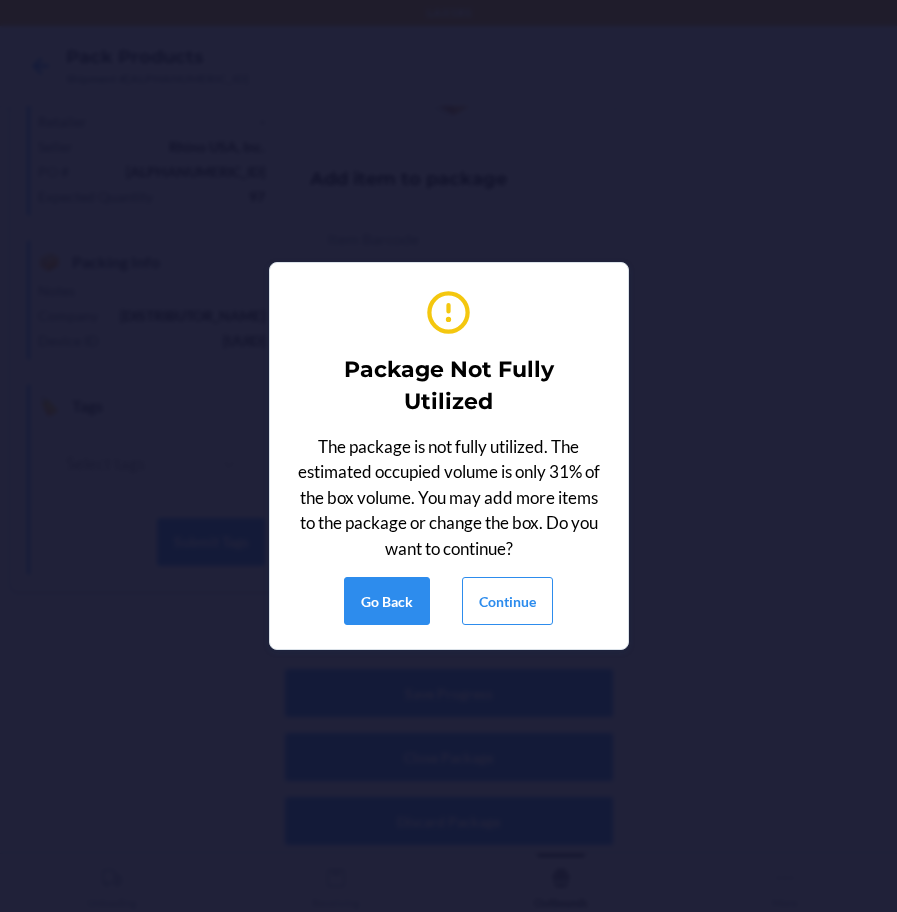 scroll, scrollTop: 53, scrollLeft: 0, axis: vertical 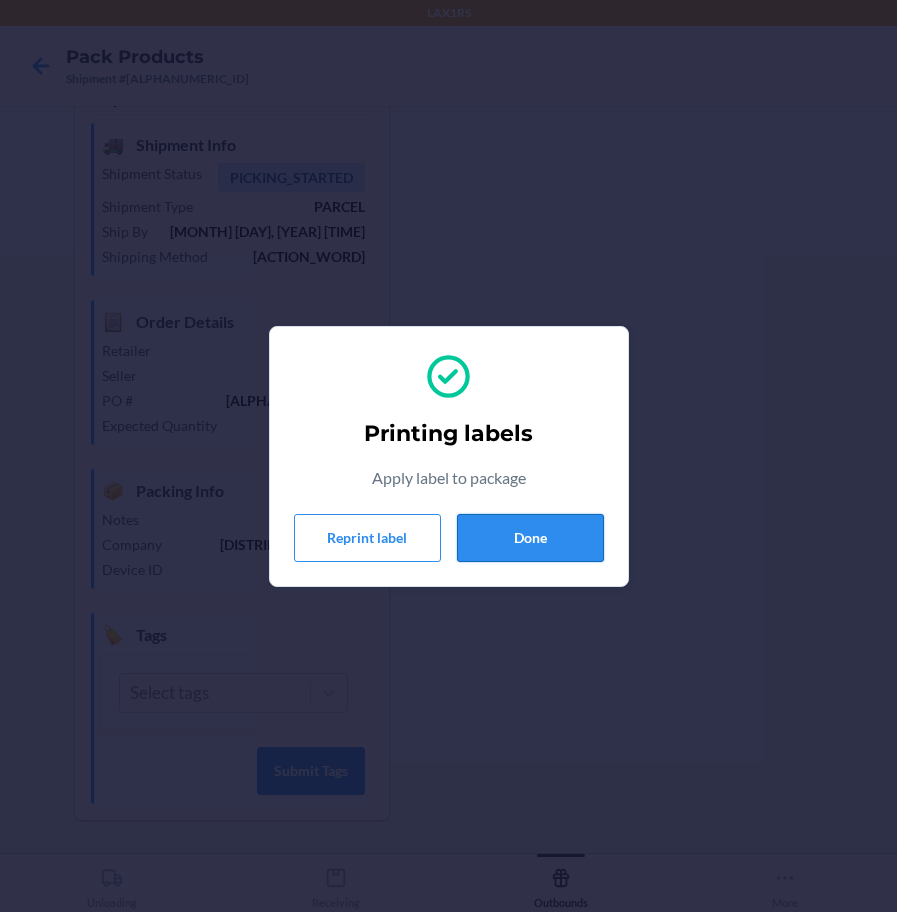 click on "Done" at bounding box center (530, 538) 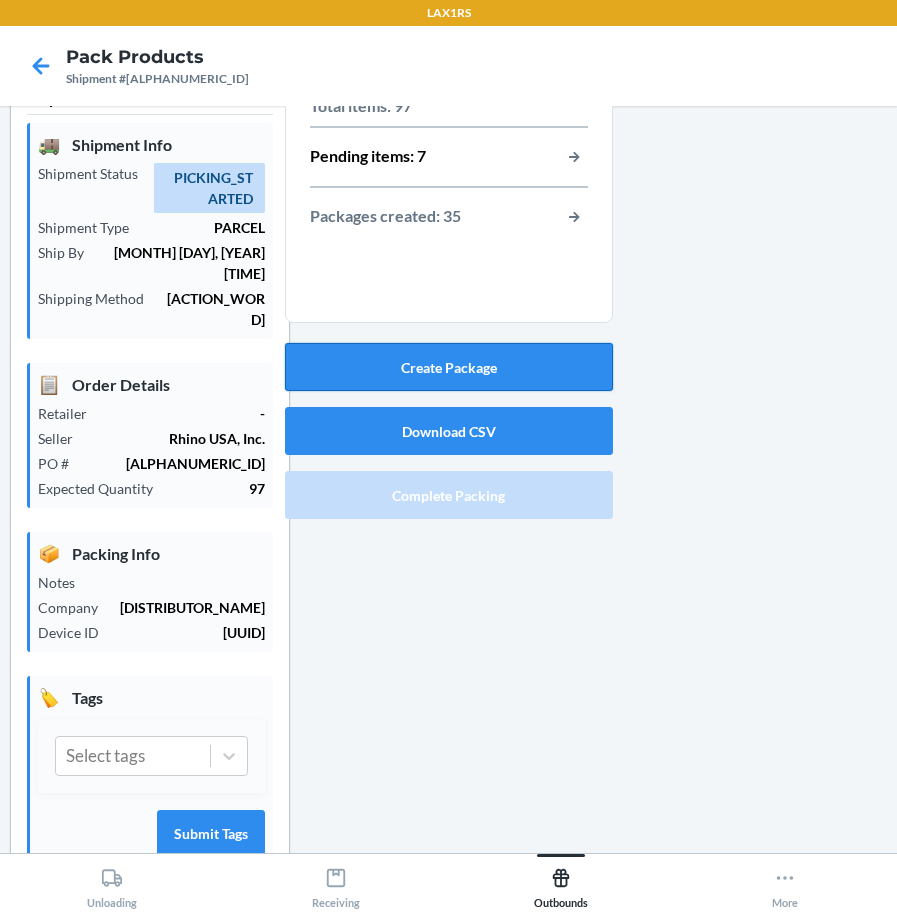 click on "Create Package" at bounding box center (449, 367) 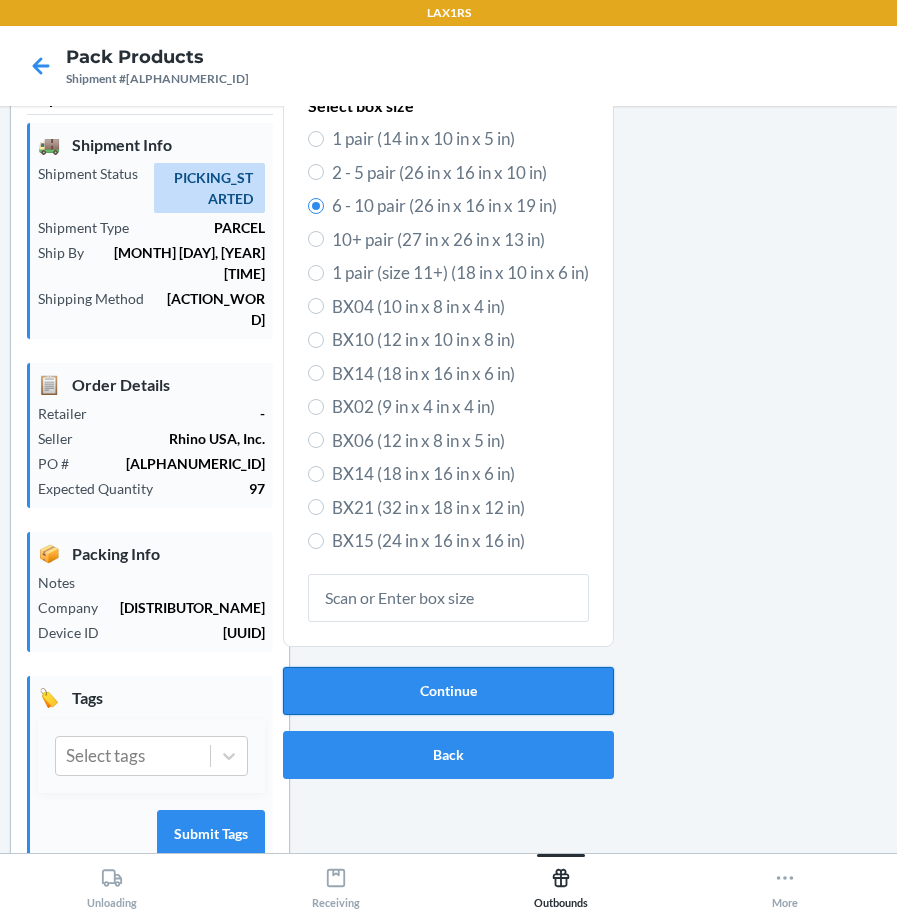 click on "Continue" at bounding box center [448, 691] 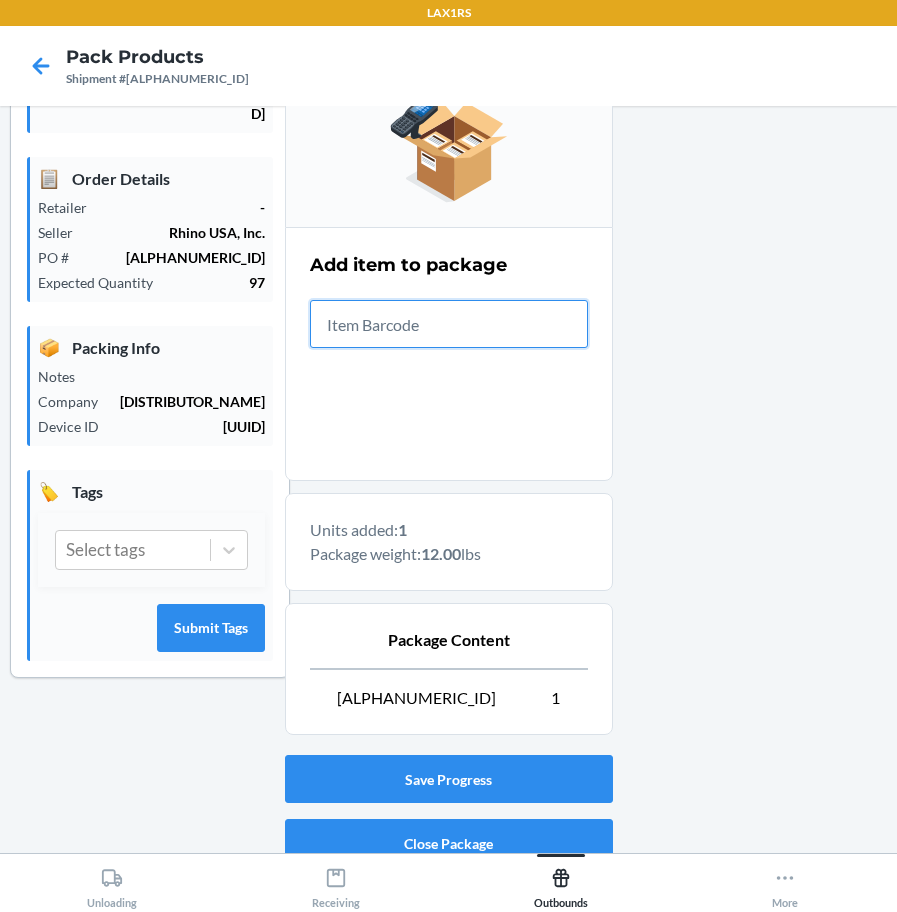 scroll, scrollTop: 345, scrollLeft: 0, axis: vertical 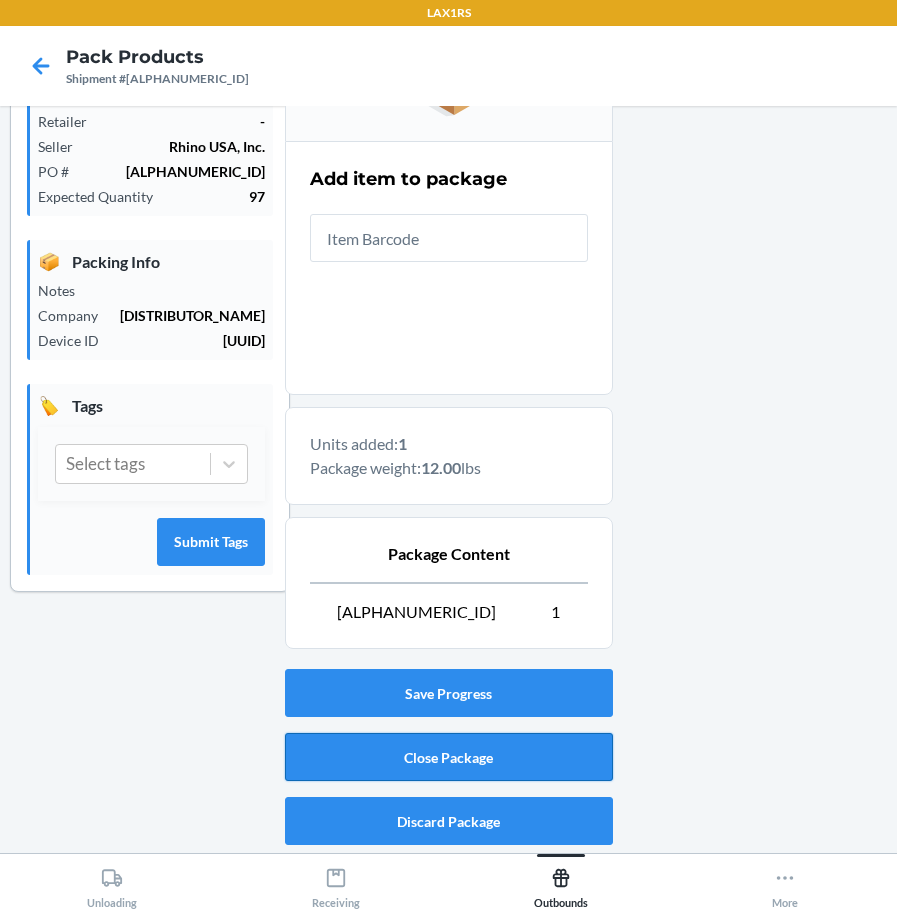 click on "Close Package" at bounding box center [449, 757] 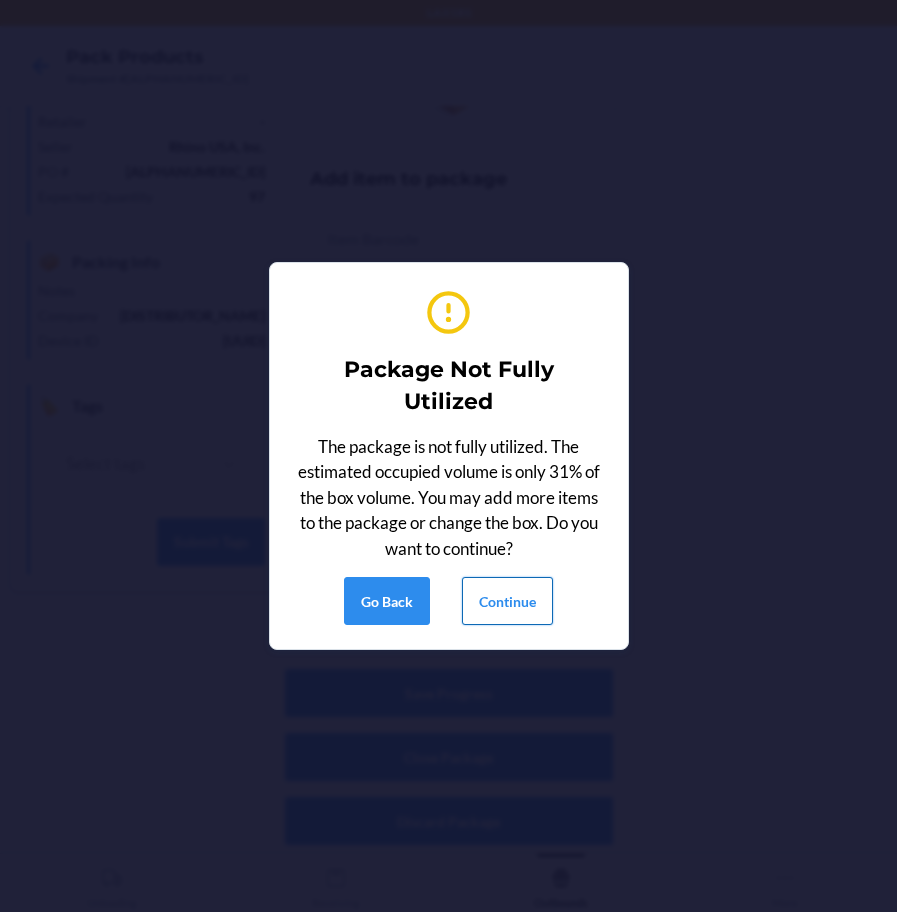 click on "Continue" at bounding box center (507, 601) 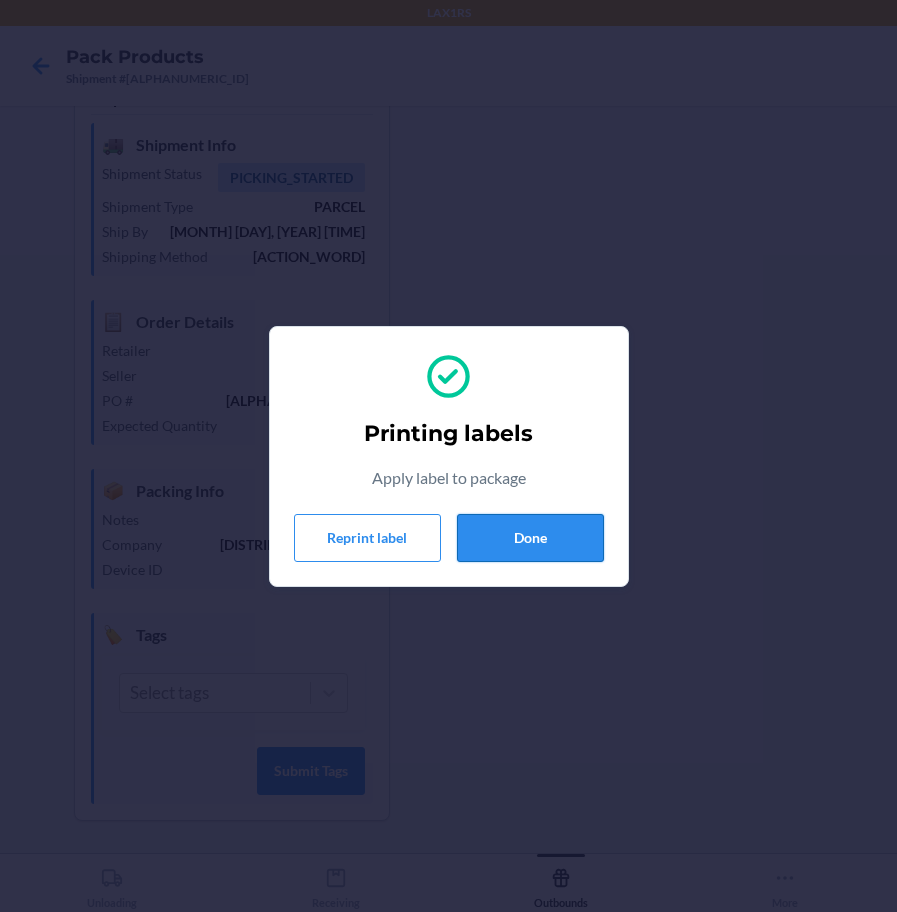 click on "Done" at bounding box center (530, 538) 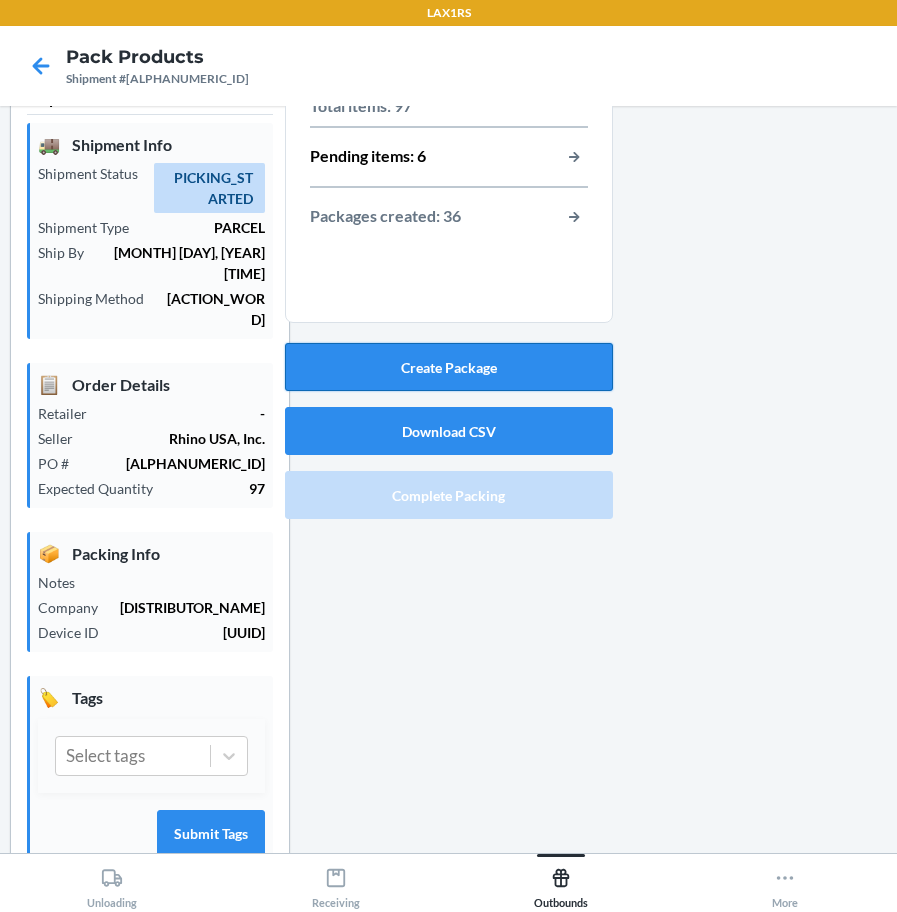 click on "Create Package" at bounding box center (449, 367) 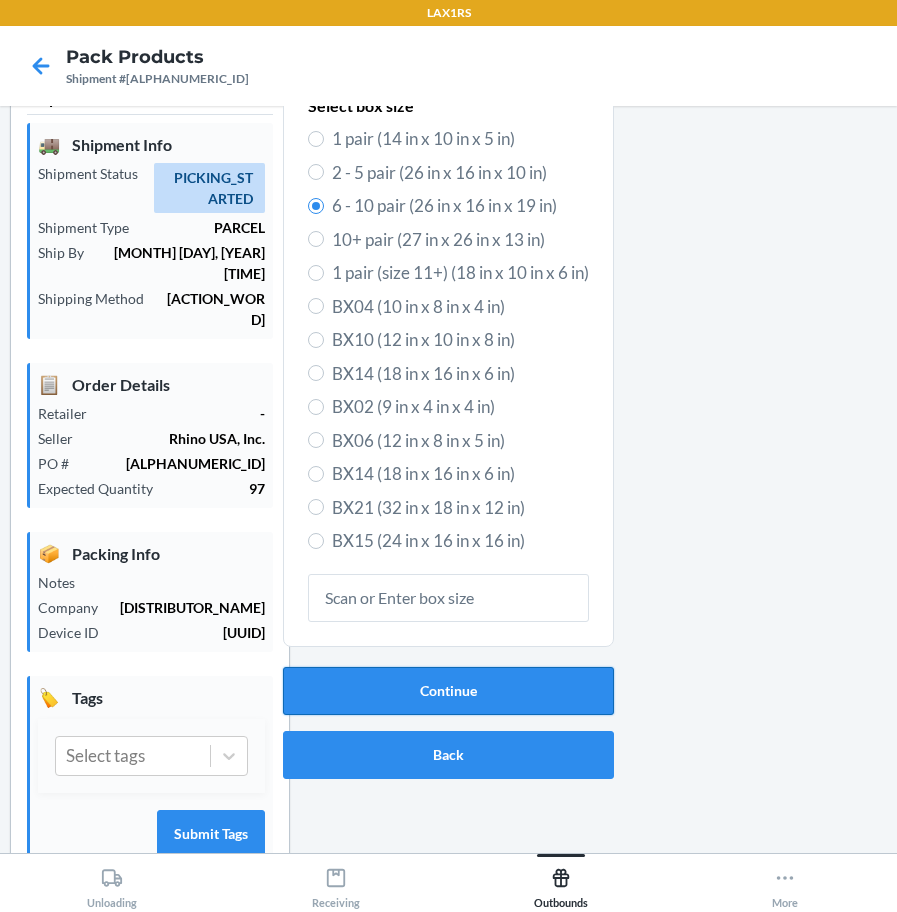 click on "Continue" at bounding box center [448, 691] 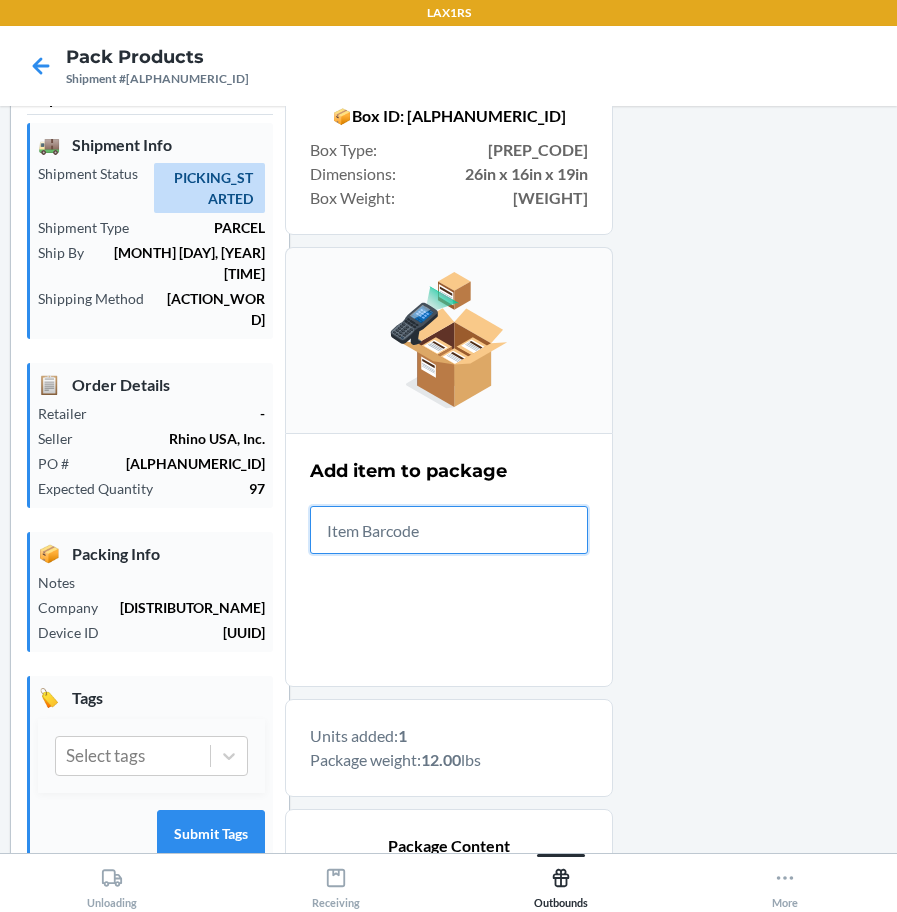 scroll, scrollTop: 345, scrollLeft: 0, axis: vertical 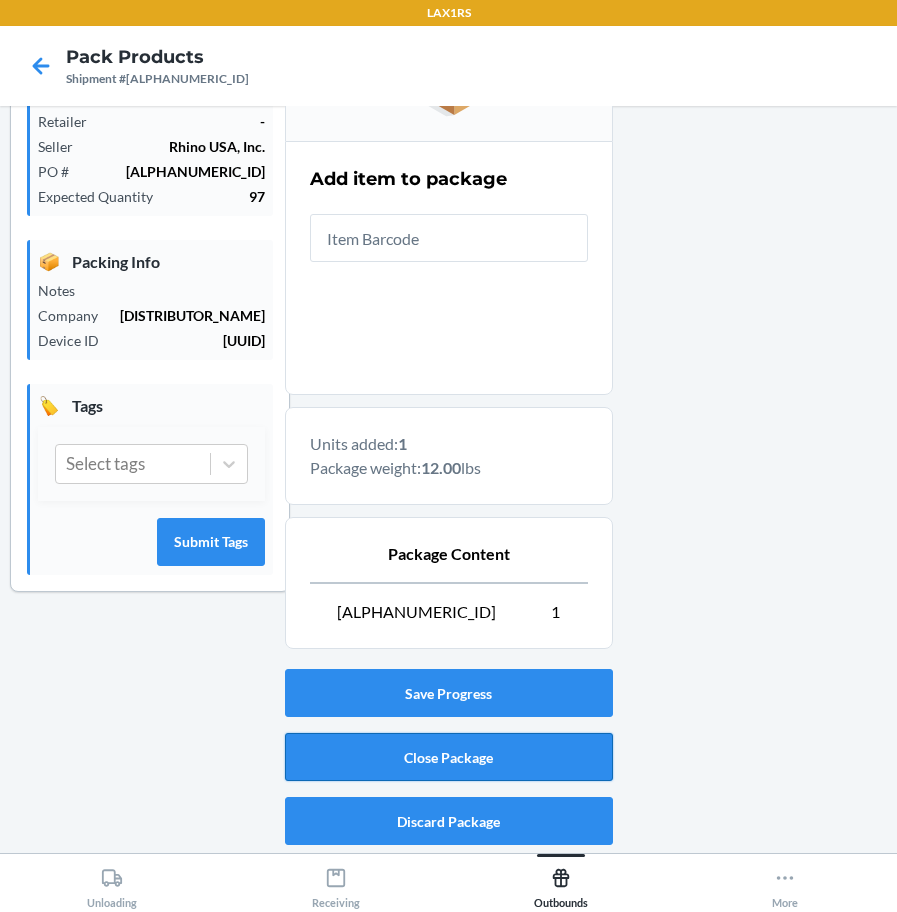 click on "Close Package" at bounding box center (449, 757) 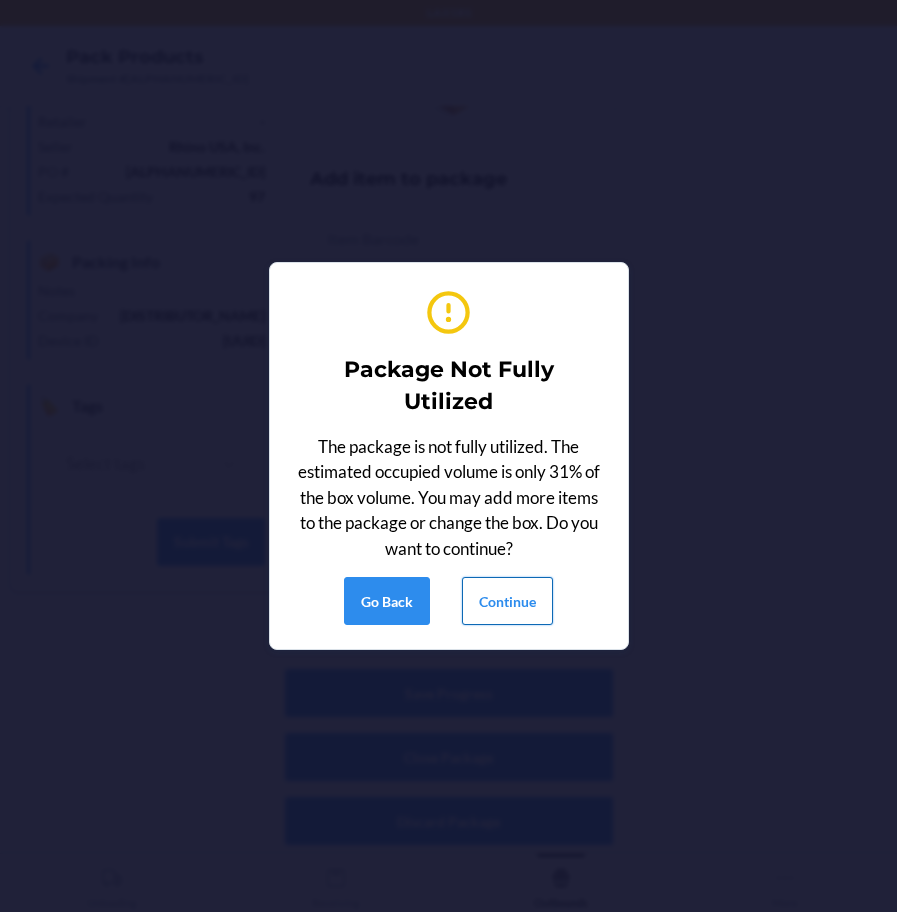 click on "Continue" at bounding box center (507, 601) 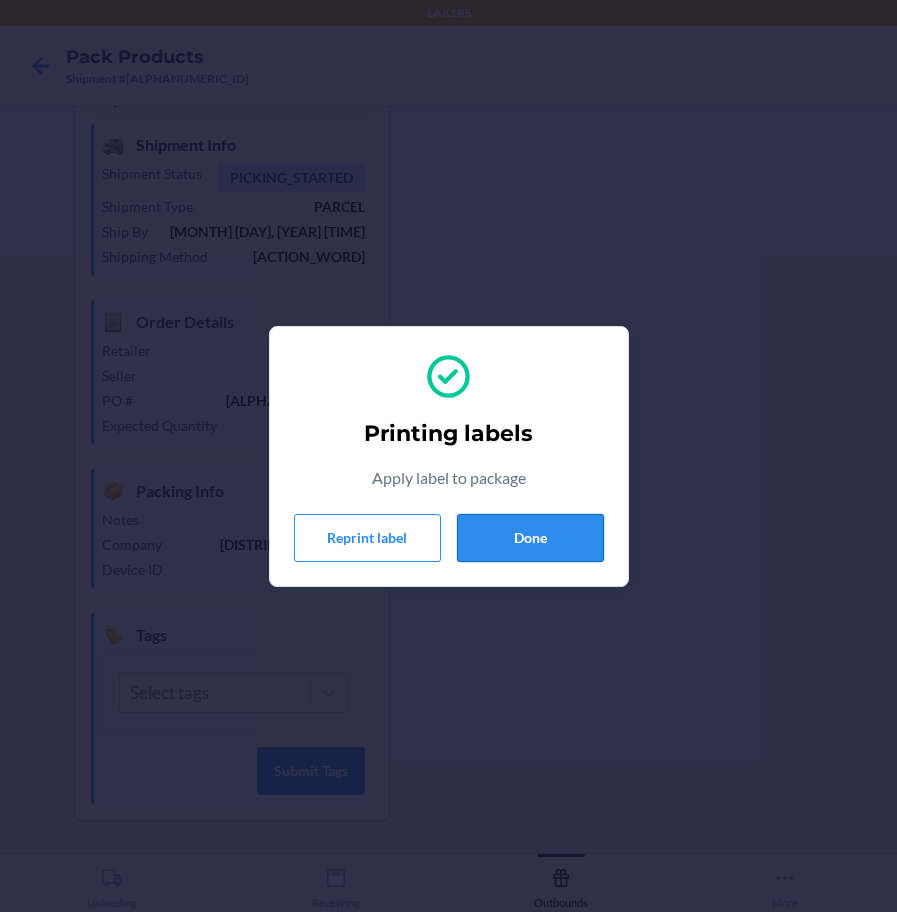 click on "Done" at bounding box center (530, 538) 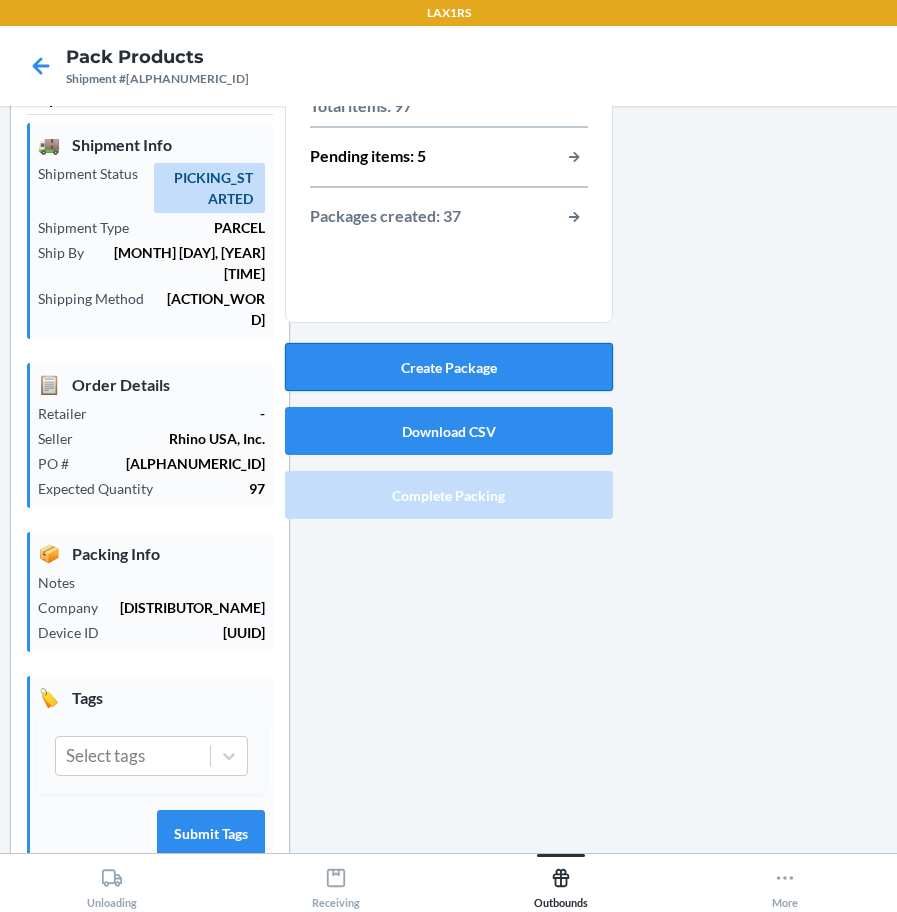 click on "Create Package" at bounding box center [449, 367] 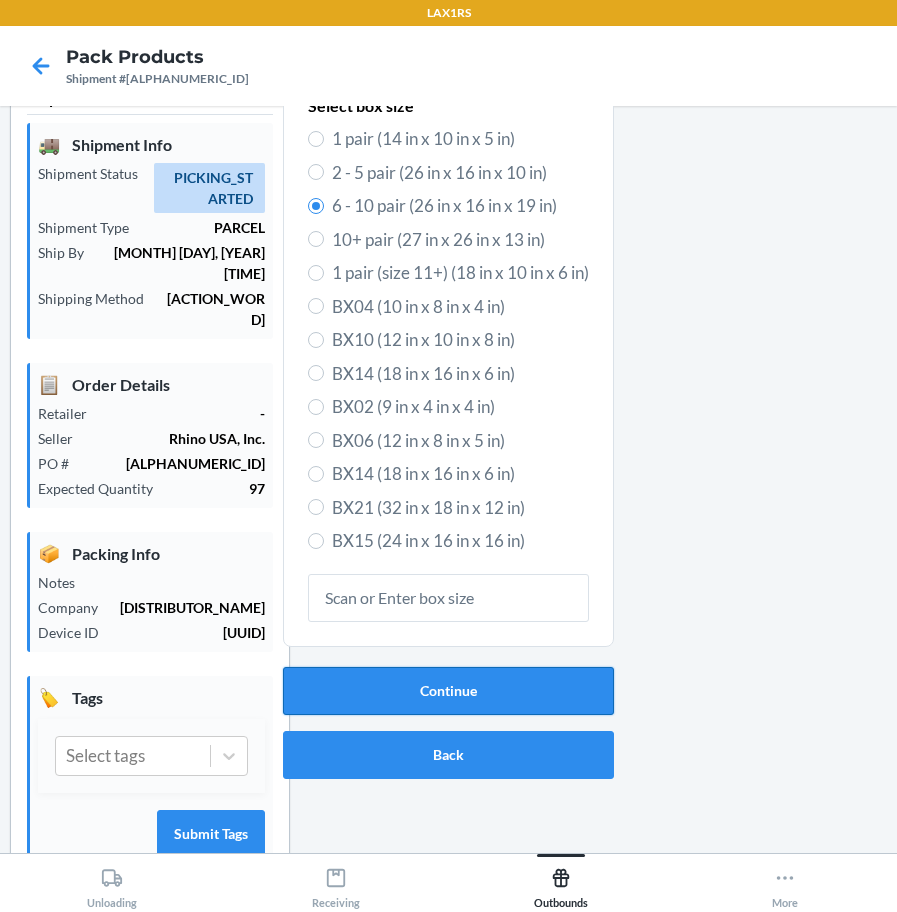 click on "Continue" at bounding box center [448, 691] 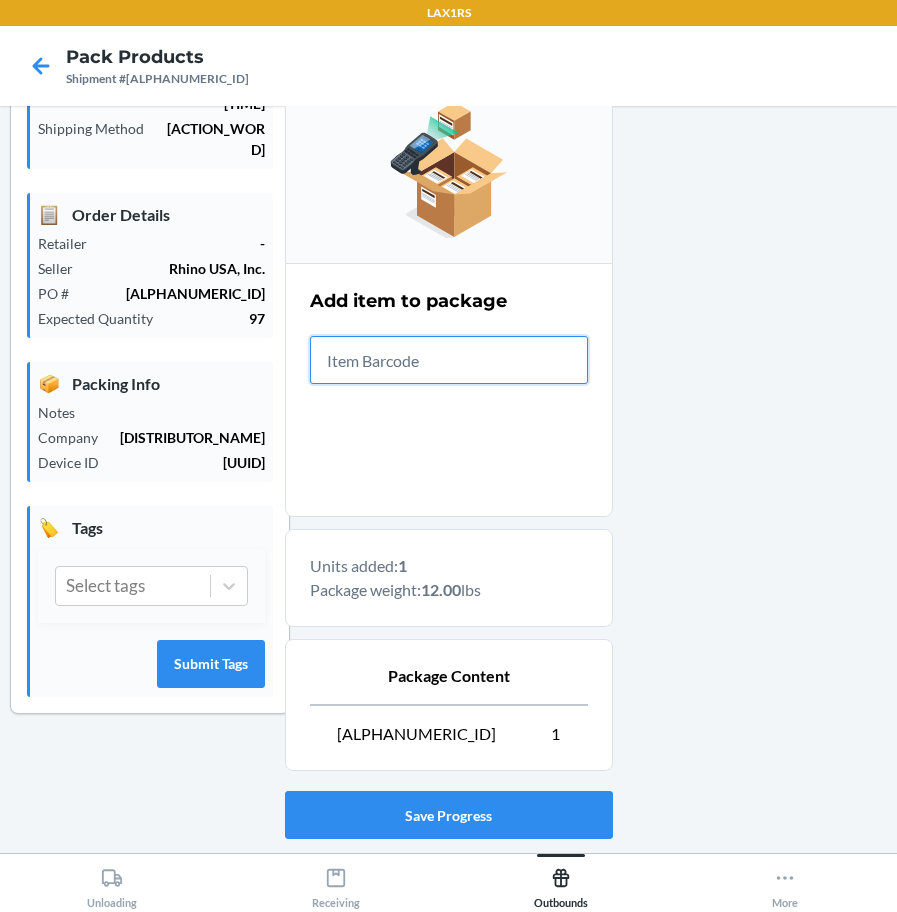 scroll, scrollTop: 345, scrollLeft: 0, axis: vertical 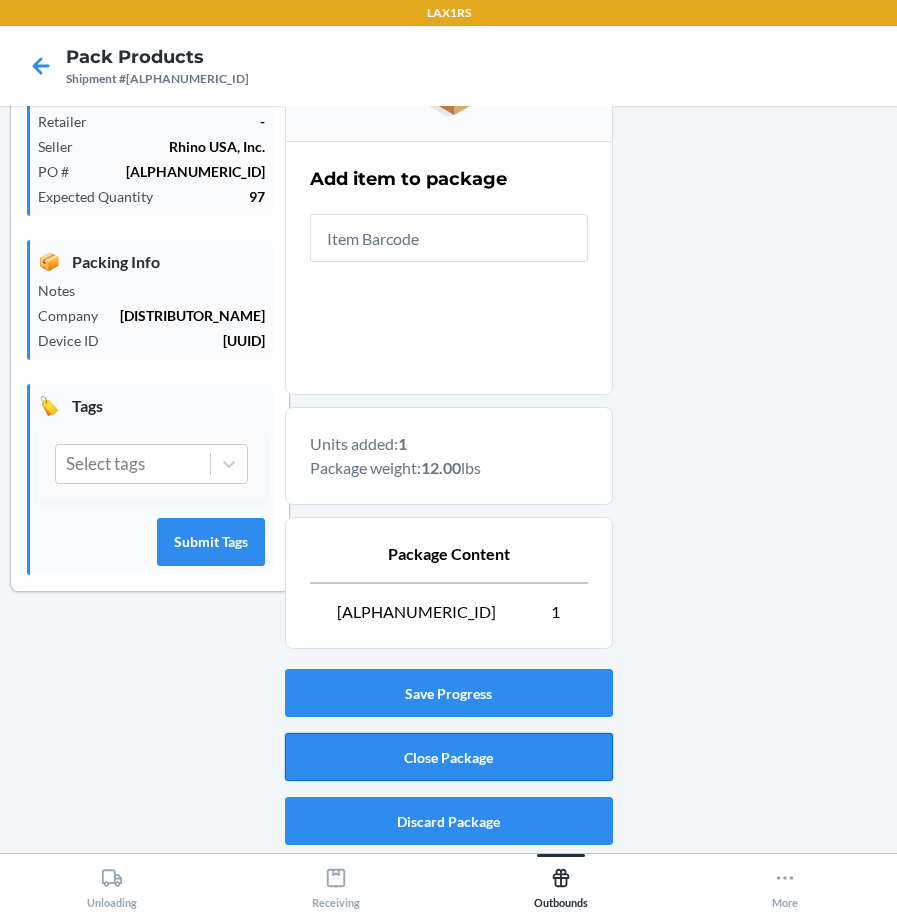 click on "Close Package" at bounding box center (449, 757) 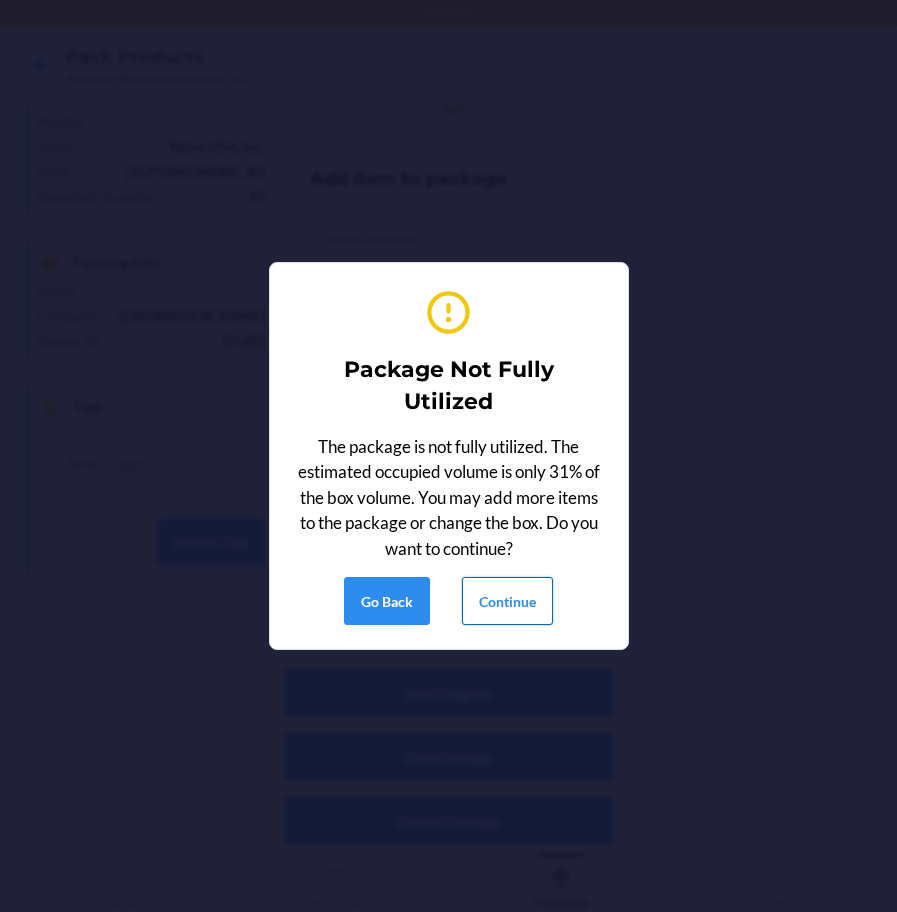 click on "Continue" at bounding box center [507, 601] 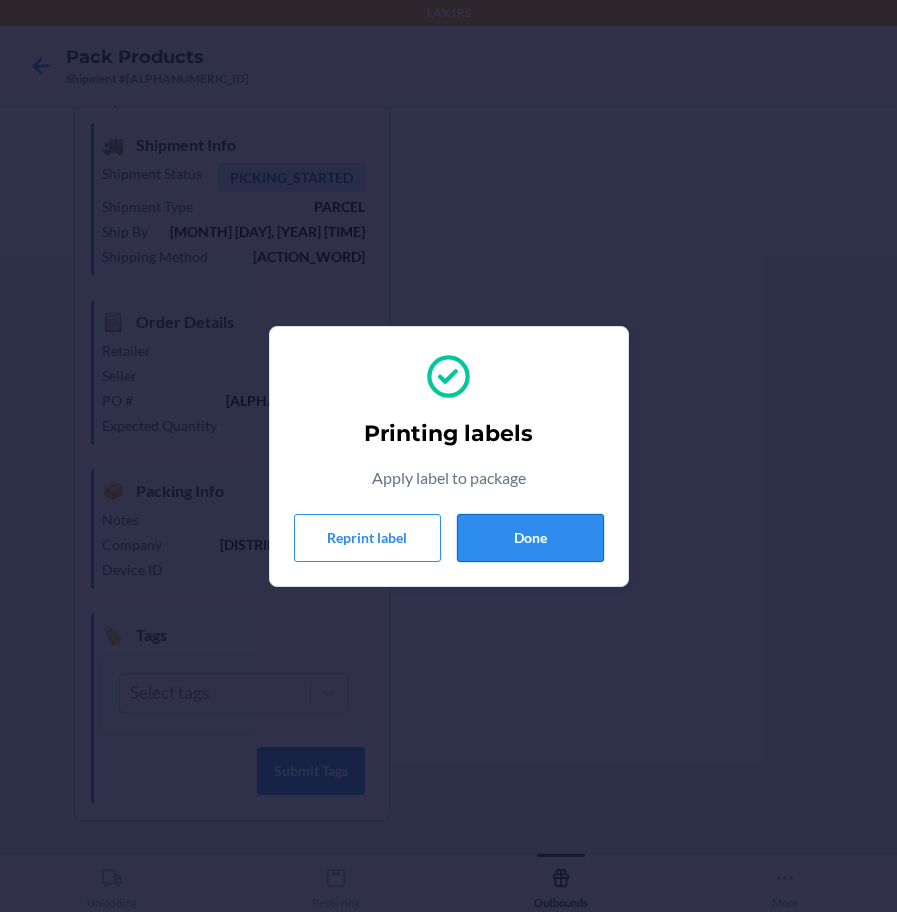 click on "Done" at bounding box center [530, 538] 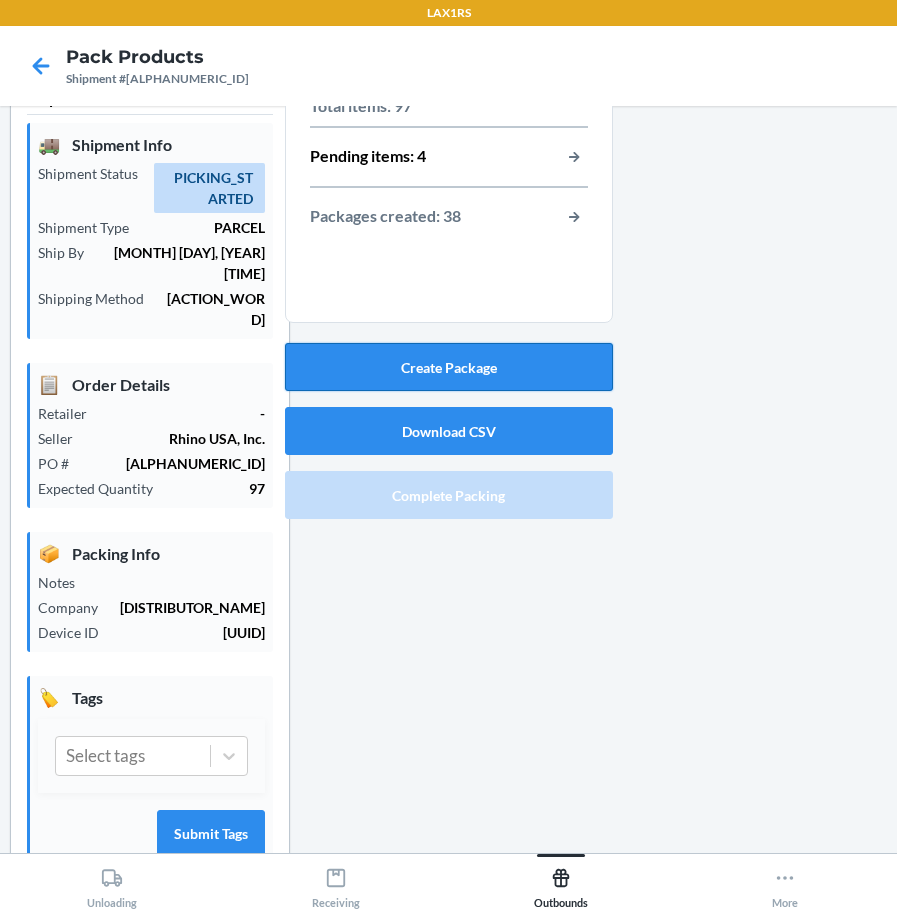 click on "Create Package" at bounding box center (449, 367) 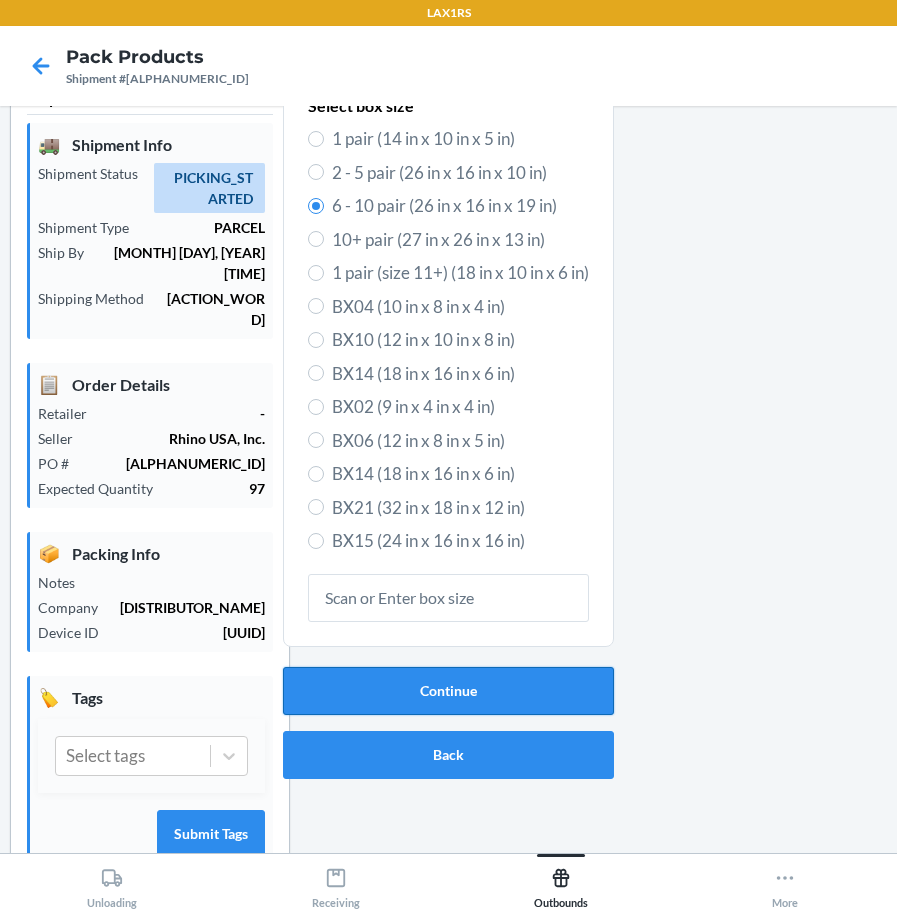 click on "Continue" at bounding box center [448, 691] 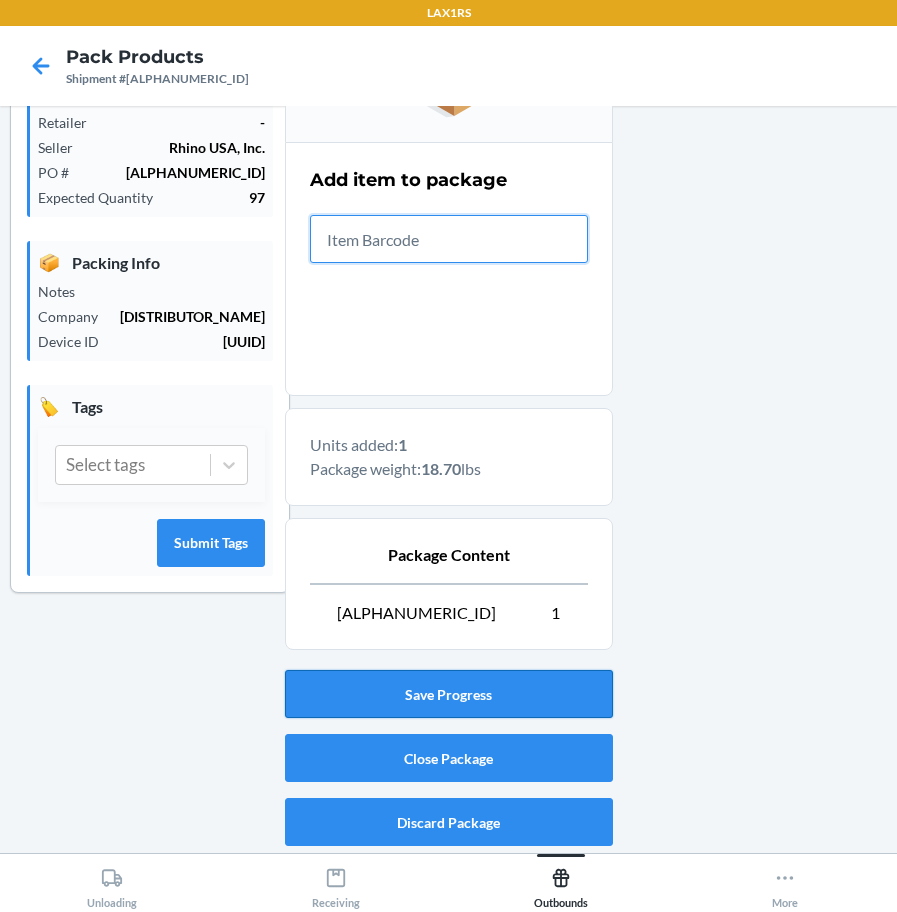 scroll, scrollTop: 345, scrollLeft: 0, axis: vertical 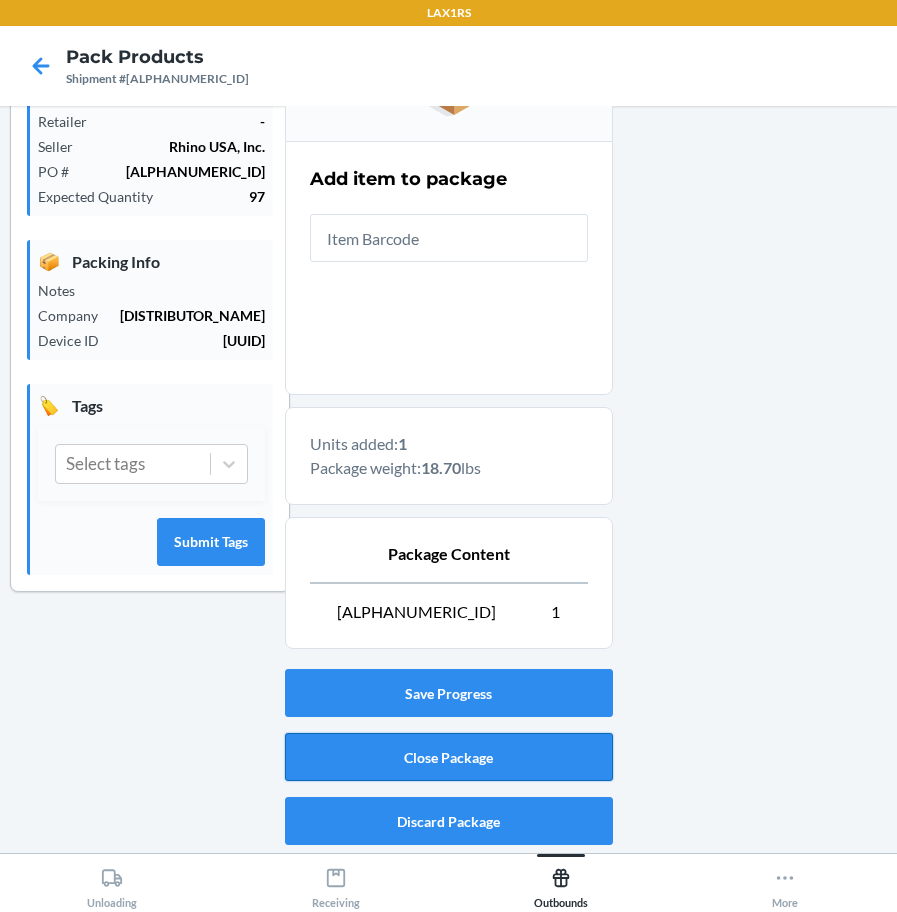 click on "Close Package" at bounding box center (449, 757) 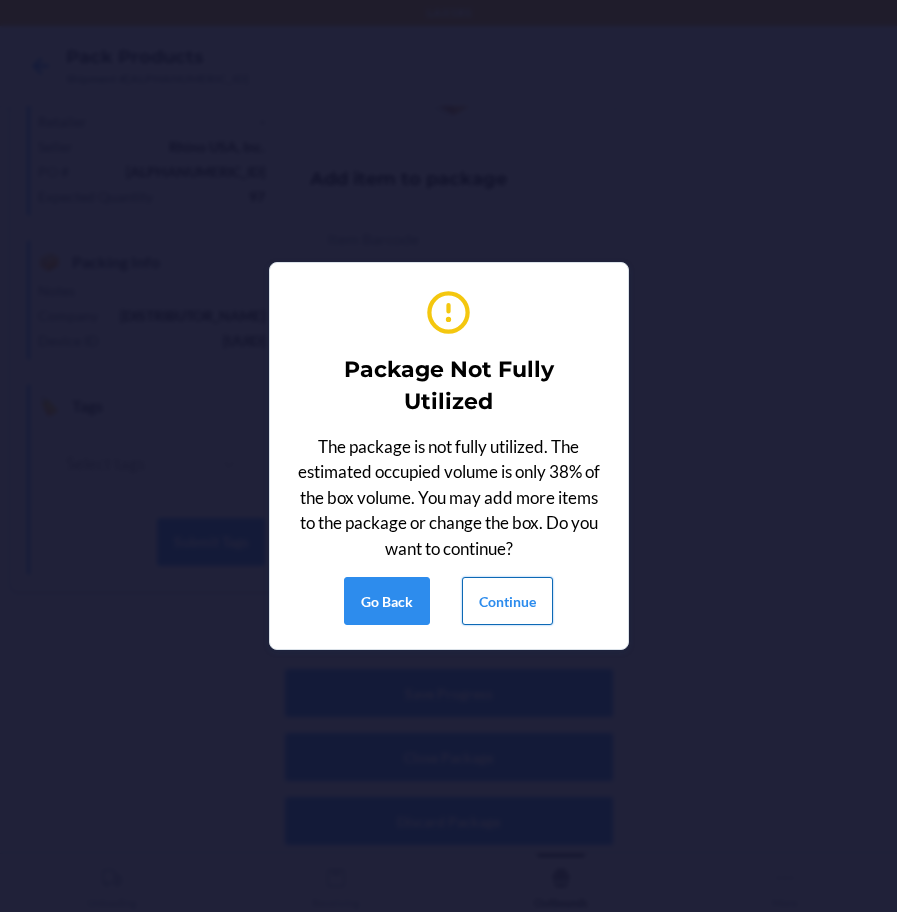 click on "Continue" at bounding box center [507, 601] 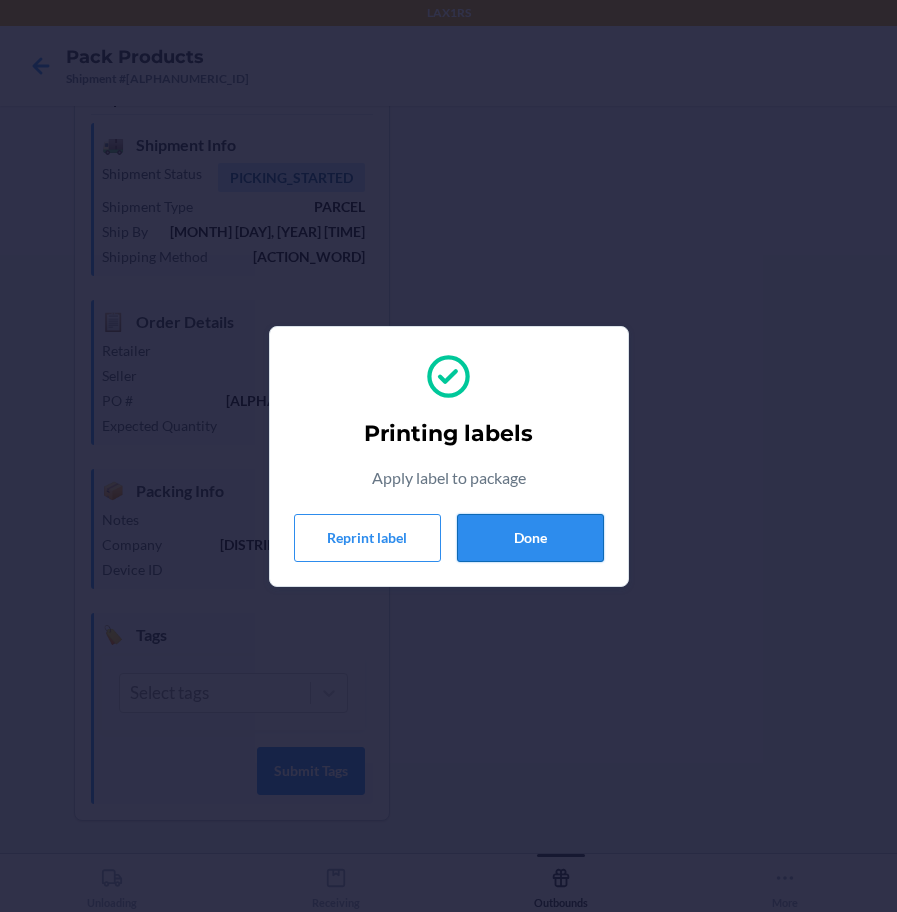 click on "Done" at bounding box center [530, 538] 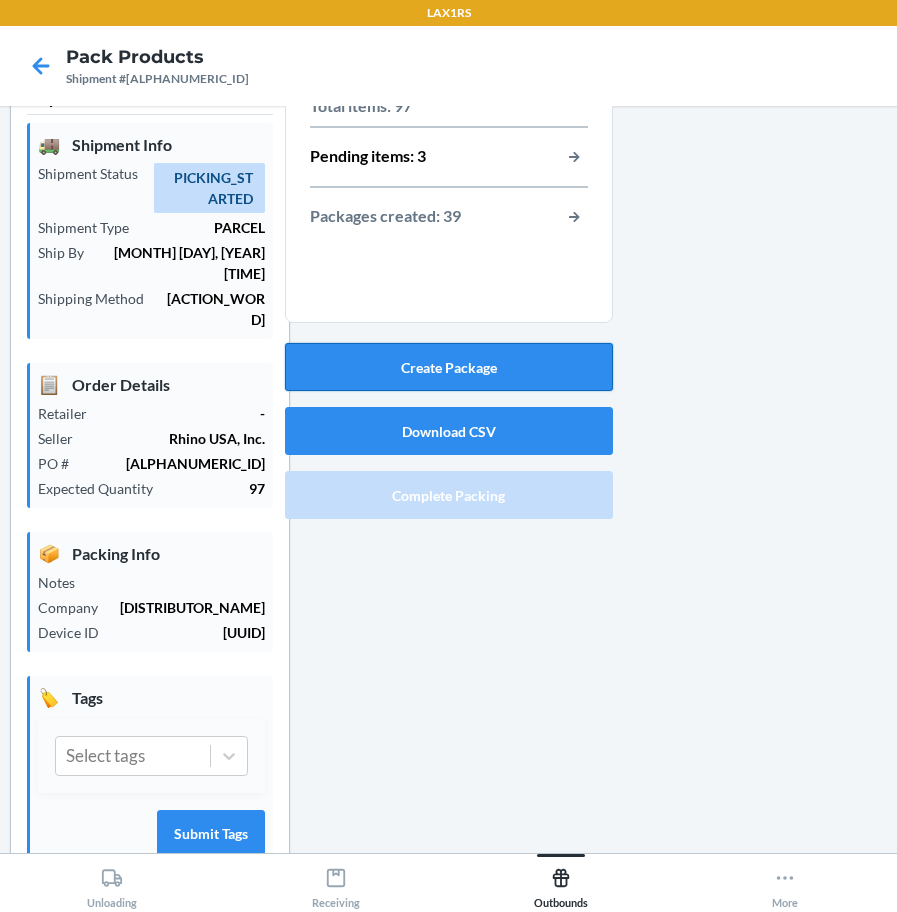click on "Create Package" at bounding box center [449, 367] 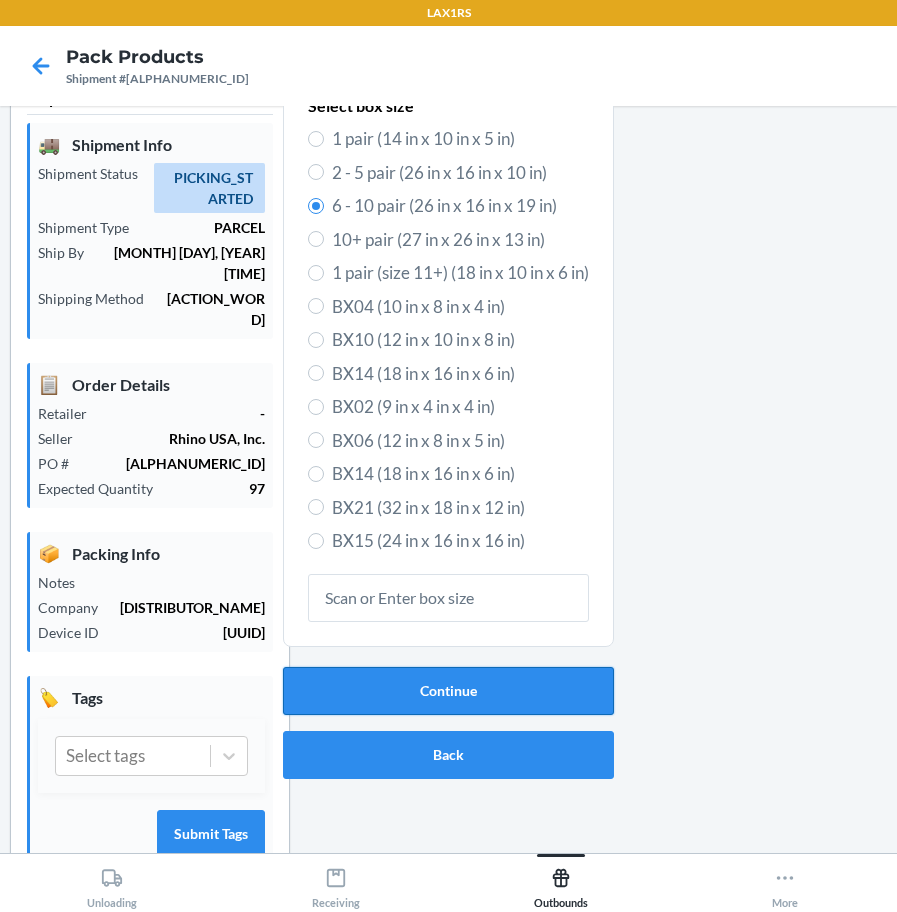 click on "Continue" at bounding box center [448, 691] 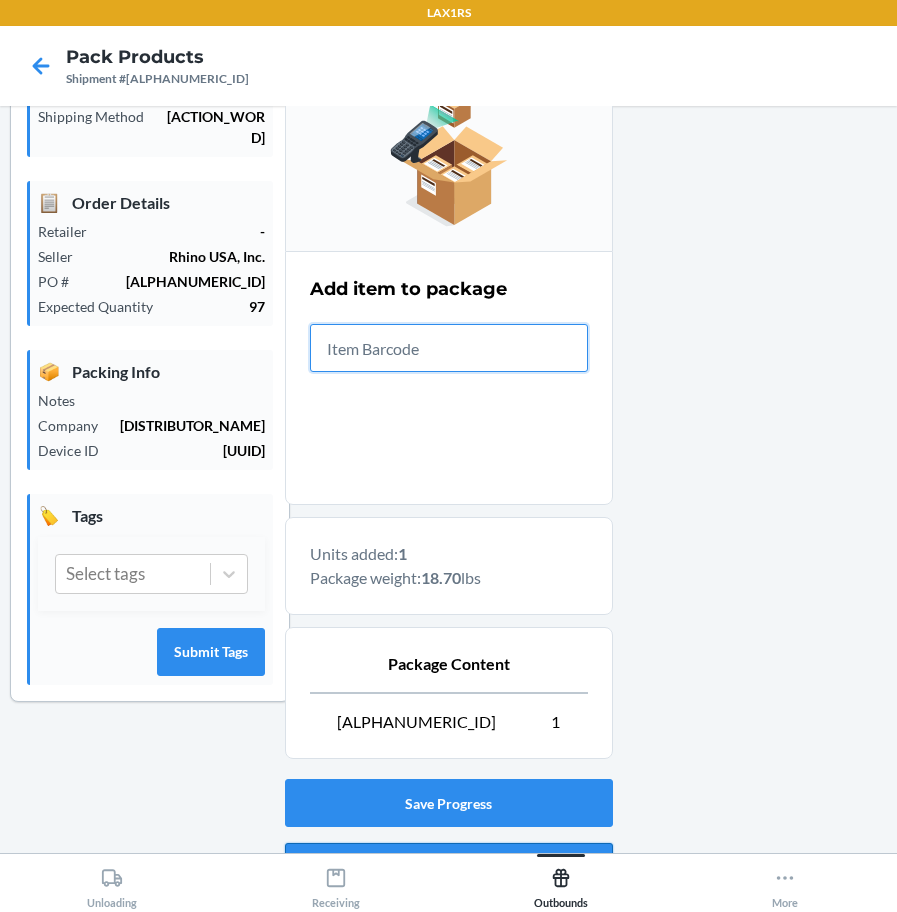 scroll, scrollTop: 345, scrollLeft: 0, axis: vertical 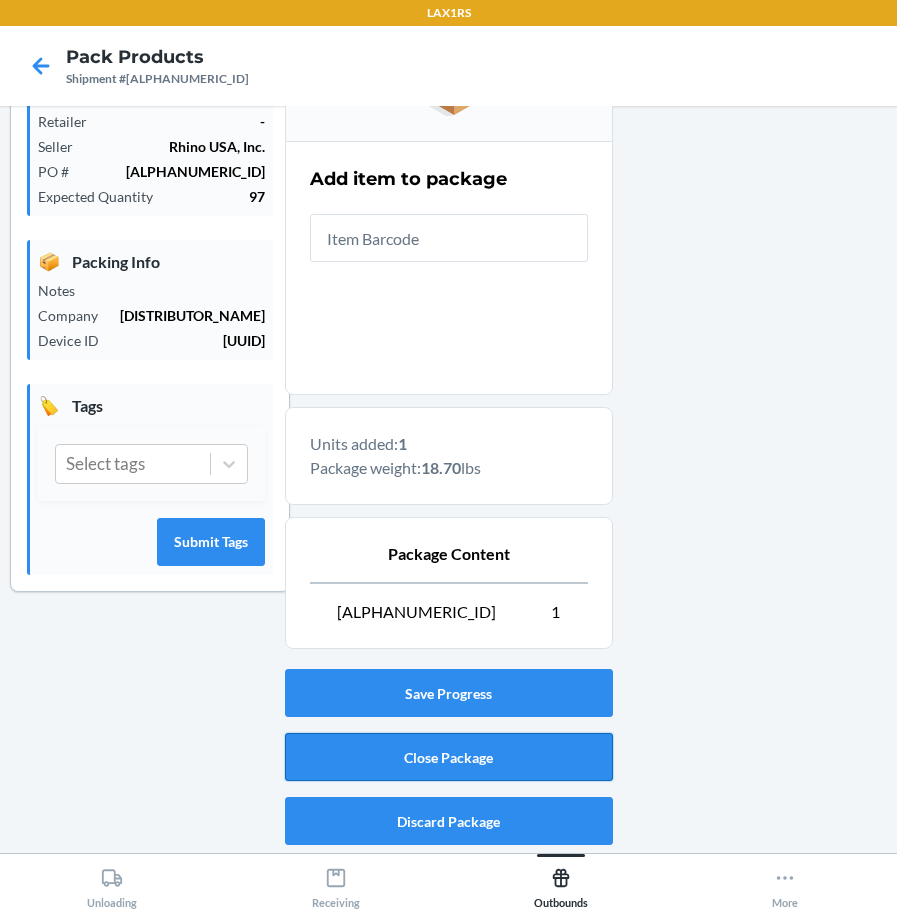 click on "Close Package" at bounding box center (449, 757) 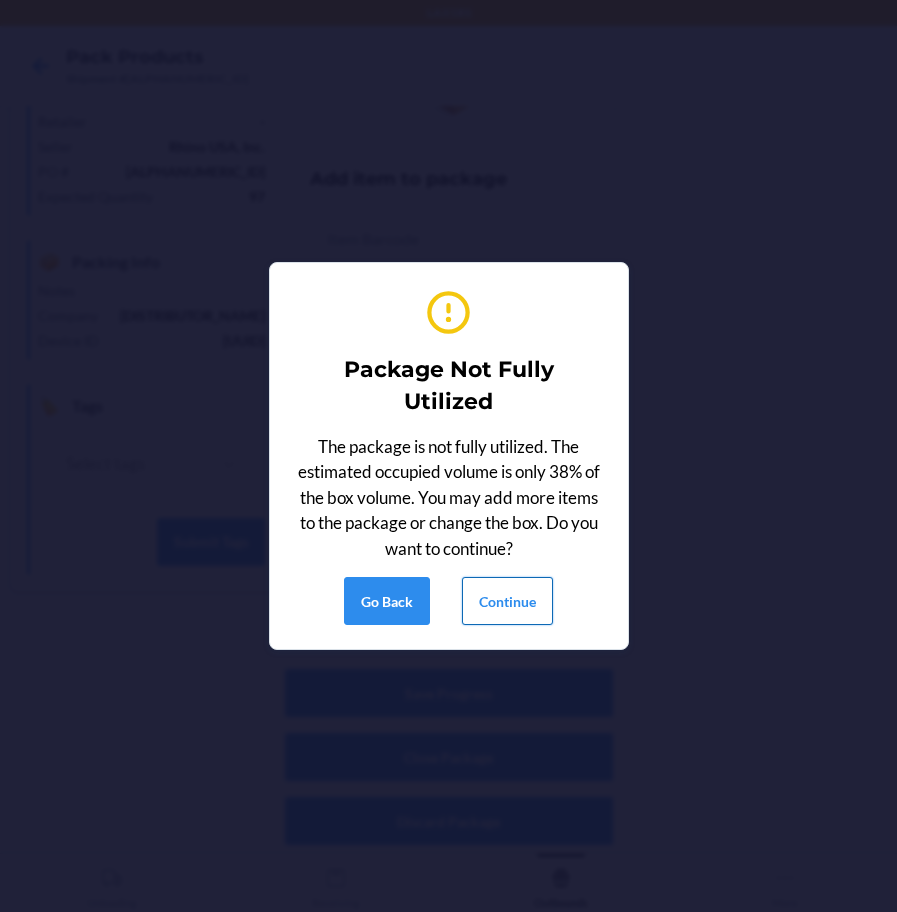 click on "Continue" at bounding box center (507, 601) 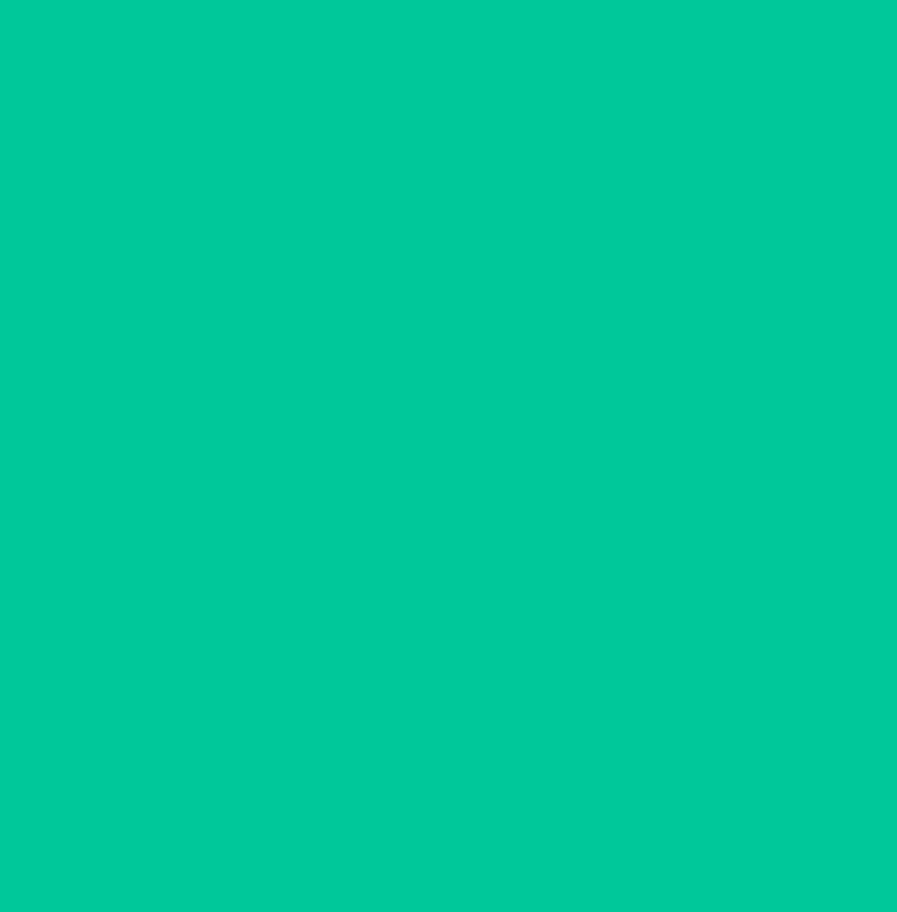 scroll, scrollTop: 53, scrollLeft: 0, axis: vertical 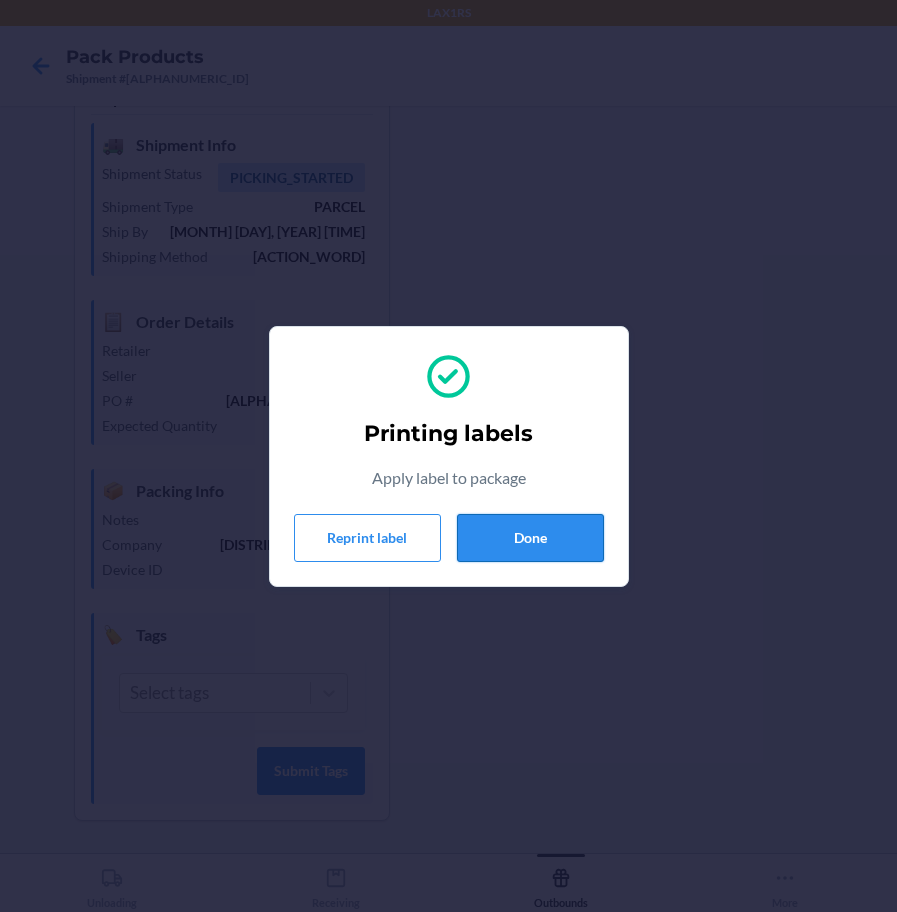 click on "Done" at bounding box center [530, 538] 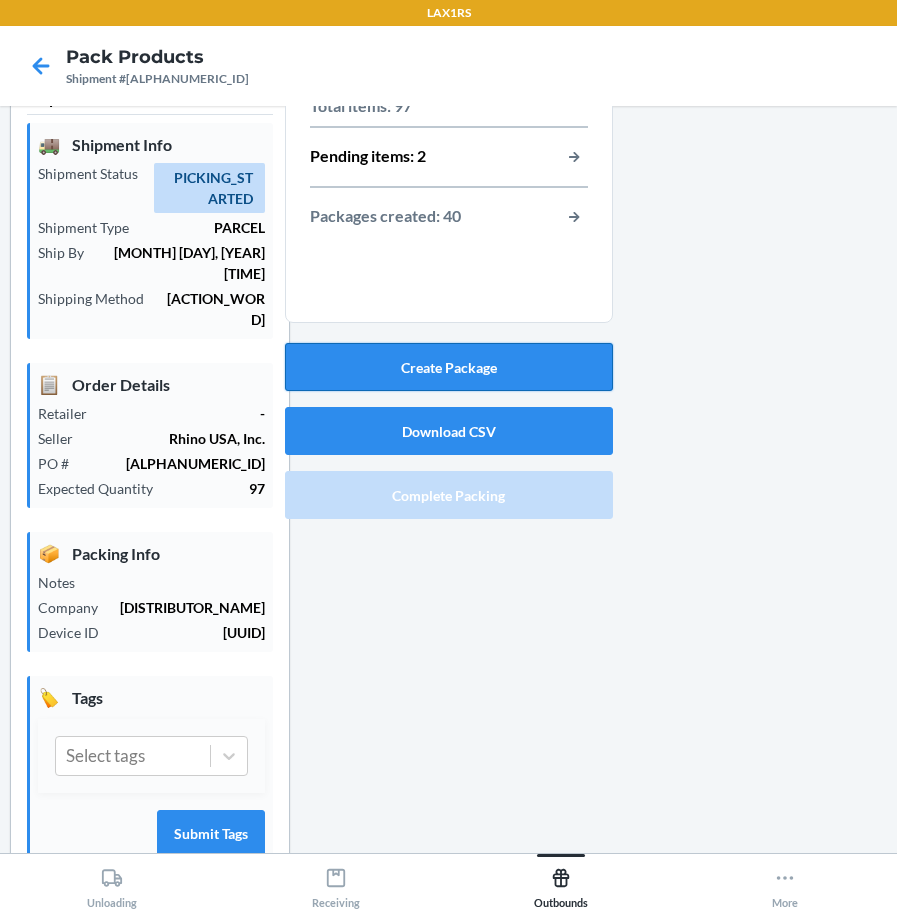 click on "Create Package" at bounding box center (449, 367) 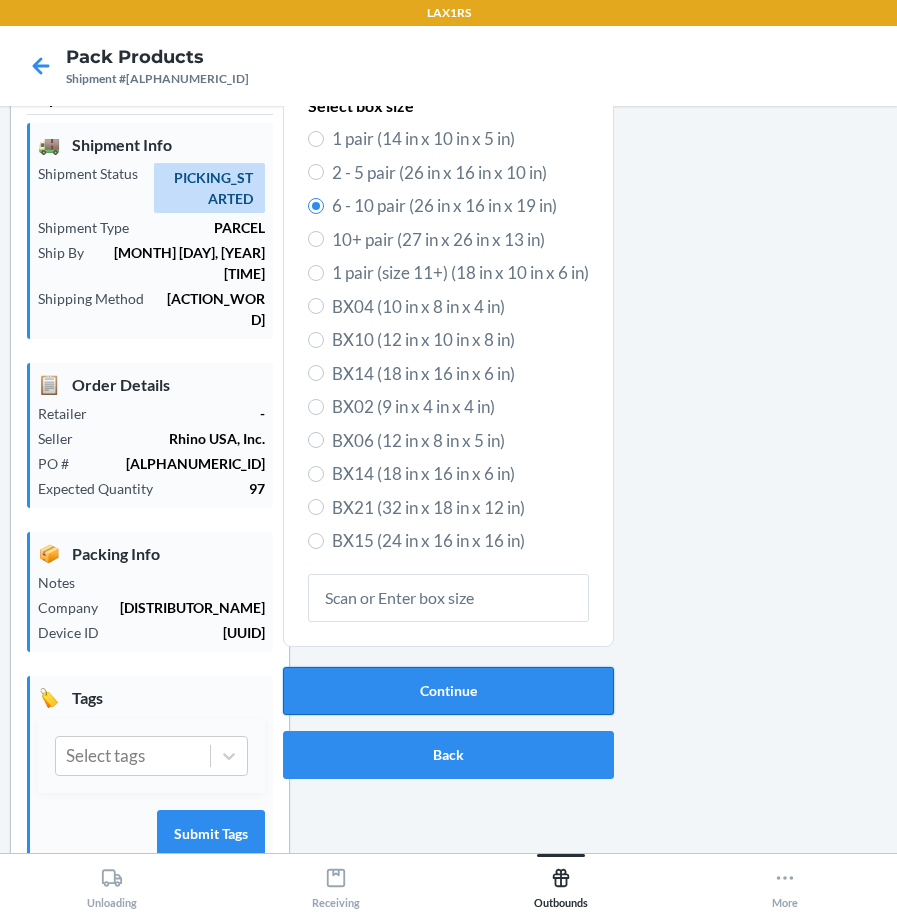 click on "Continue" at bounding box center [448, 691] 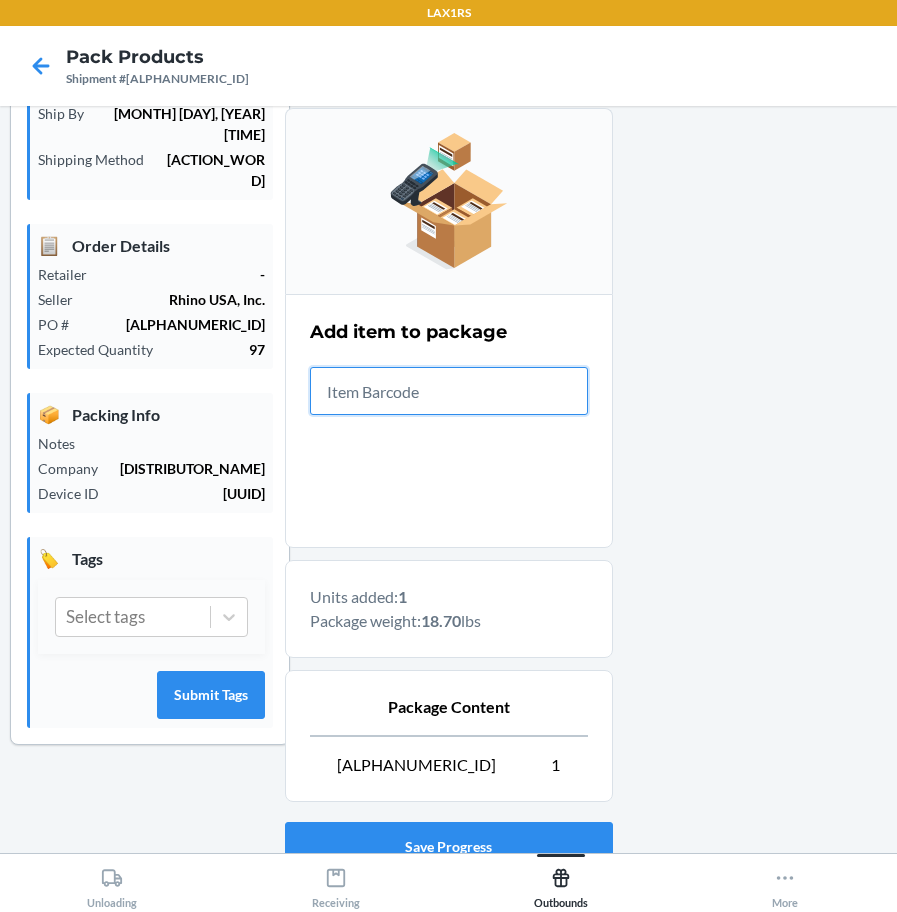 scroll, scrollTop: 345, scrollLeft: 0, axis: vertical 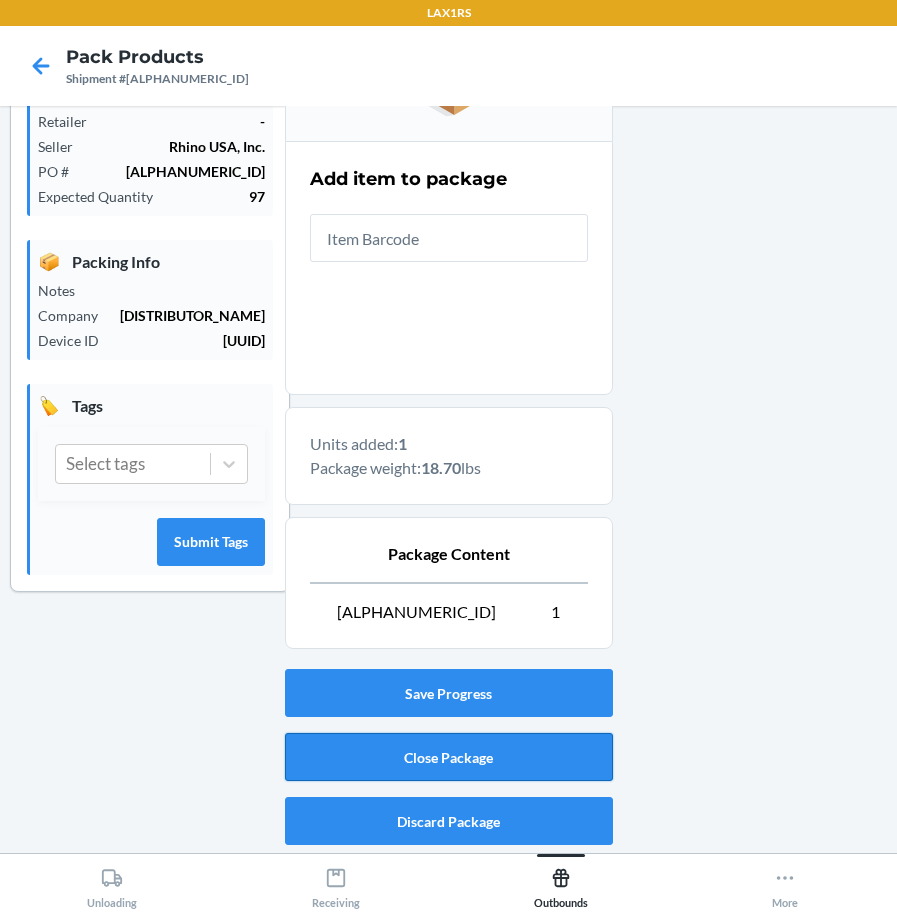 click on "Close Package" at bounding box center [449, 757] 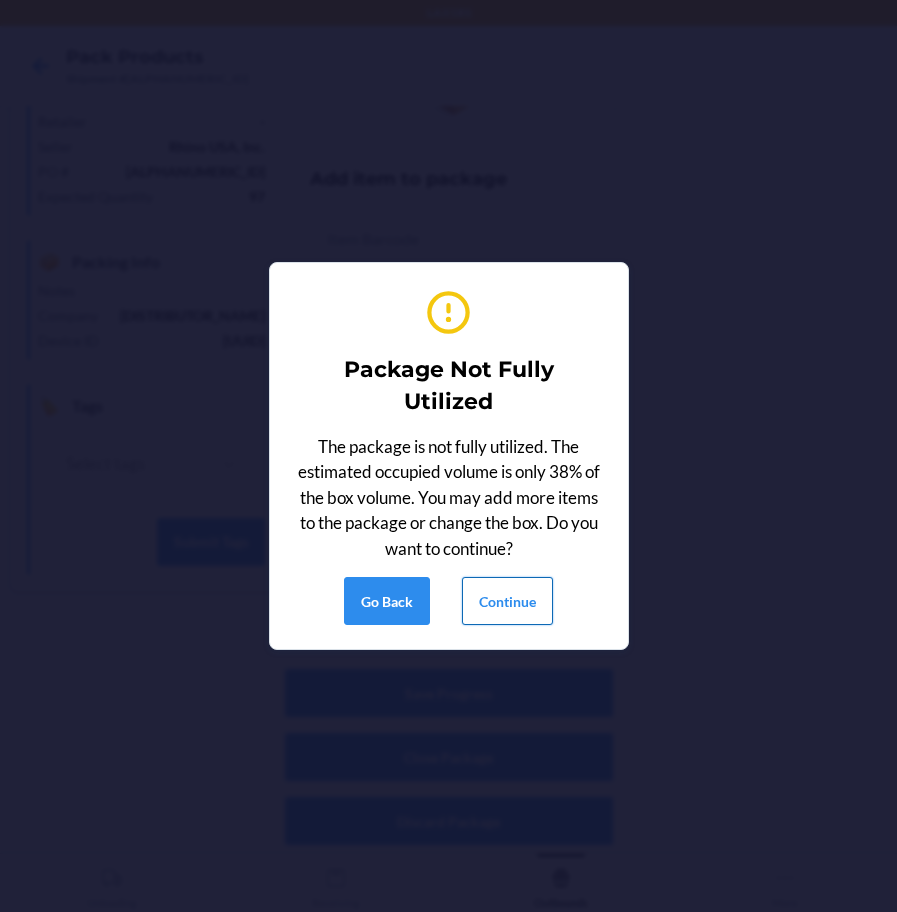click on "Continue" at bounding box center (507, 601) 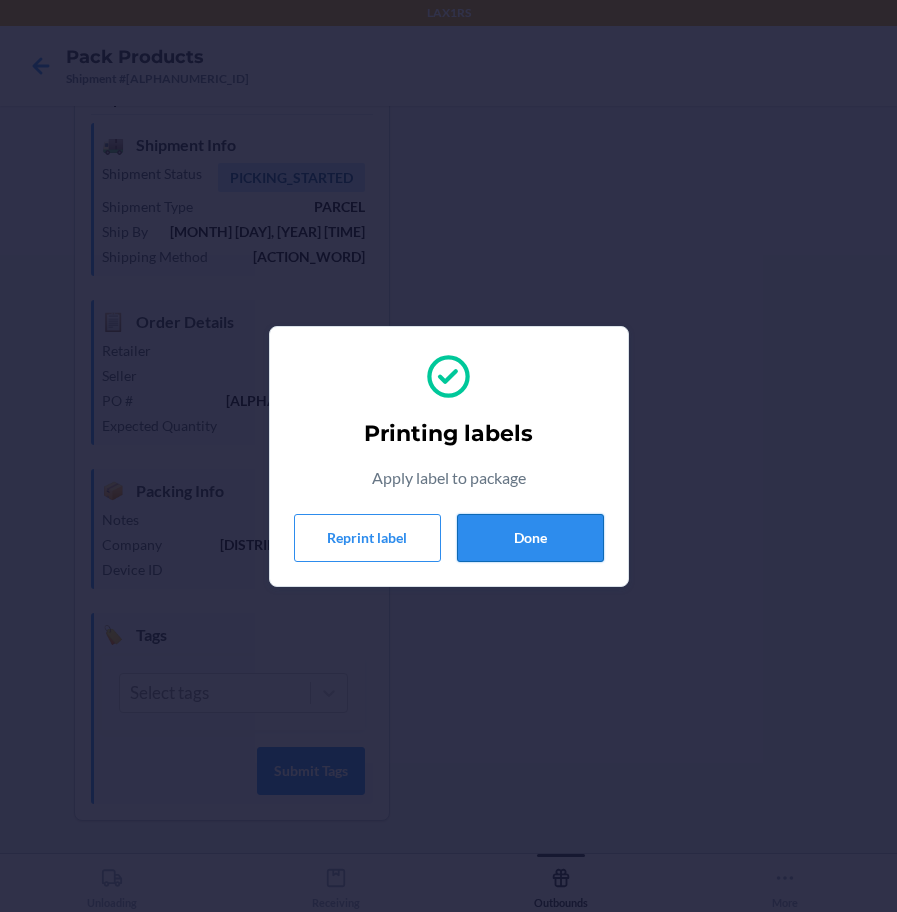 click on "Done" at bounding box center [530, 538] 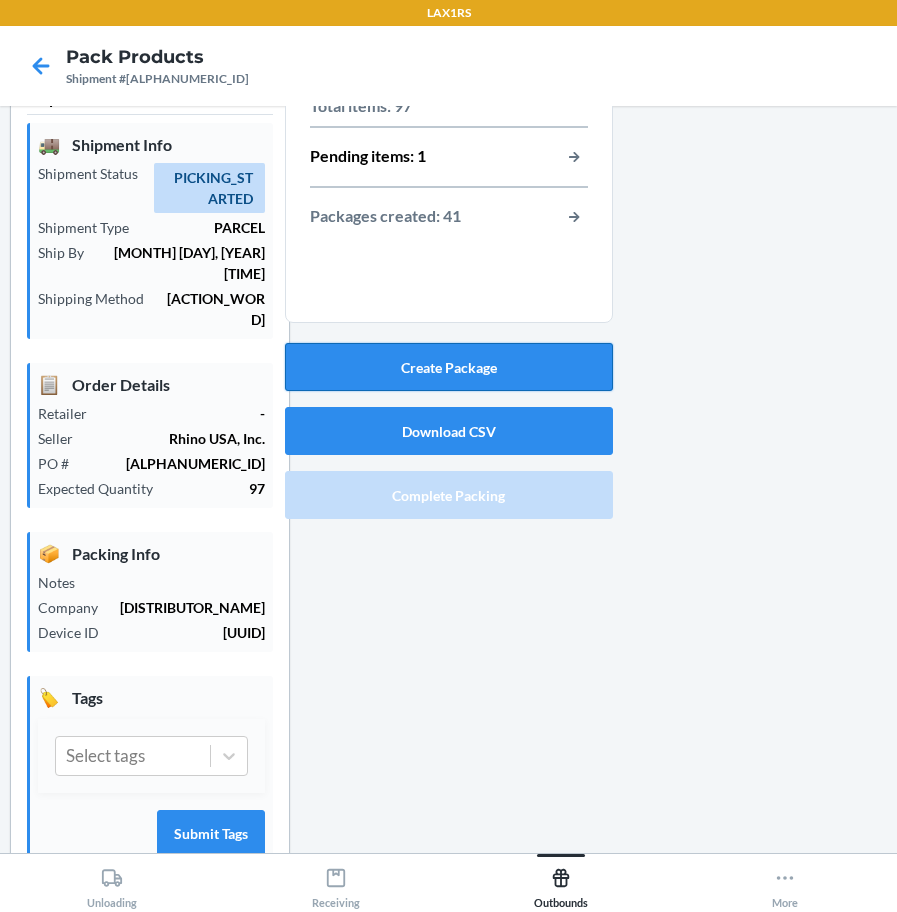 click on "Create Package" at bounding box center (449, 367) 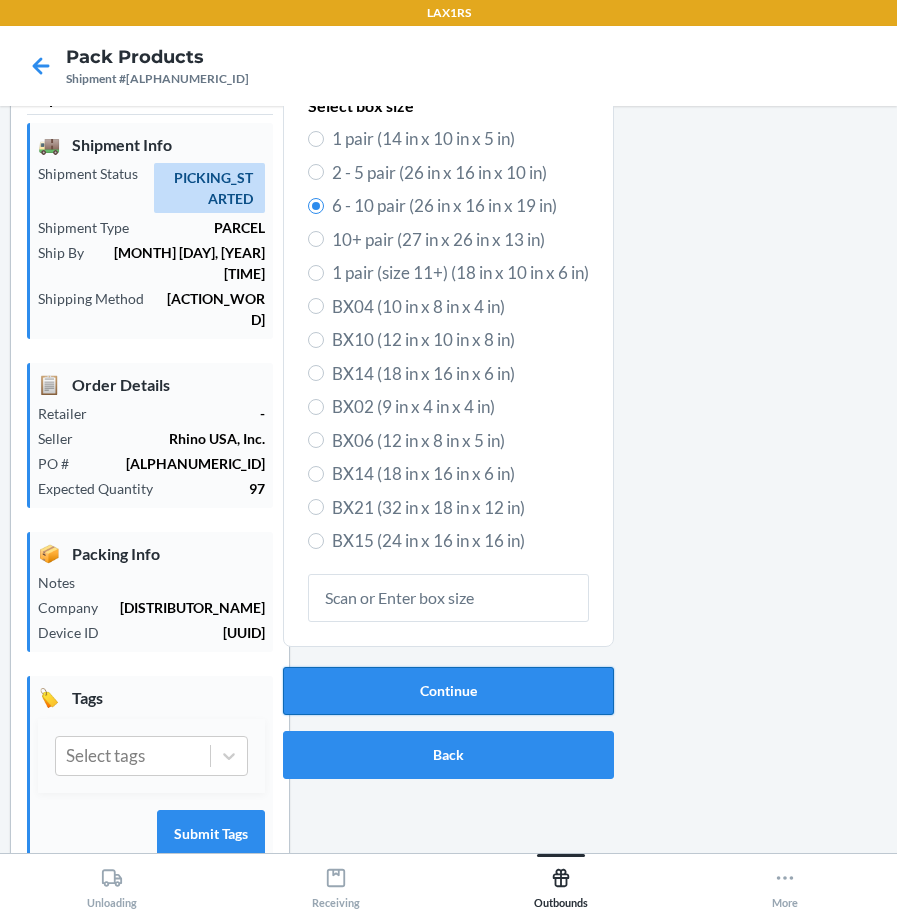 click on "Continue" at bounding box center [448, 691] 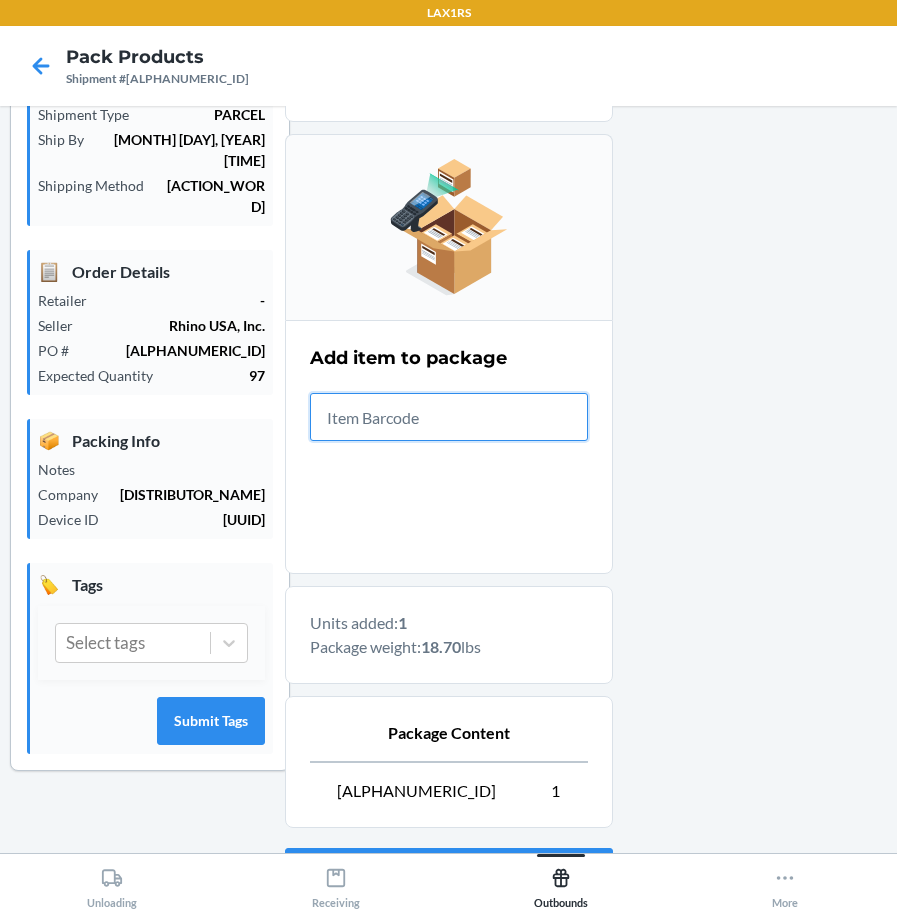scroll, scrollTop: 345, scrollLeft: 0, axis: vertical 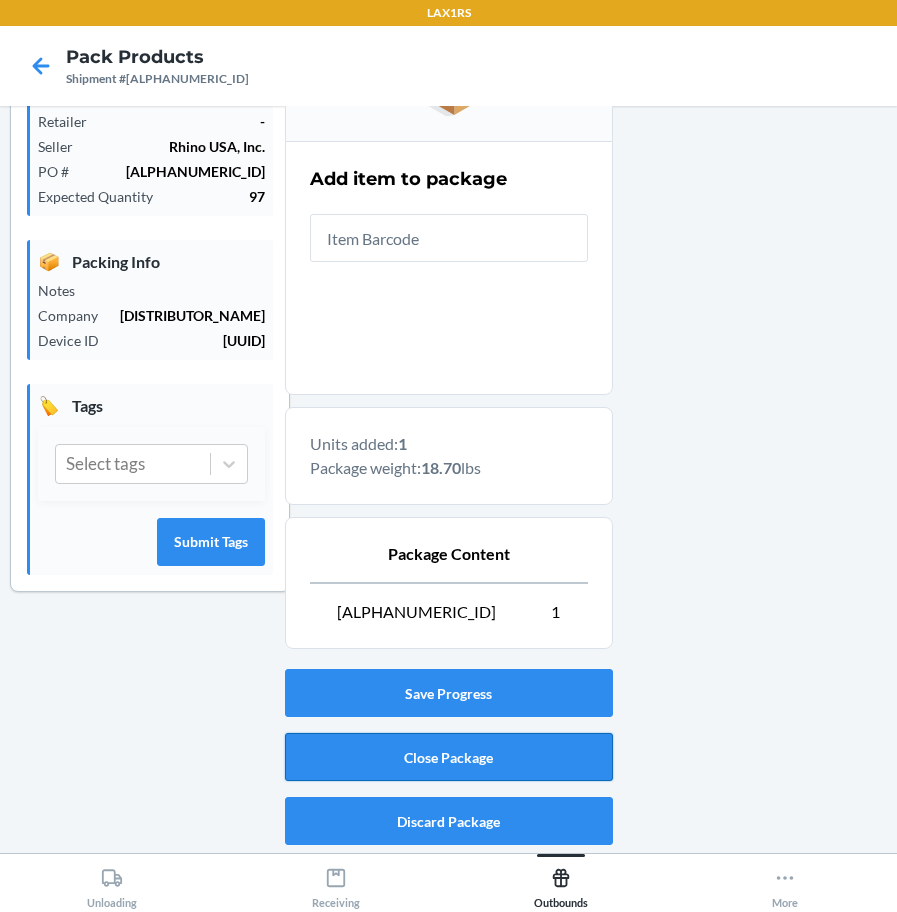 click on "Close Package" at bounding box center (449, 757) 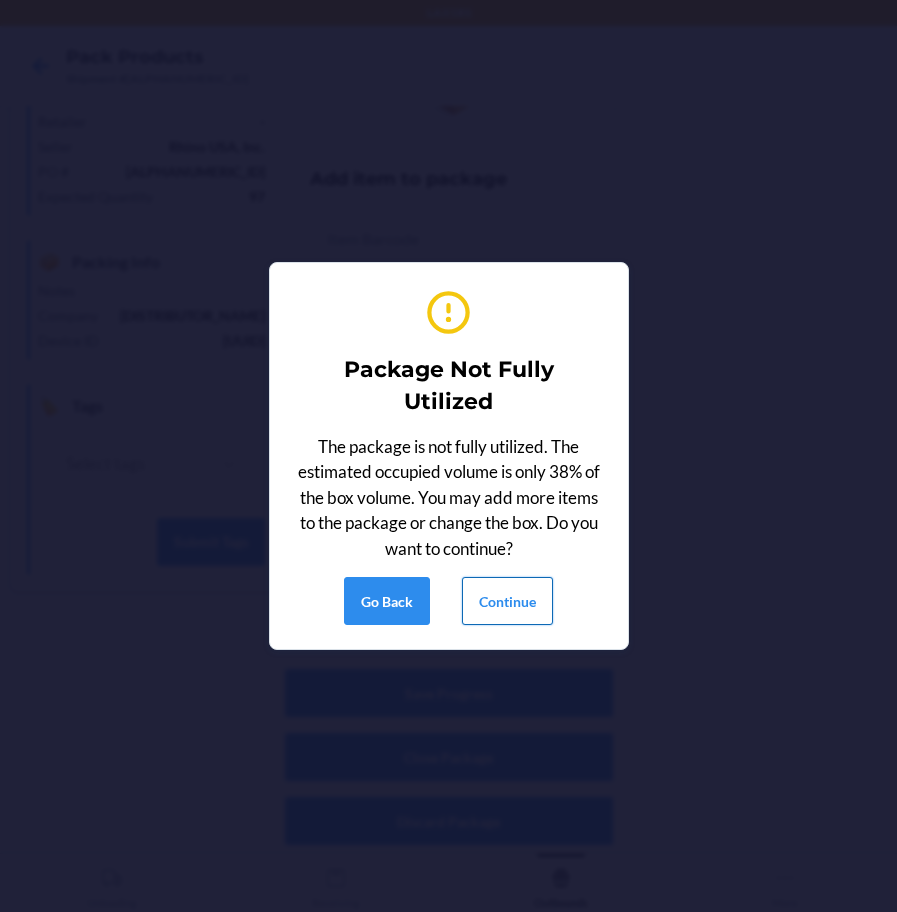 click on "Continue" at bounding box center [507, 601] 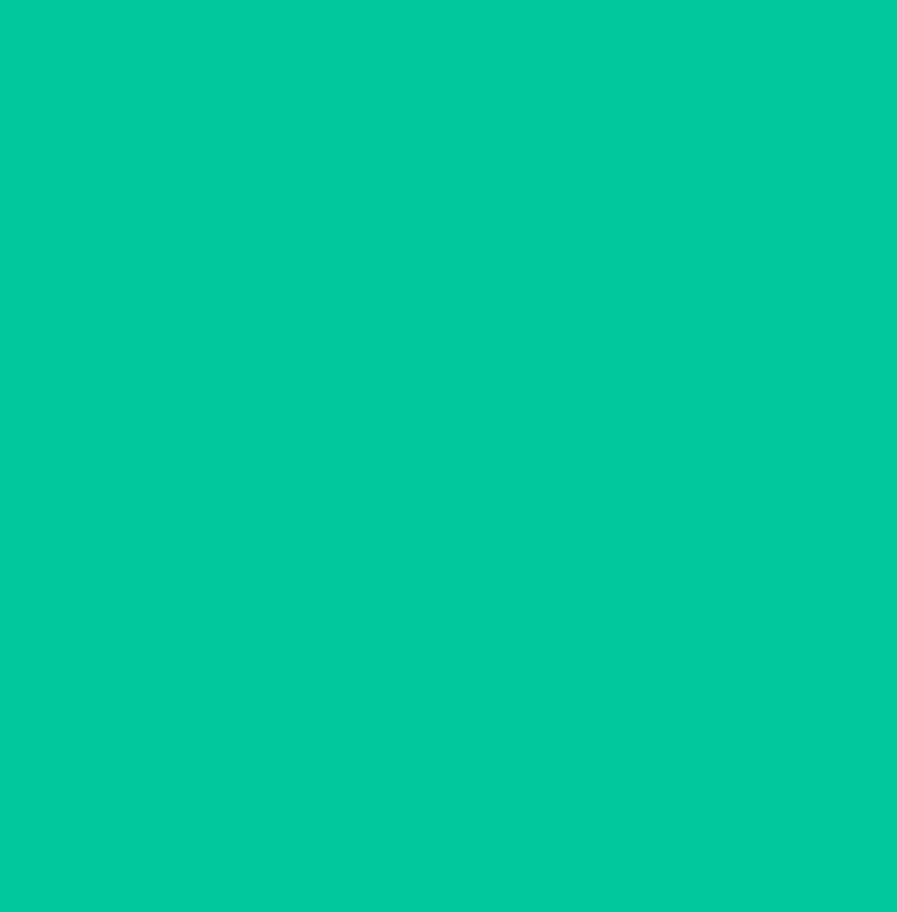 scroll, scrollTop: 53, scrollLeft: 0, axis: vertical 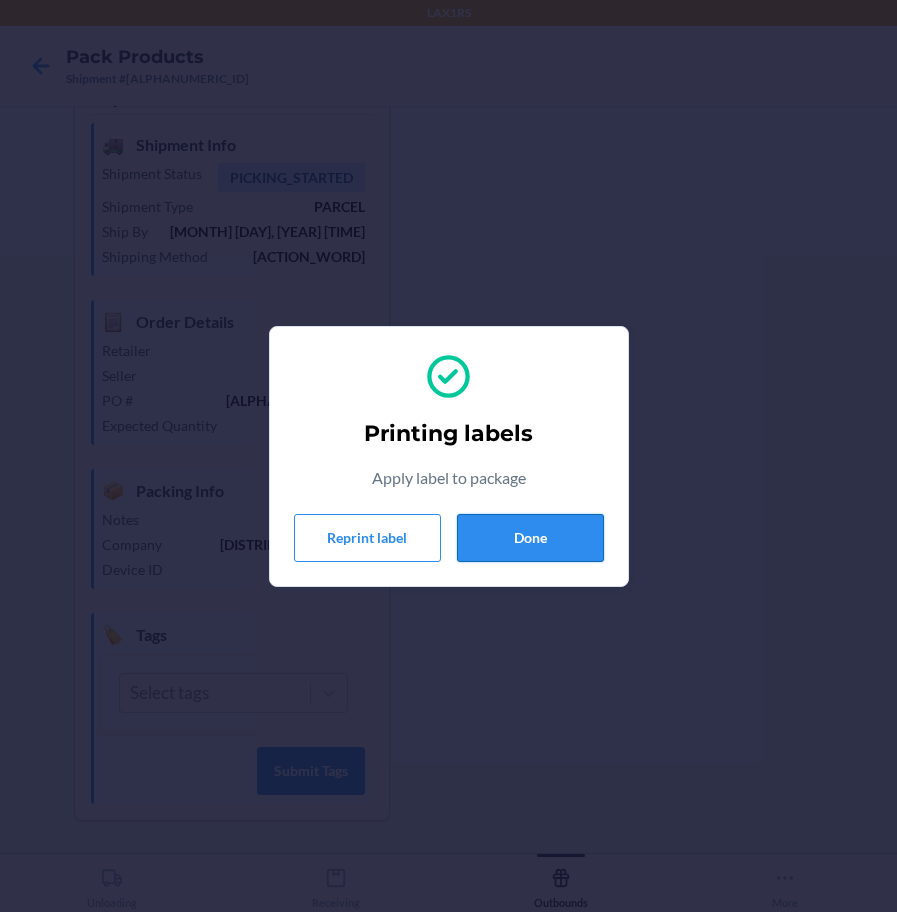 click on "Done" at bounding box center [530, 538] 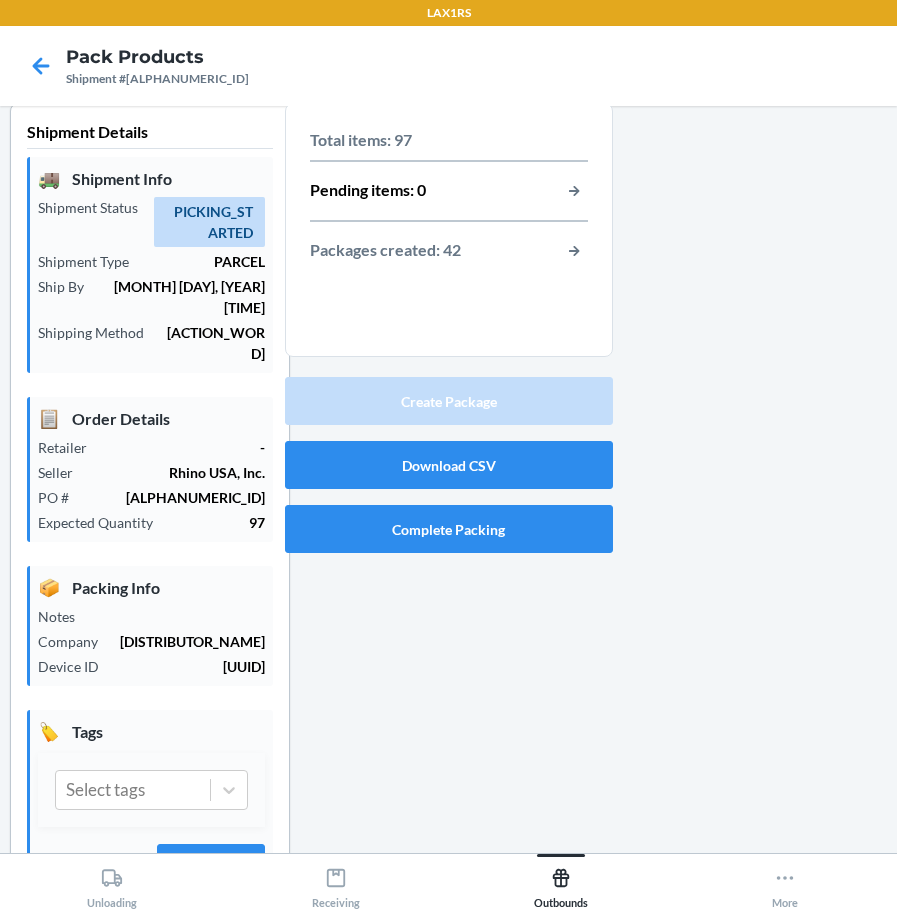 scroll, scrollTop: 0, scrollLeft: 0, axis: both 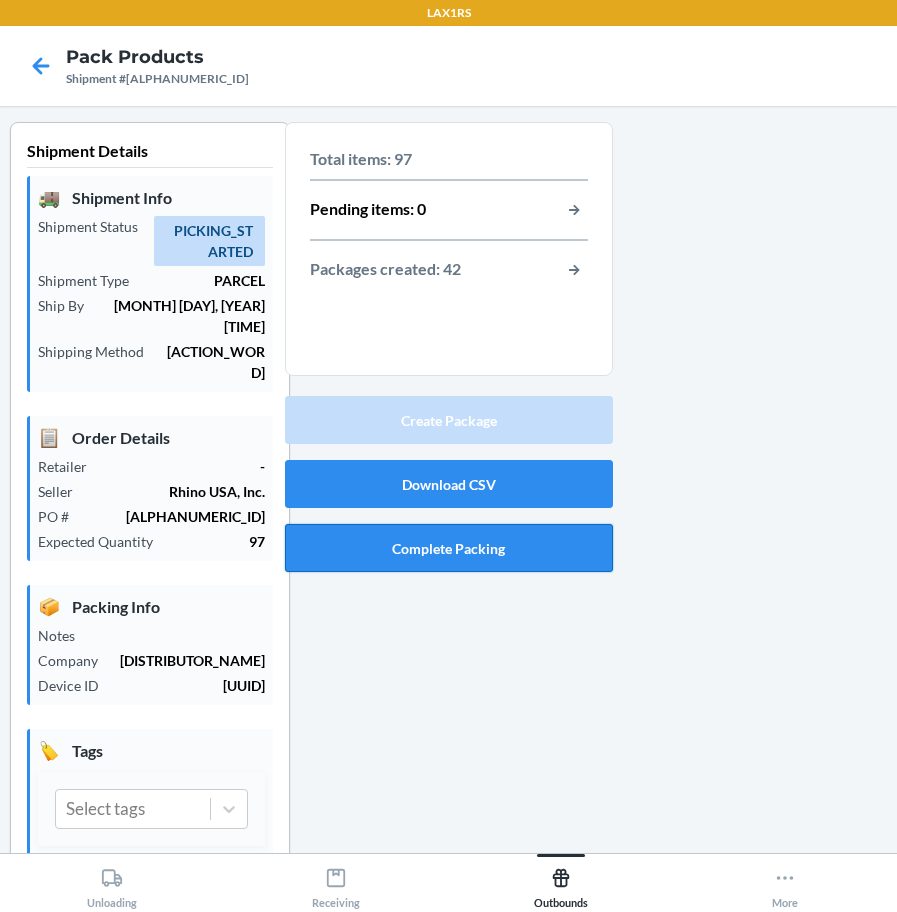 click on "Complete Packing" at bounding box center [449, 548] 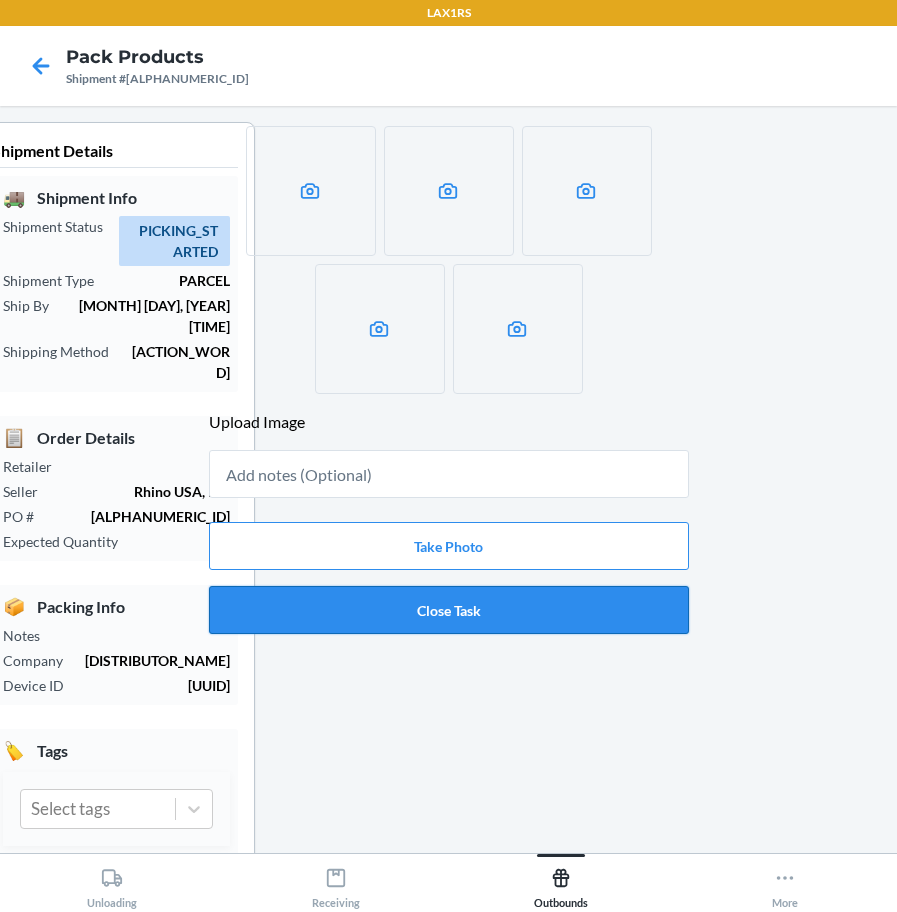 click on "Close Task" at bounding box center [449, 610] 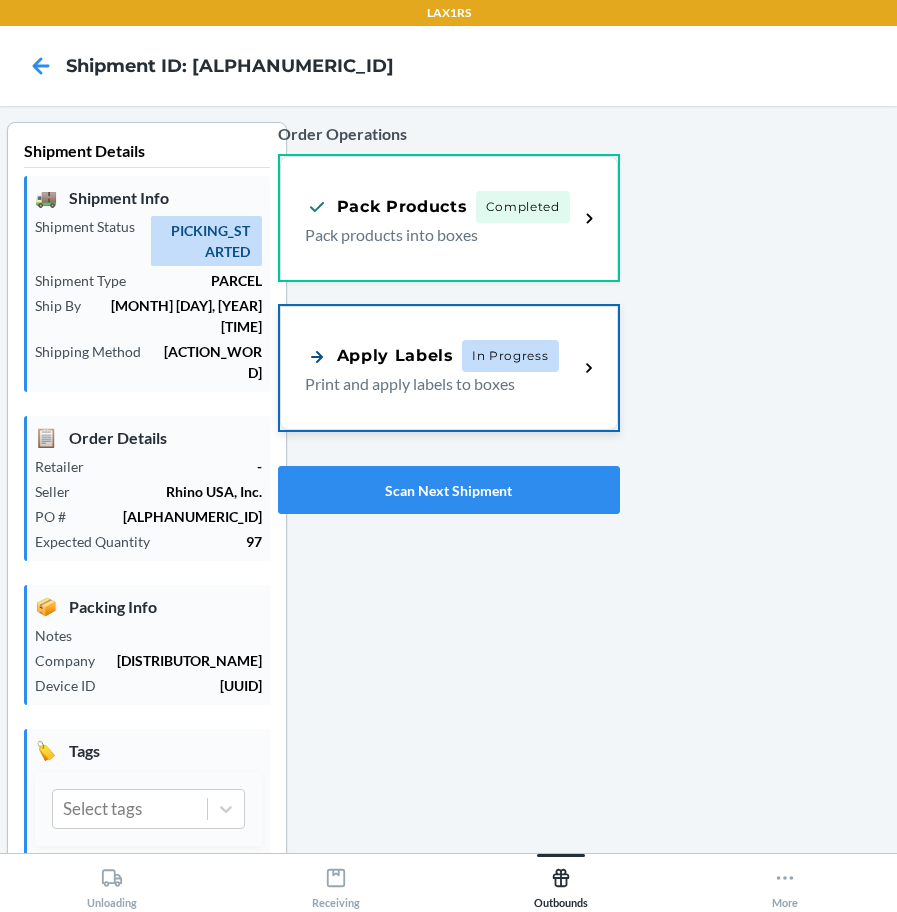 click on "Apply Labels In Progress Print and apply labels to boxes" at bounding box center (449, 368) 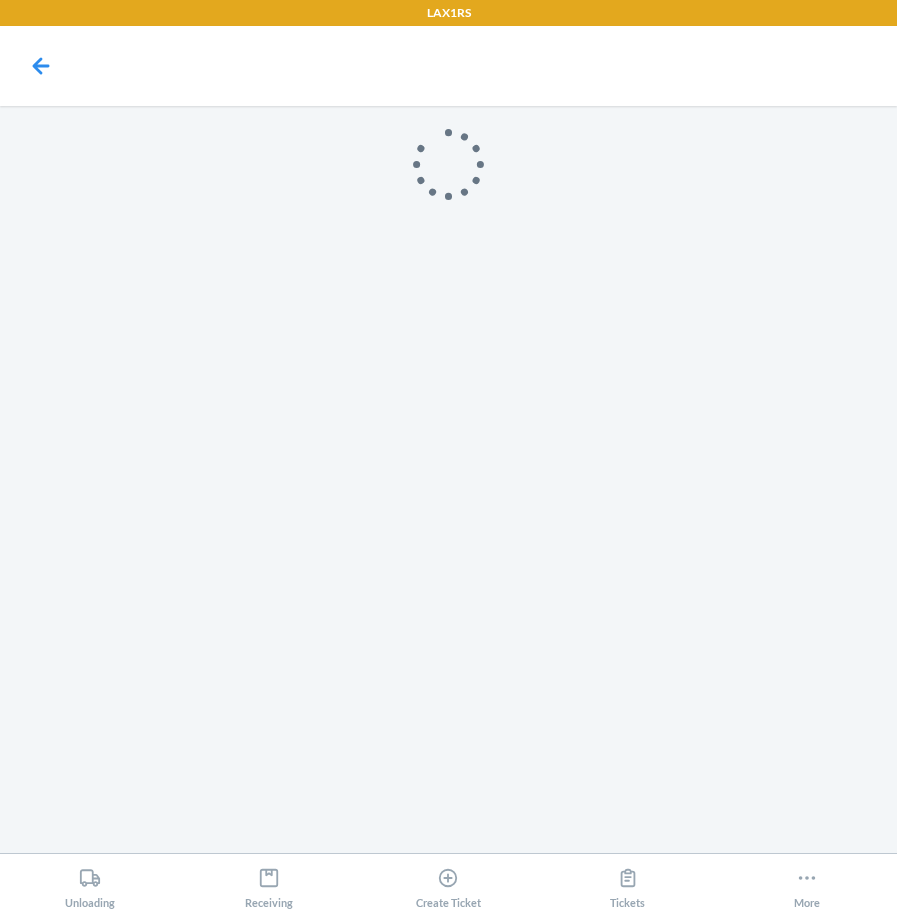 scroll, scrollTop: 0, scrollLeft: 0, axis: both 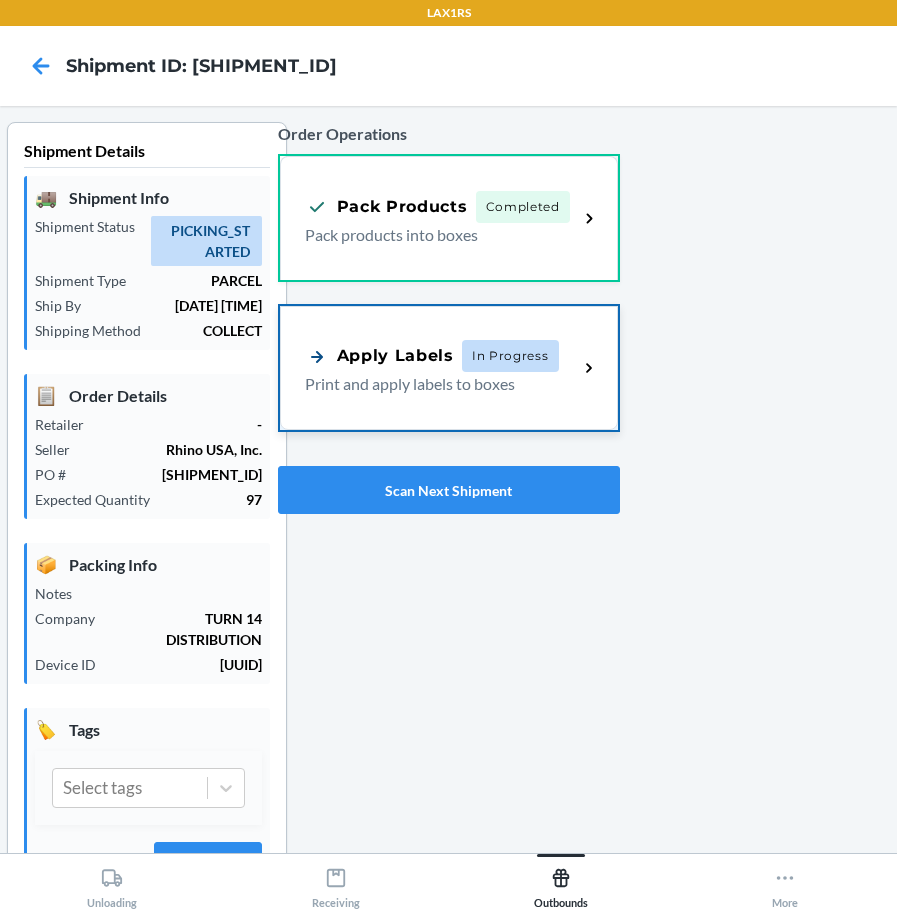 click on "Print and apply labels to boxes" at bounding box center (434, 384) 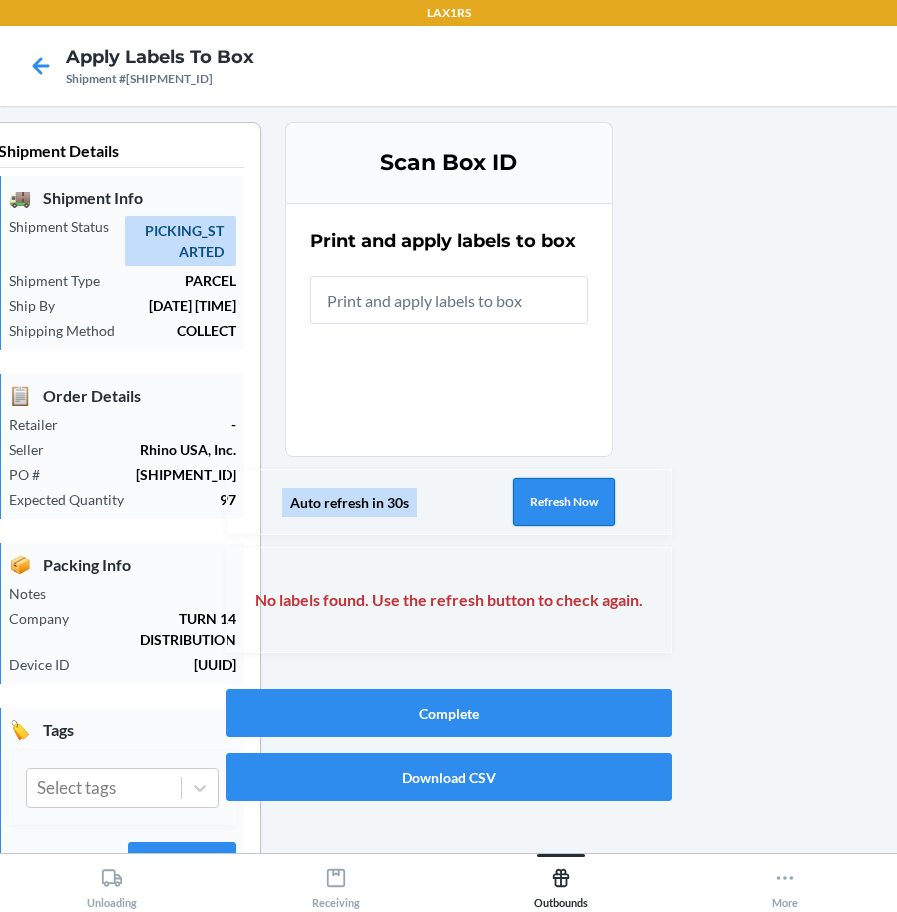 click on "Refresh Now" at bounding box center [564, 502] 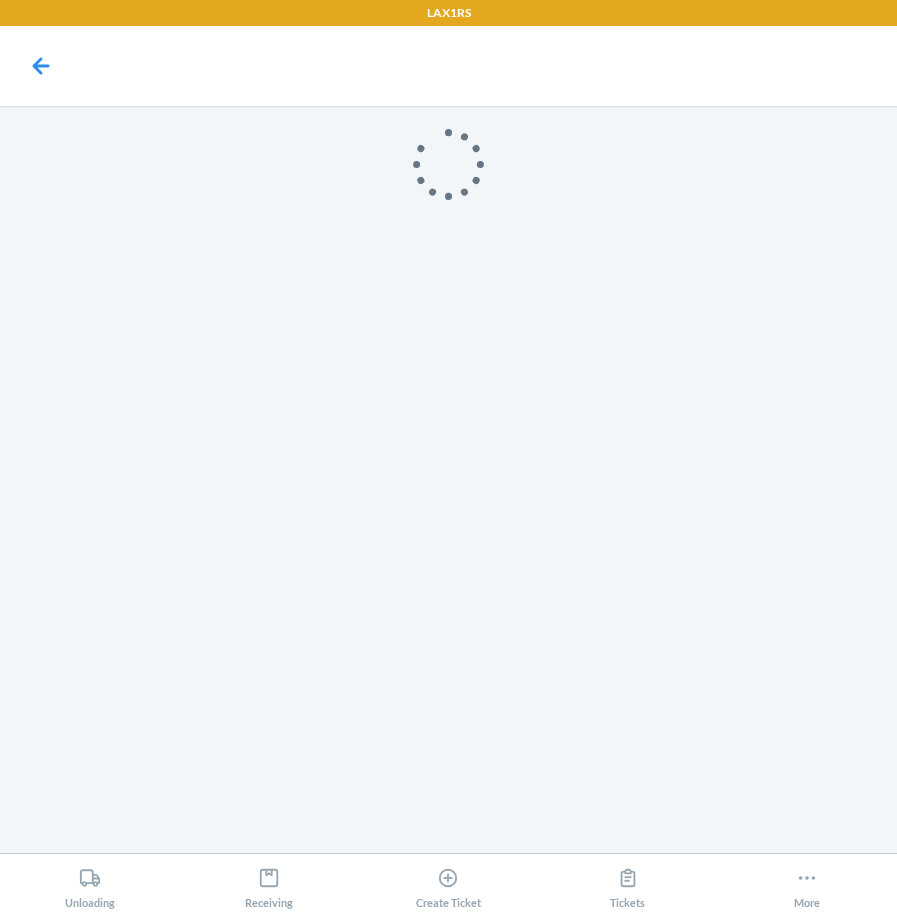 scroll, scrollTop: 0, scrollLeft: 0, axis: both 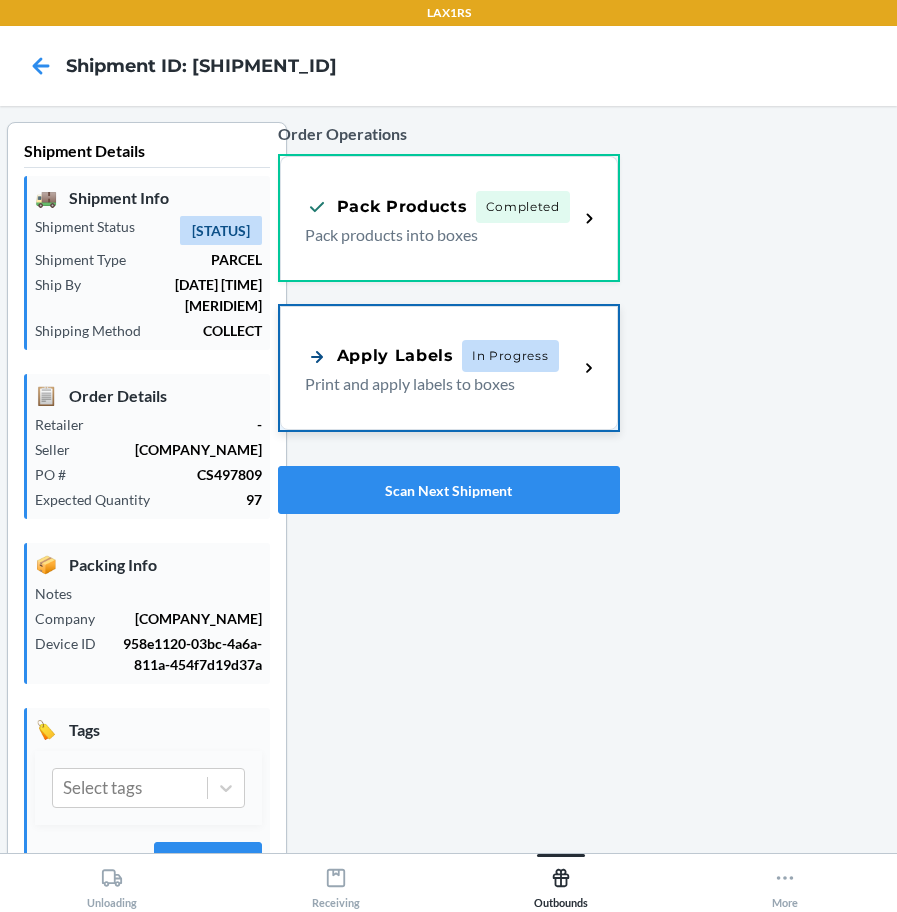 click on "Apply Labels In Progress Print and apply labels to boxes" at bounding box center (449, 368) 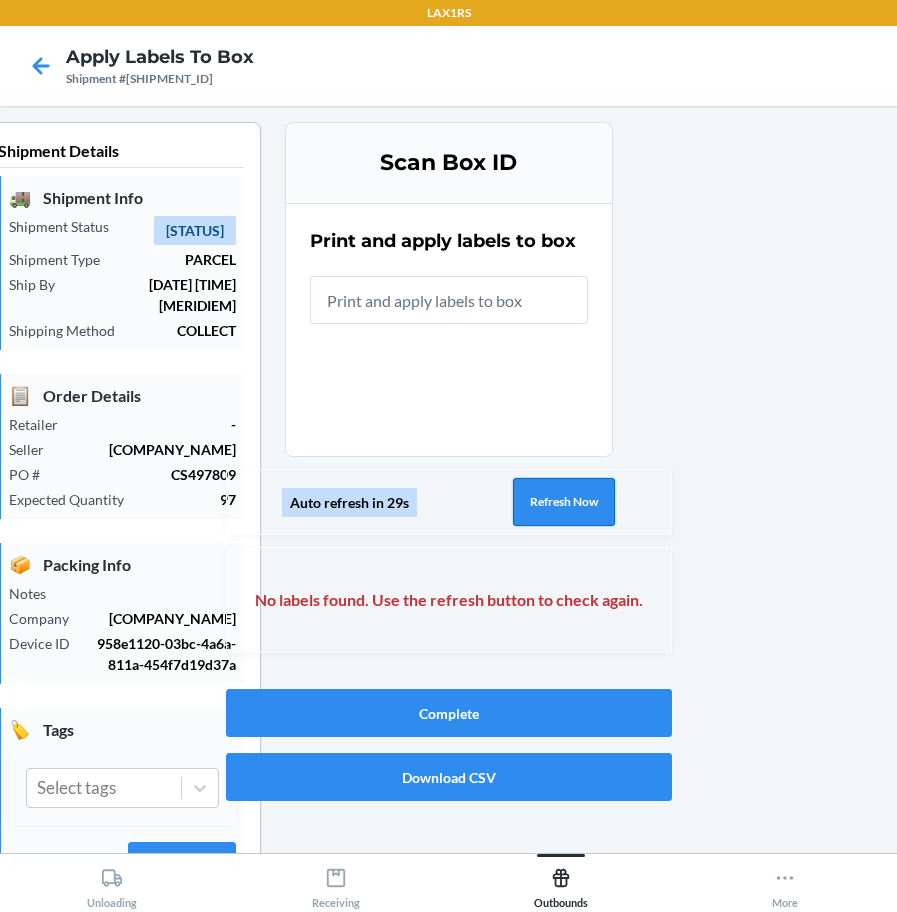 click on "Refresh Now" at bounding box center [564, 502] 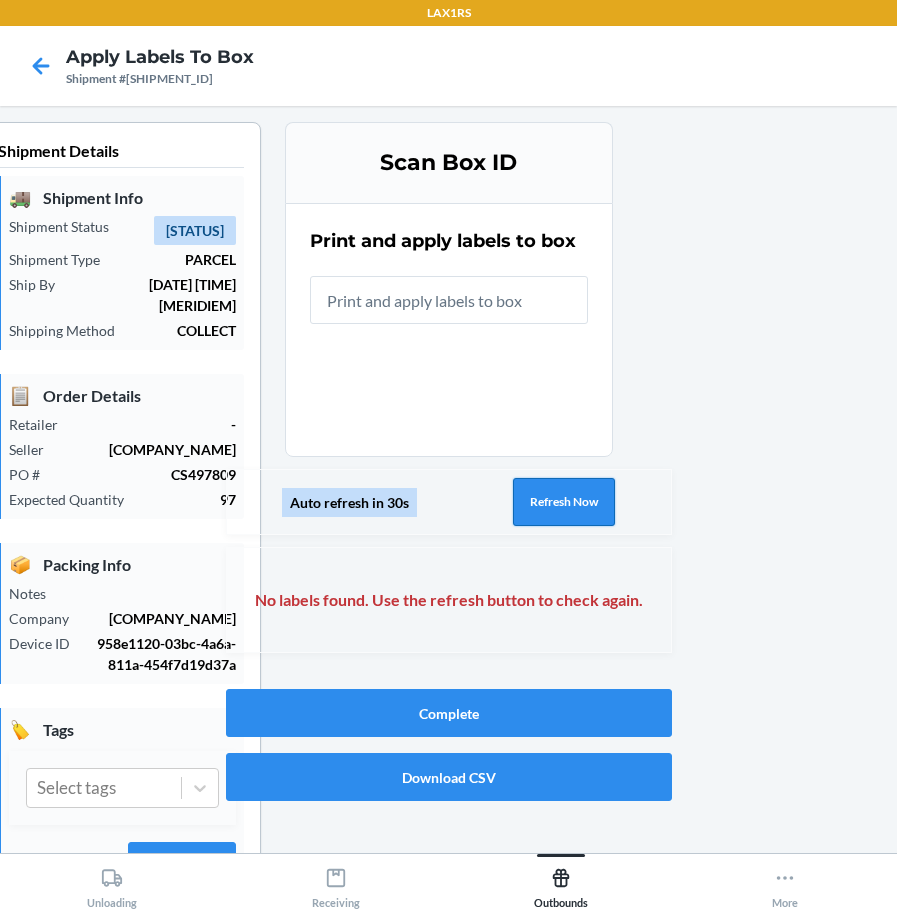 click on "Refresh Now" at bounding box center [564, 502] 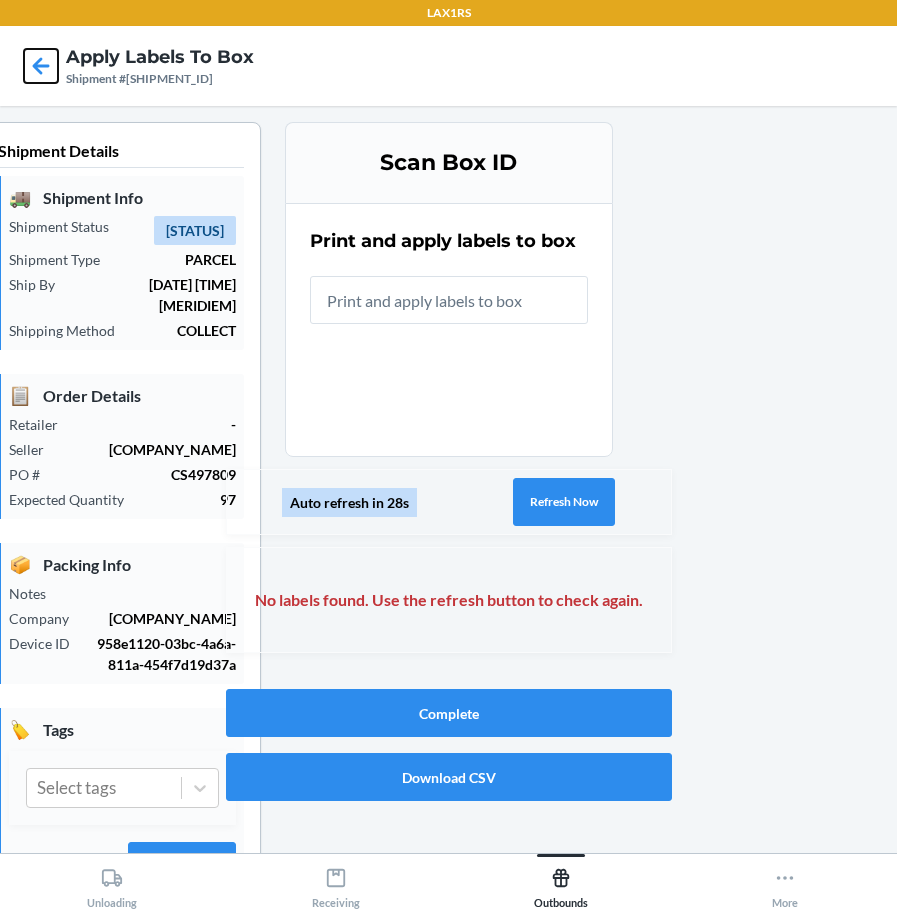 click 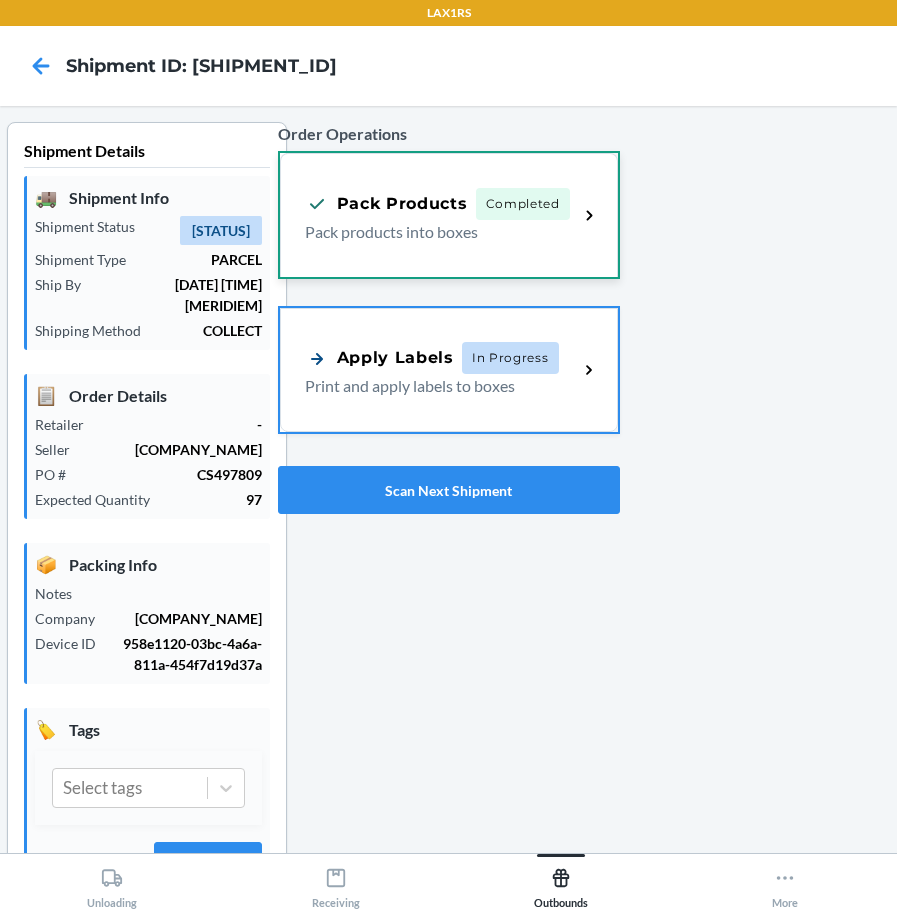 click on "Pack Products Completed Pack products into boxes" at bounding box center [449, 215] 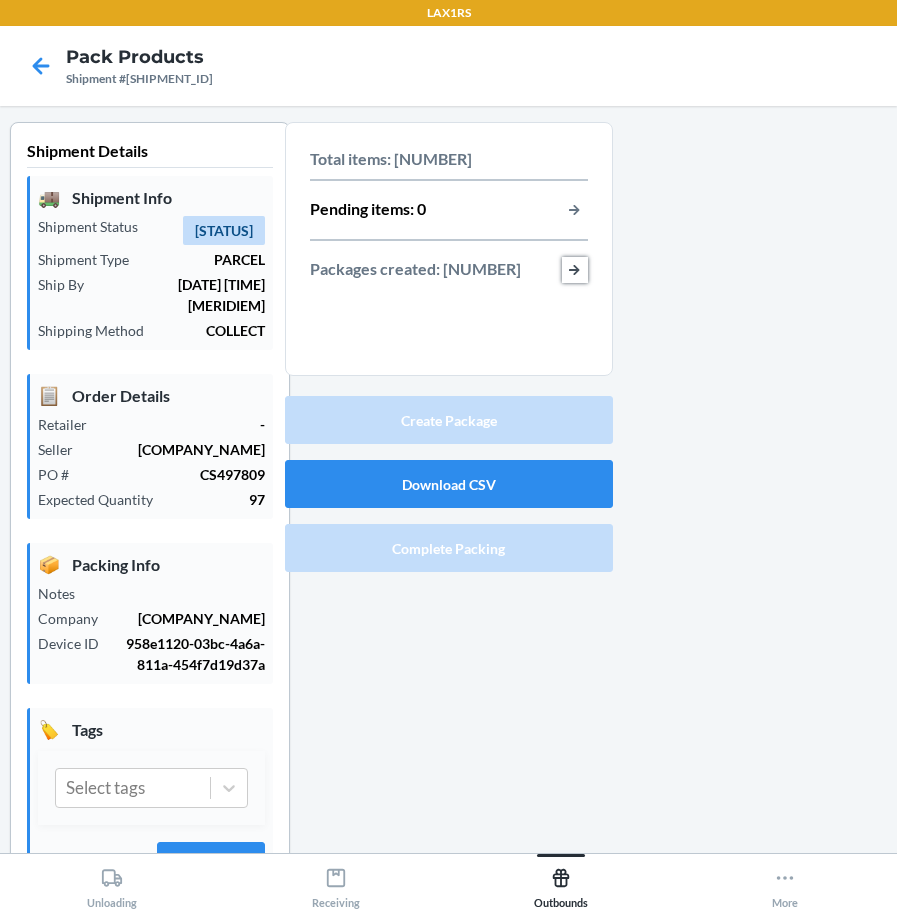click at bounding box center [575, 270] 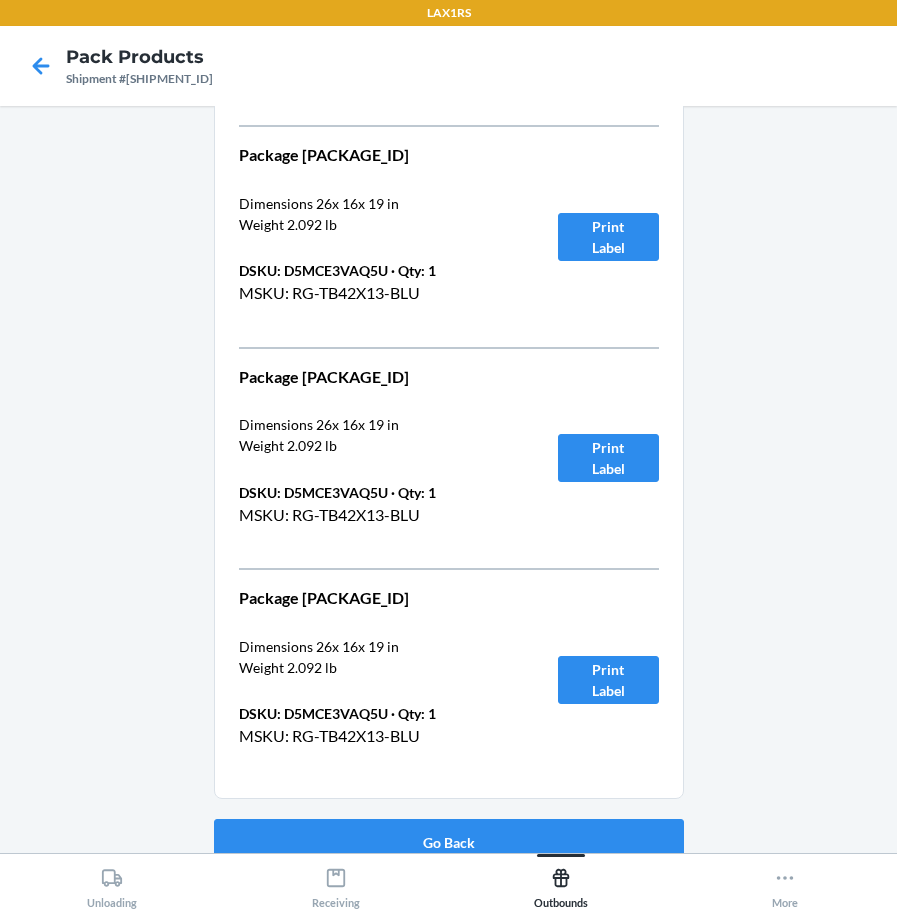 scroll, scrollTop: 9722, scrollLeft: 0, axis: vertical 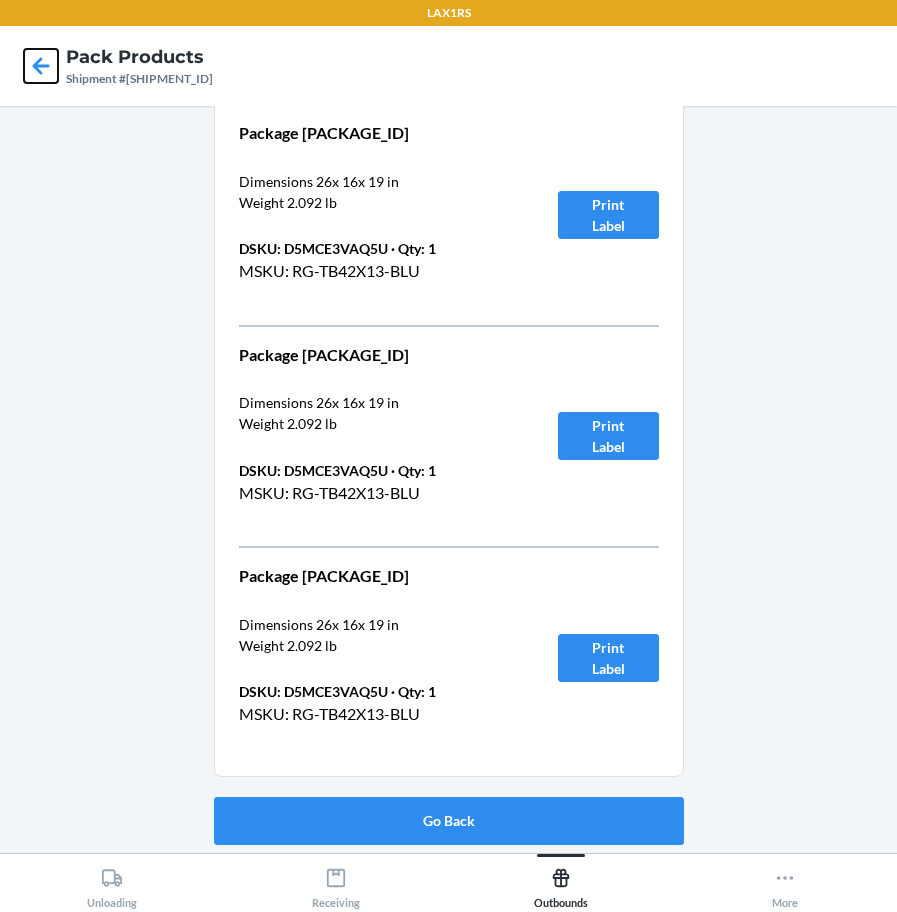 click 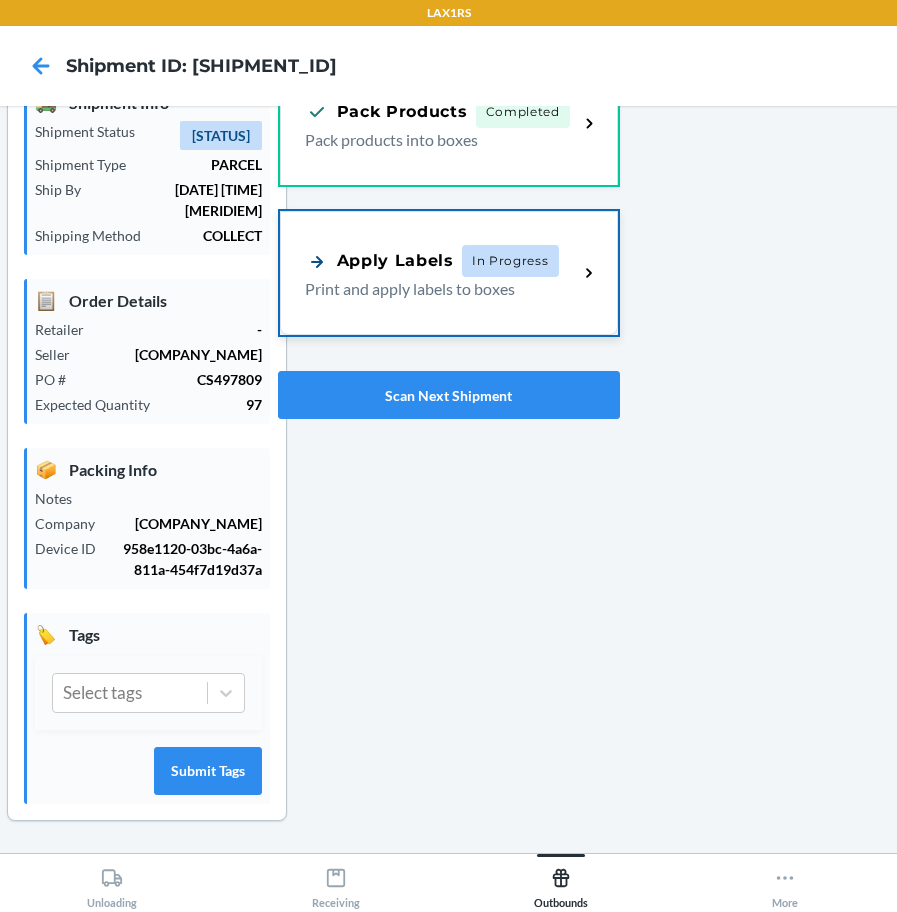 click on "Apply Labels" at bounding box center [379, 261] 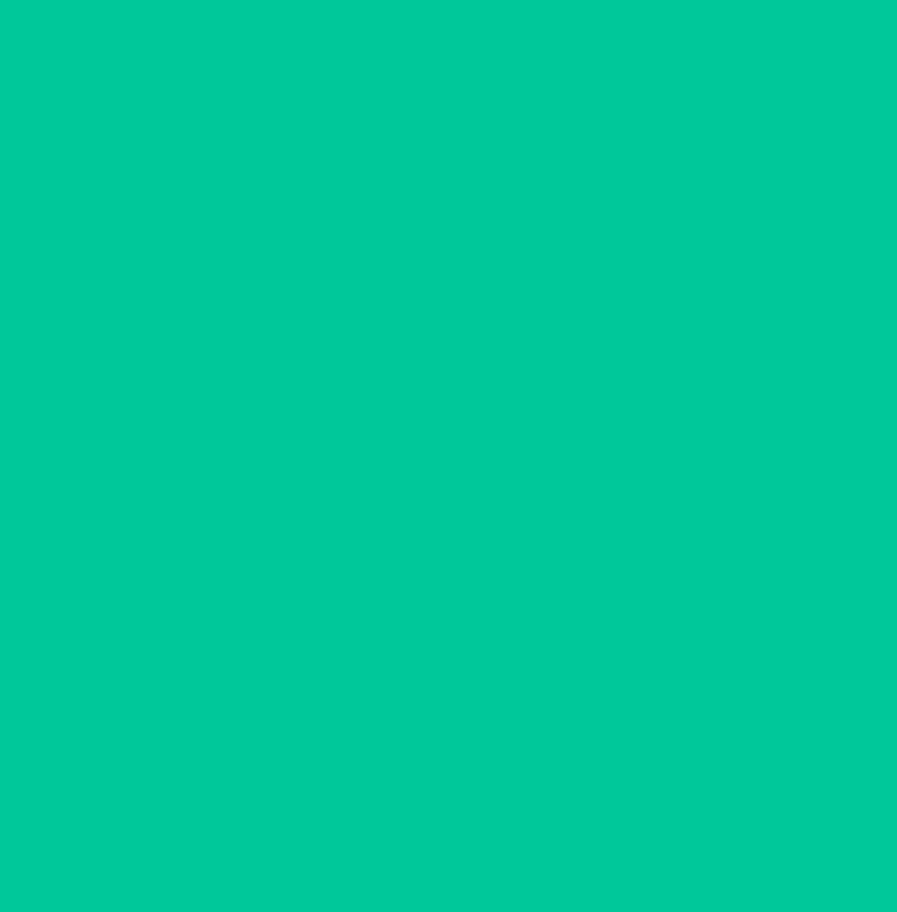 scroll, scrollTop: 53, scrollLeft: 0, axis: vertical 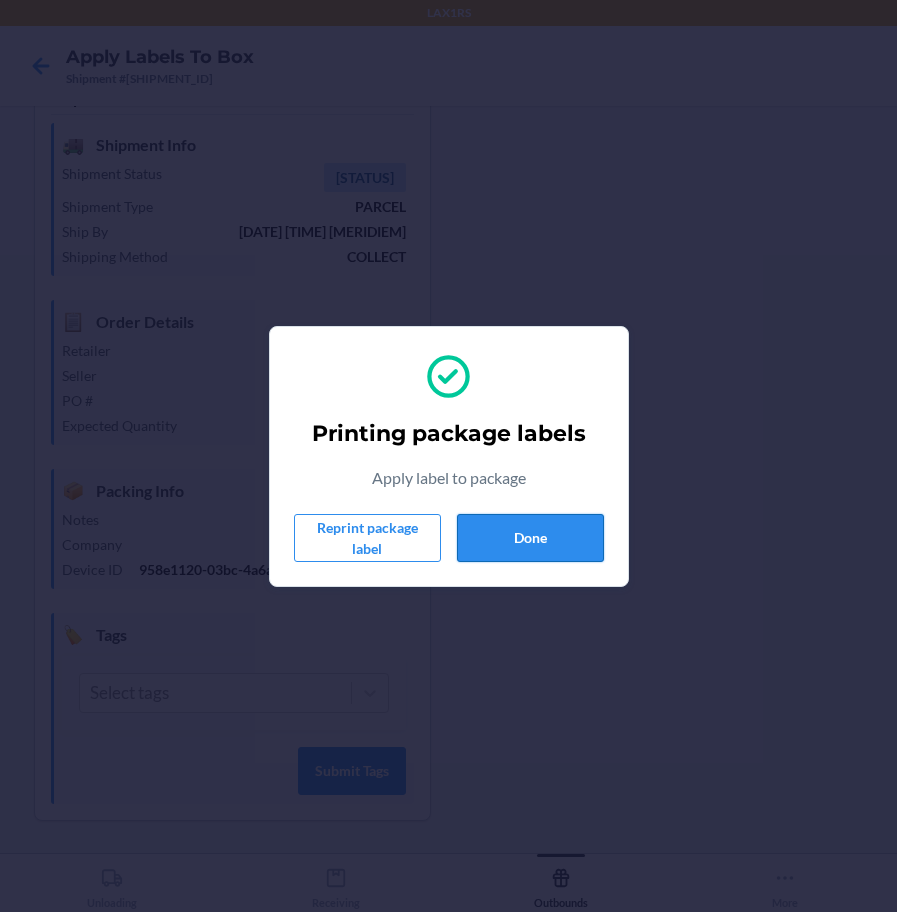 click on "Done" at bounding box center [530, 538] 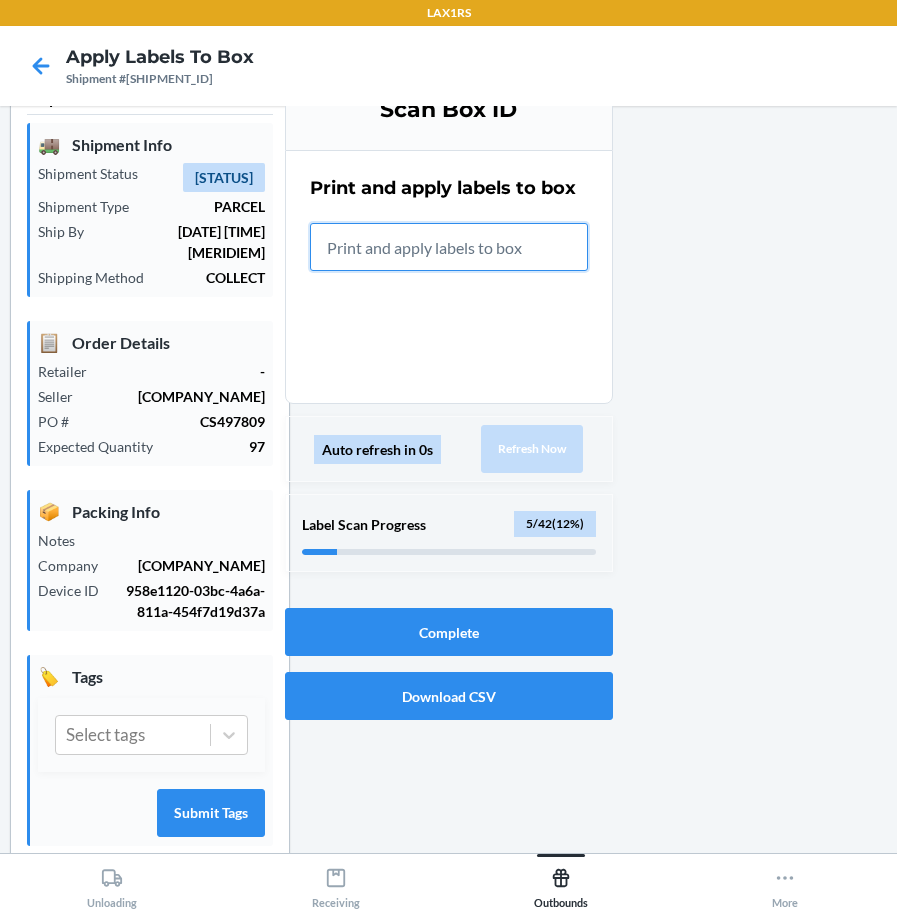 click at bounding box center [449, 247] 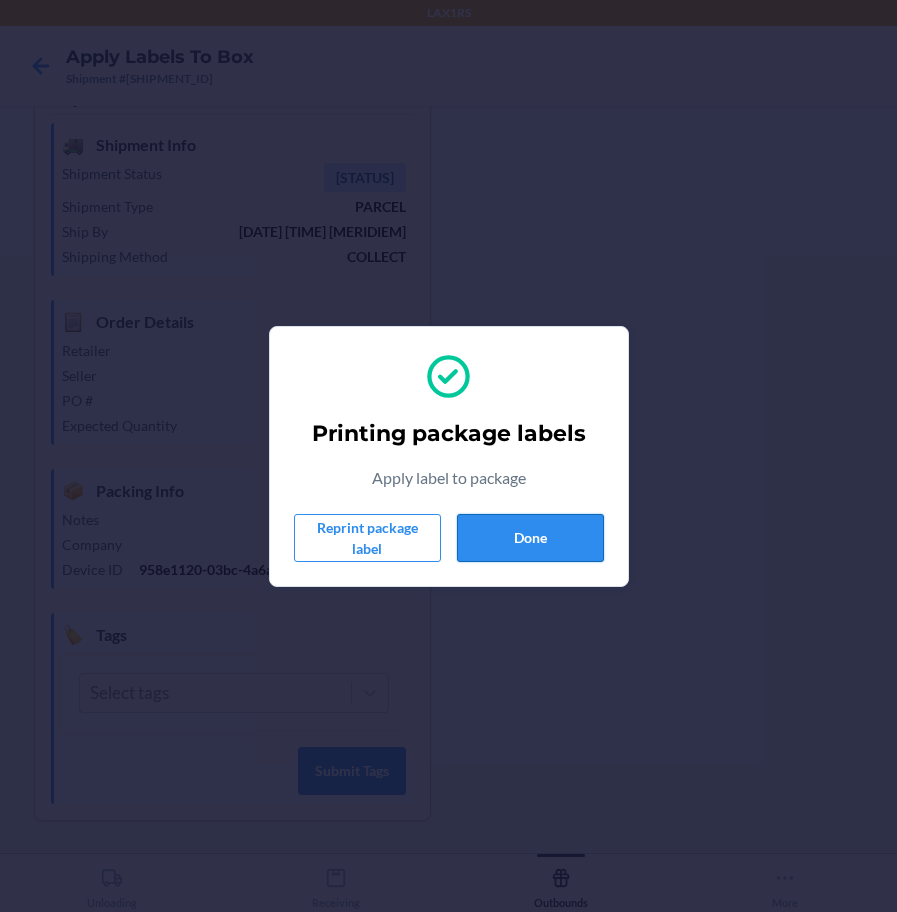 click on "Done" at bounding box center (530, 538) 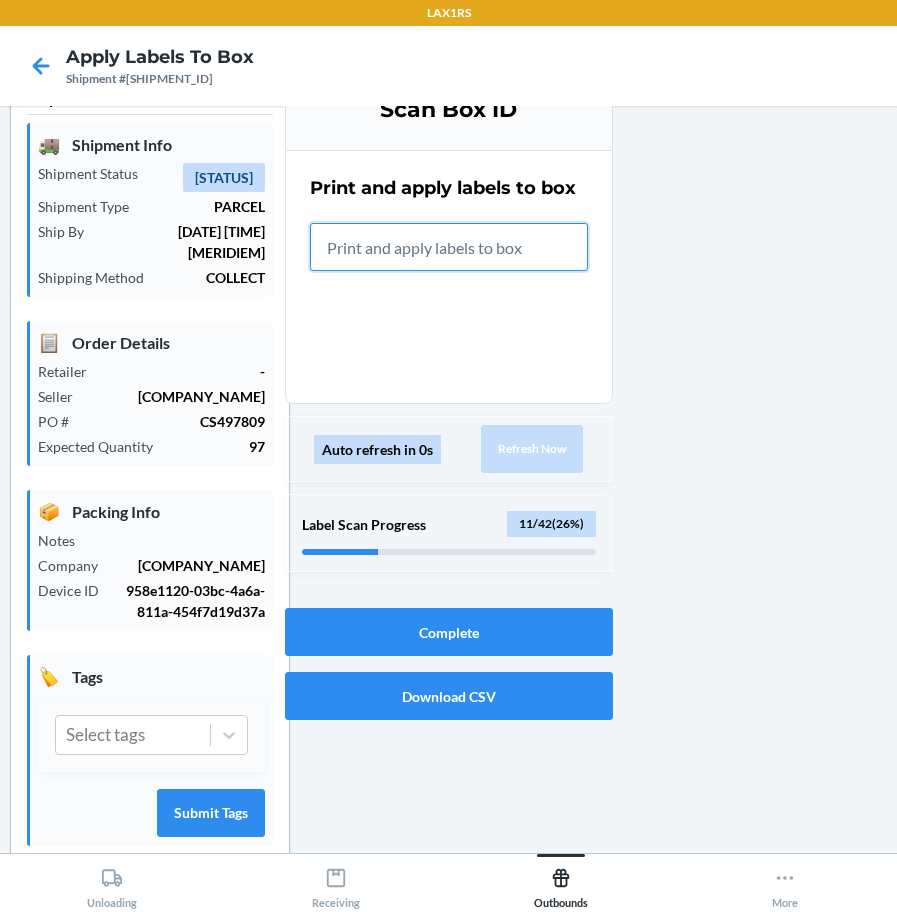 click at bounding box center [449, 247] 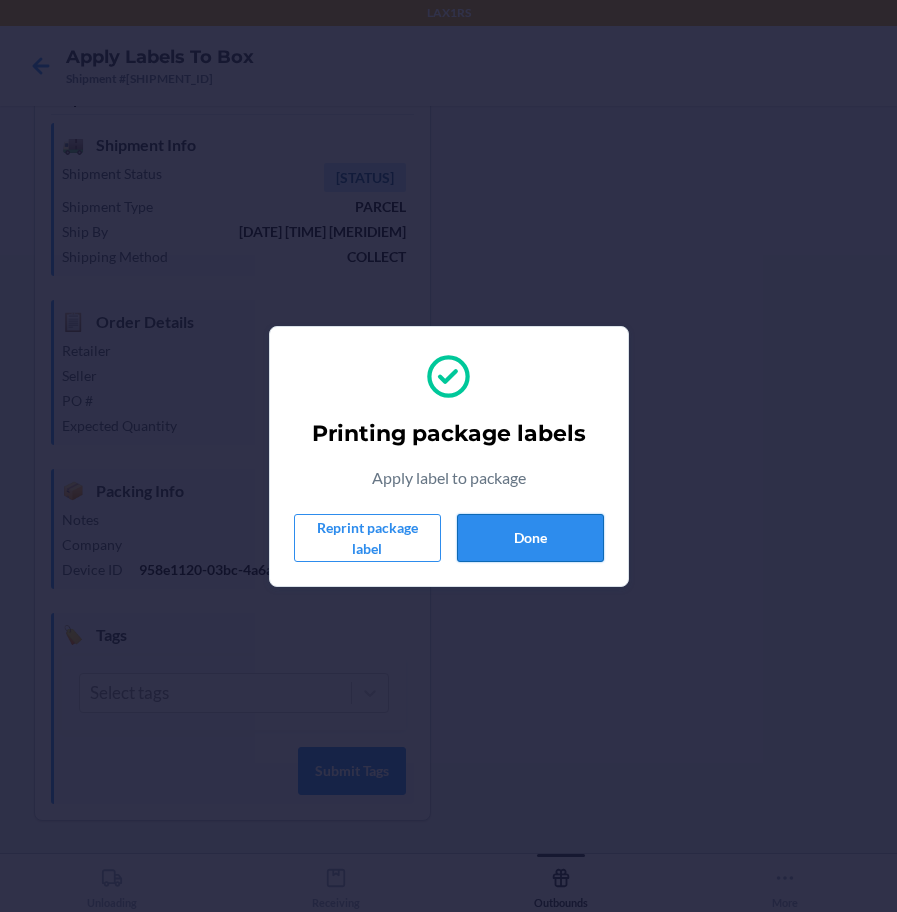 click on "Done" at bounding box center (530, 538) 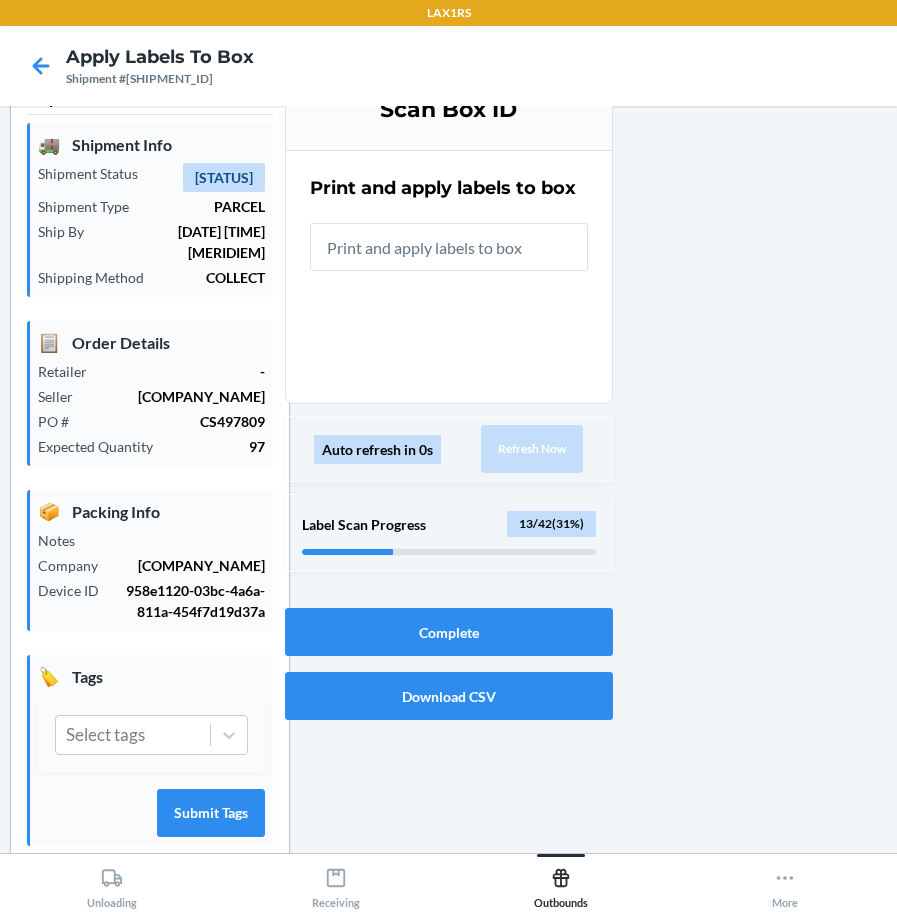 click at bounding box center (449, 247) 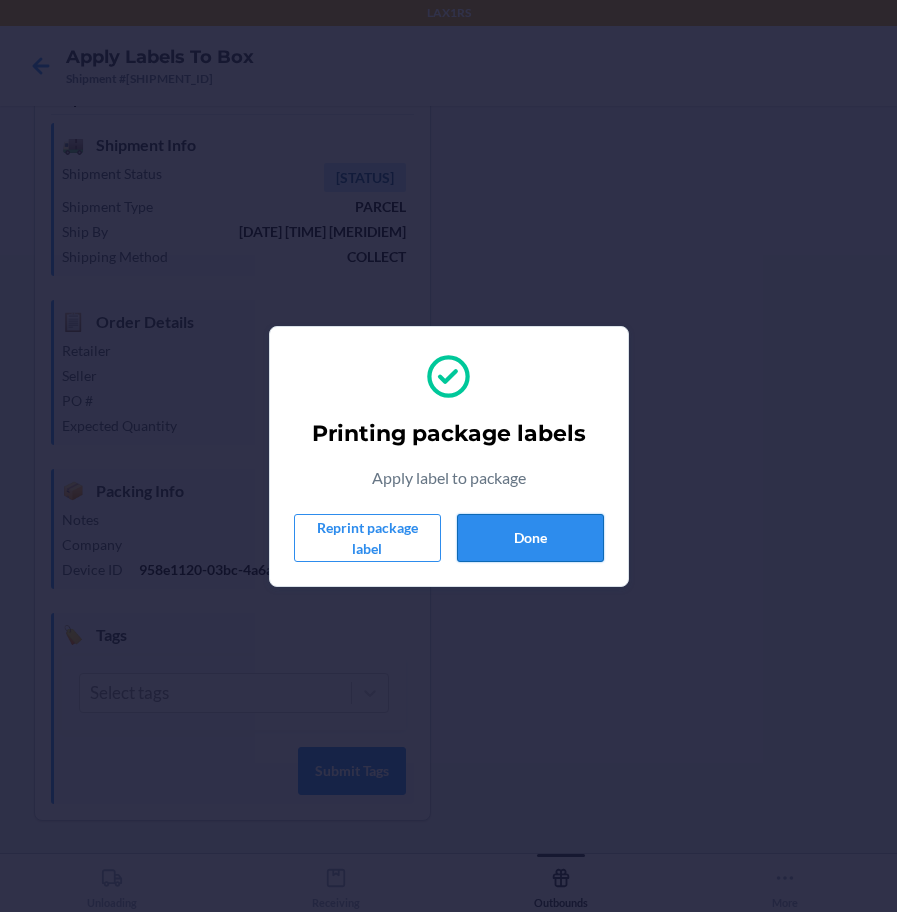 click on "Done" at bounding box center (530, 538) 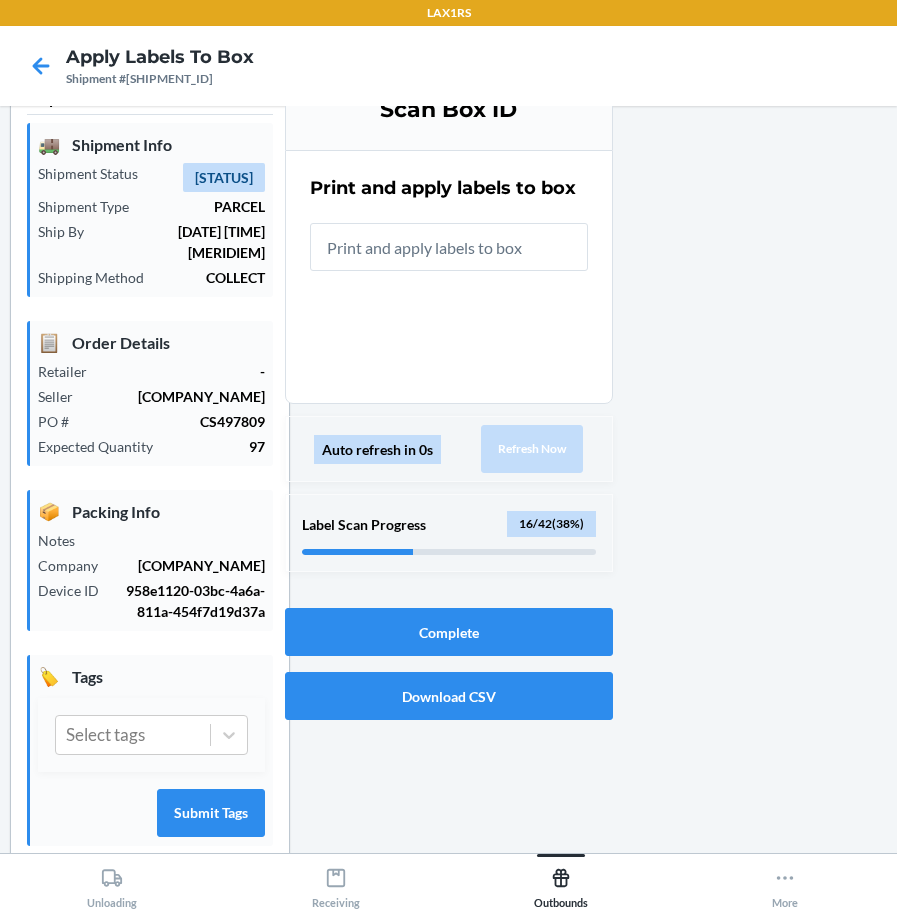 click at bounding box center [449, 247] 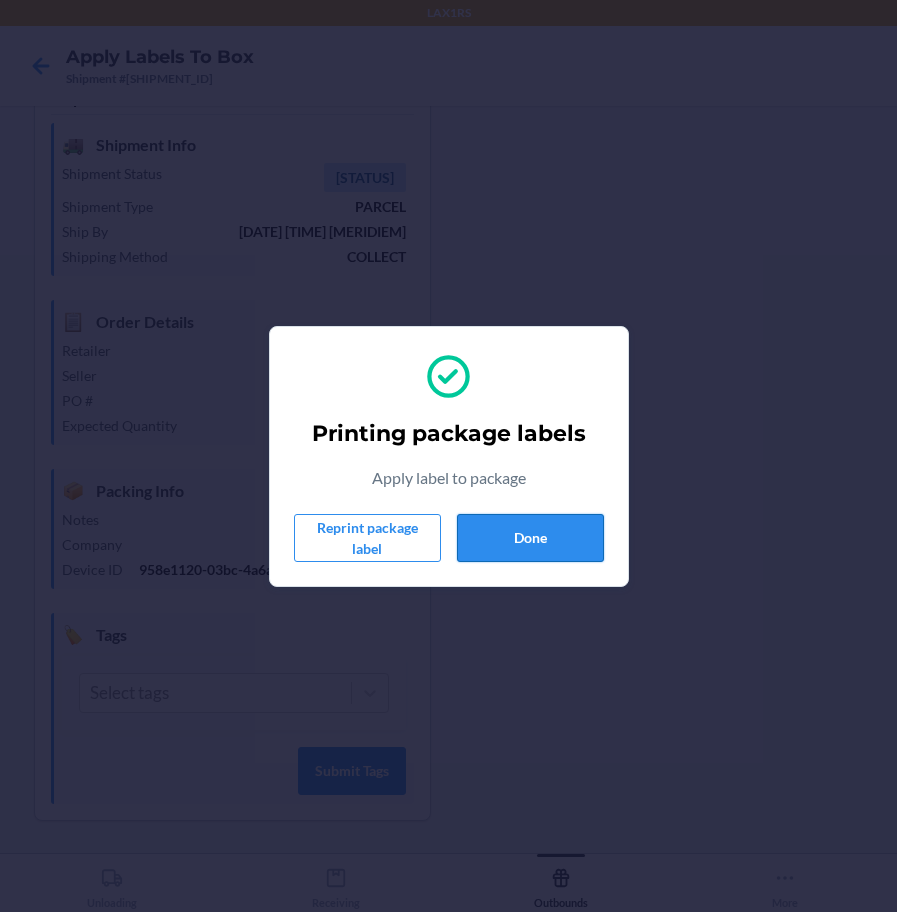 click on "Done" at bounding box center [530, 538] 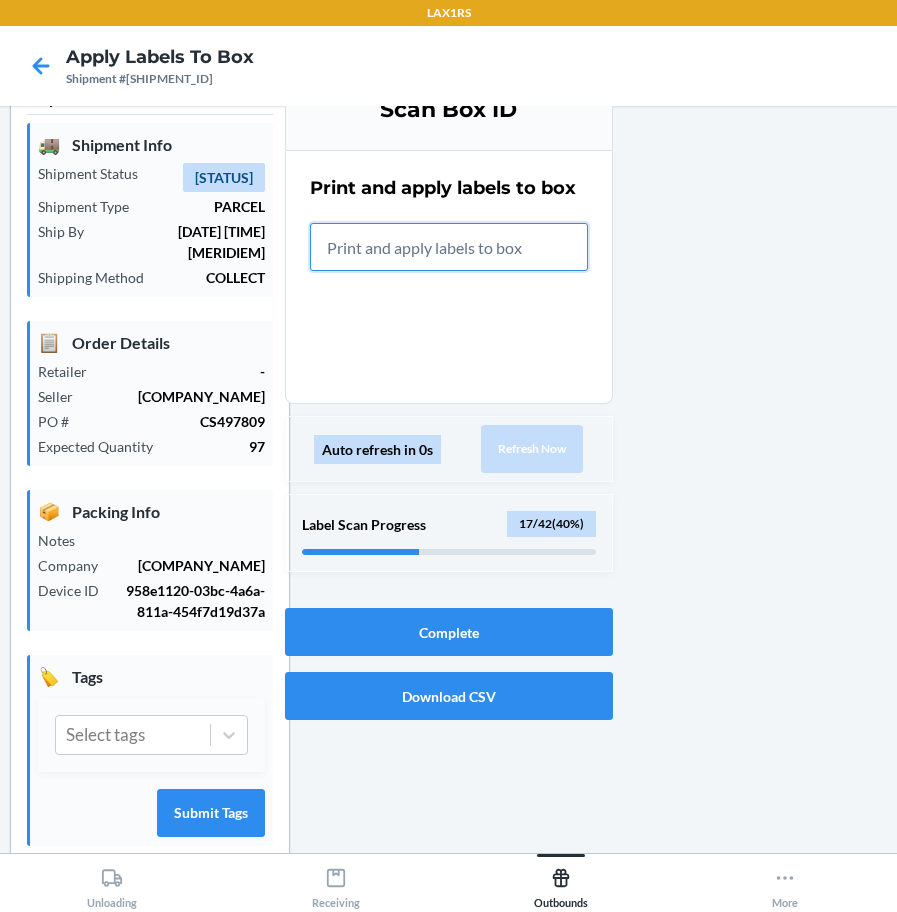 click at bounding box center [449, 247] 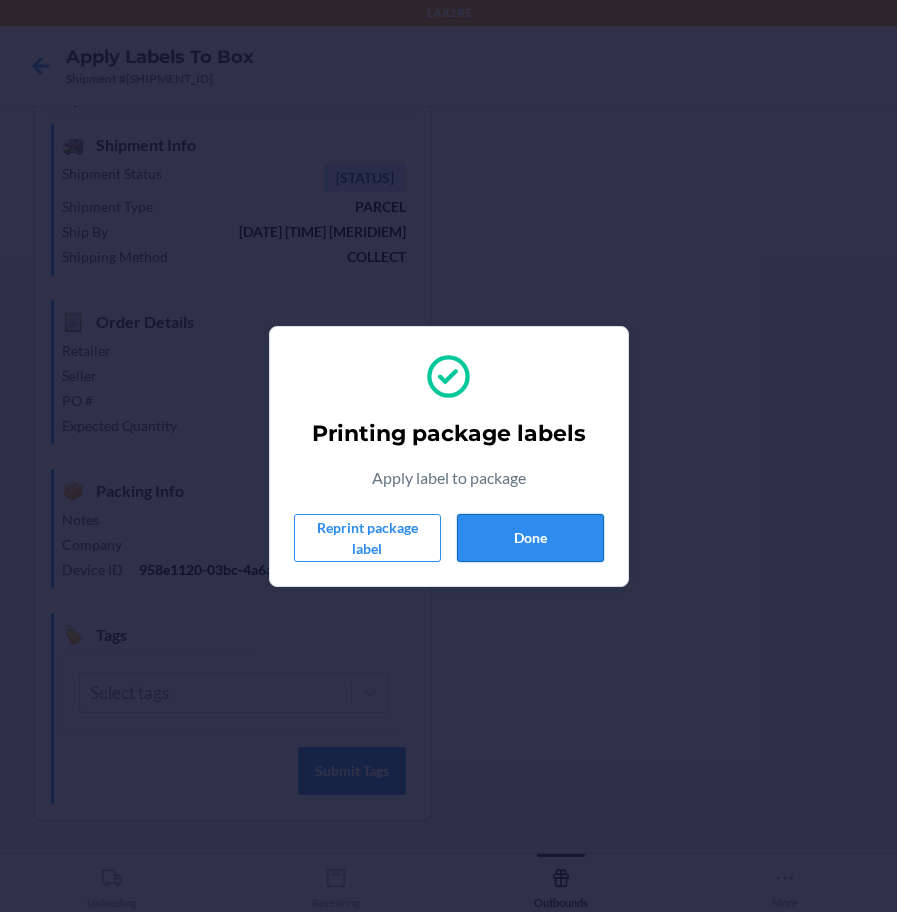 click on "Done" at bounding box center (530, 538) 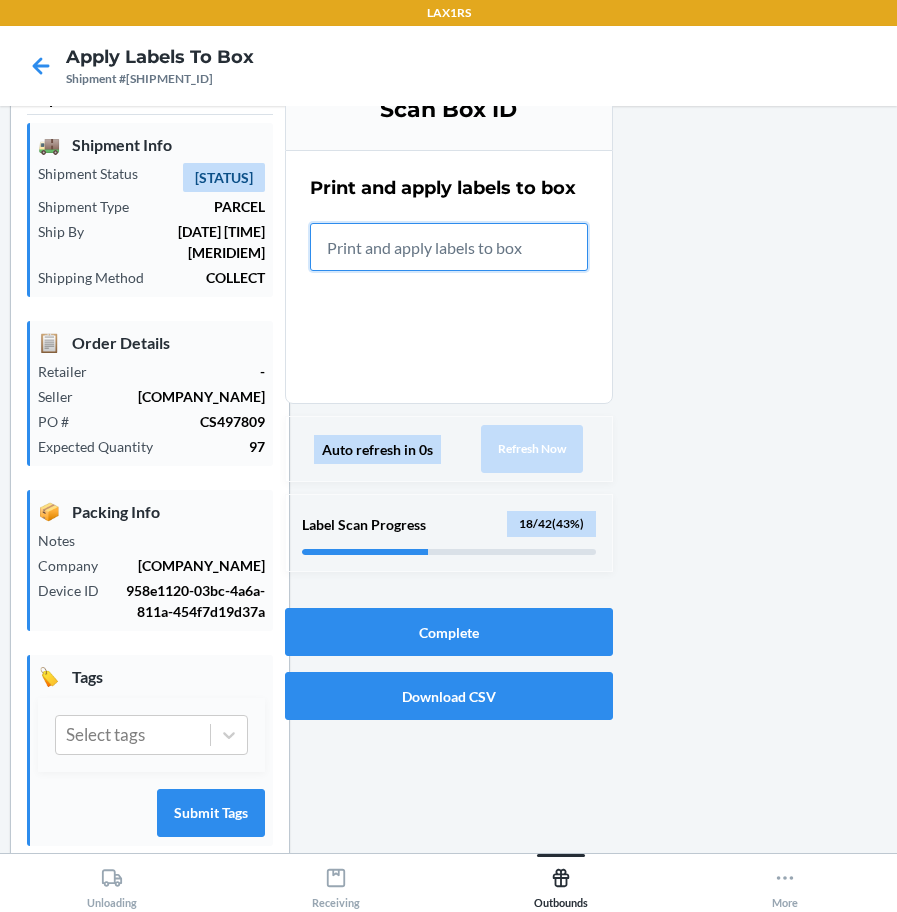click at bounding box center (449, 247) 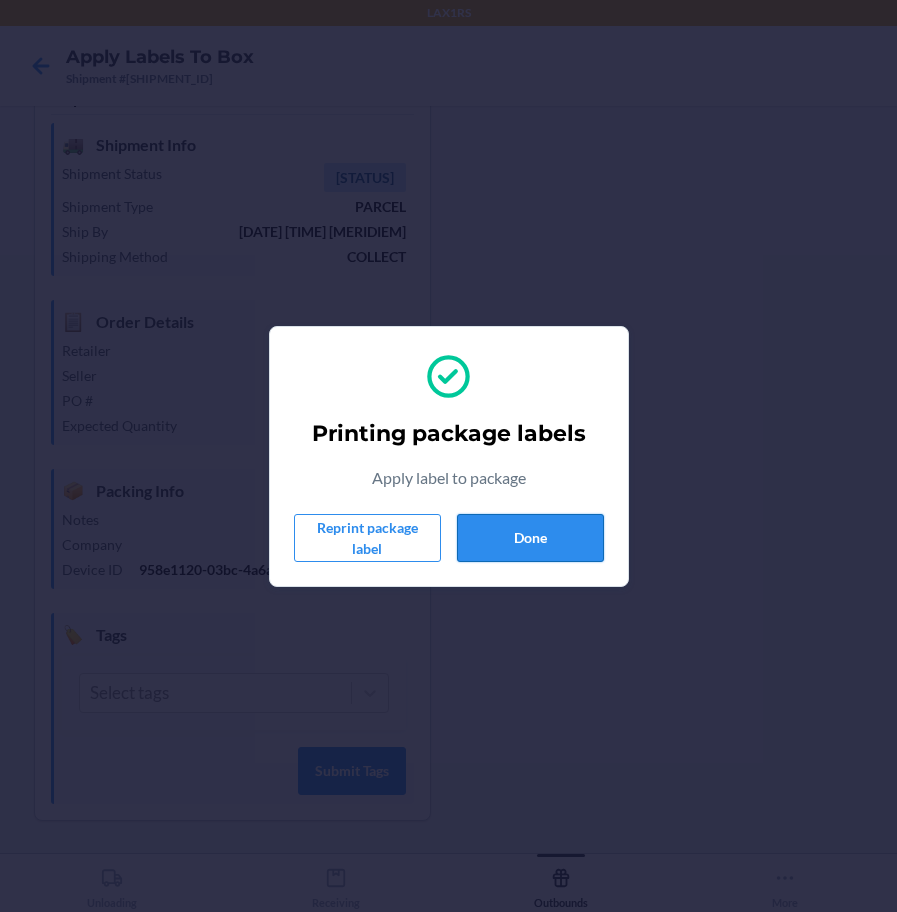 click on "Done" at bounding box center [530, 538] 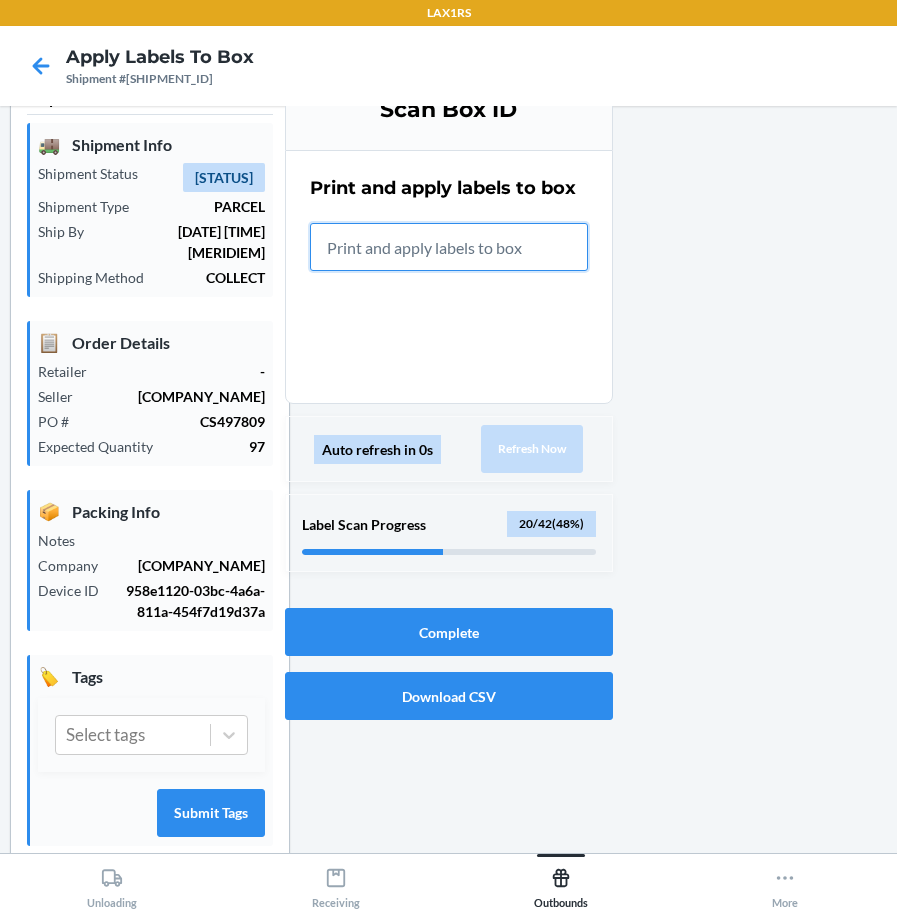 click at bounding box center (449, 247) 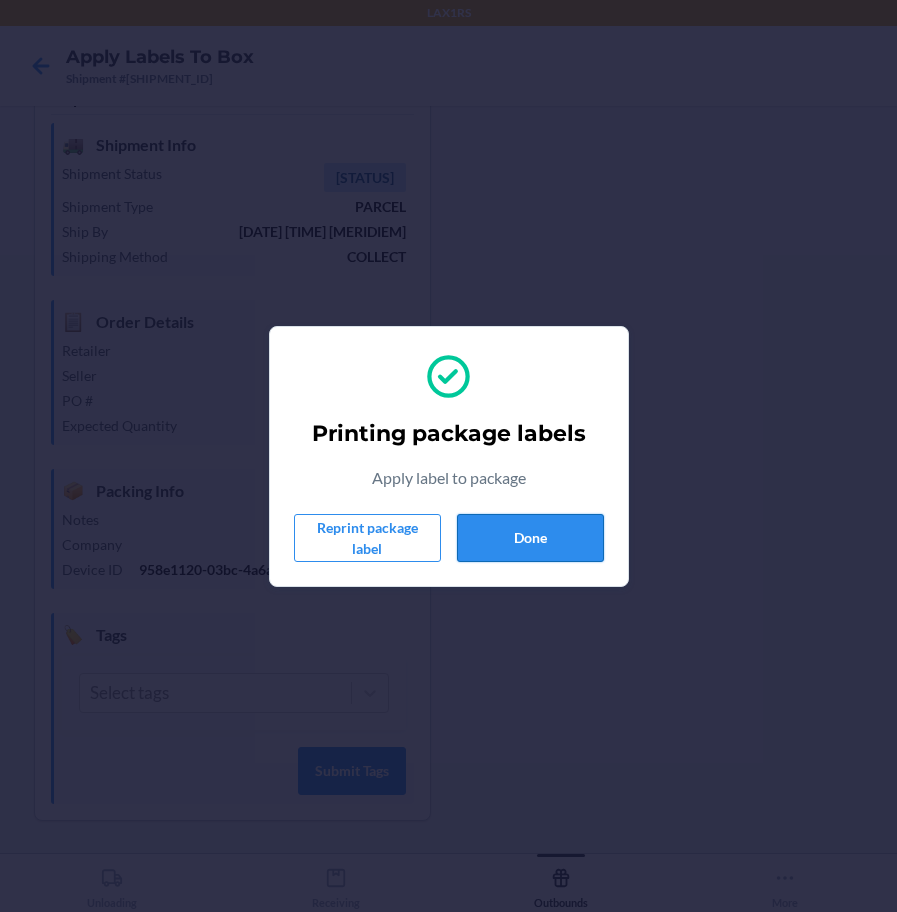 click on "Done" at bounding box center [530, 538] 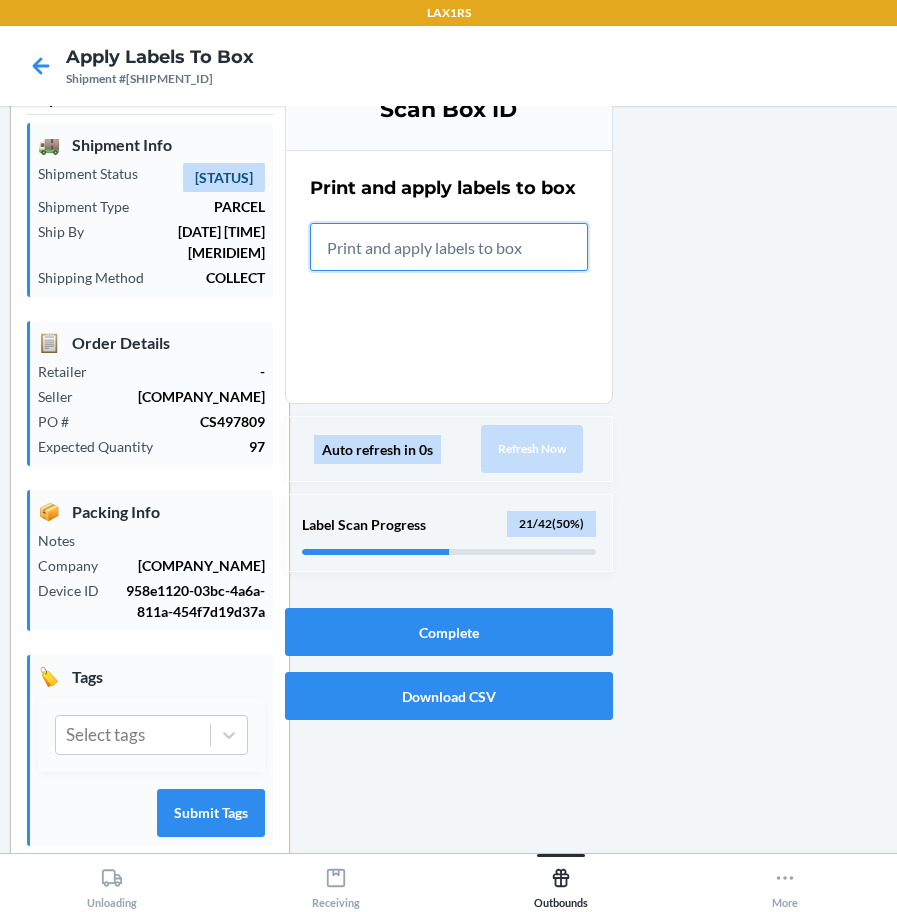 click at bounding box center (449, 247) 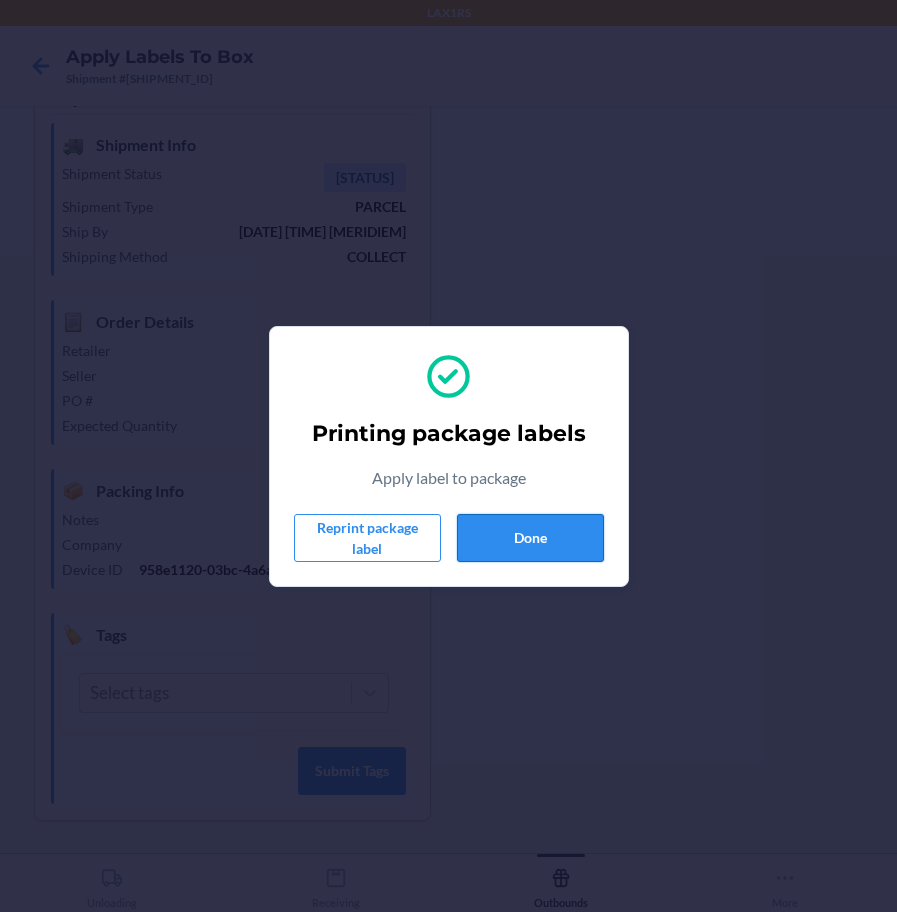 click on "Done" at bounding box center [530, 538] 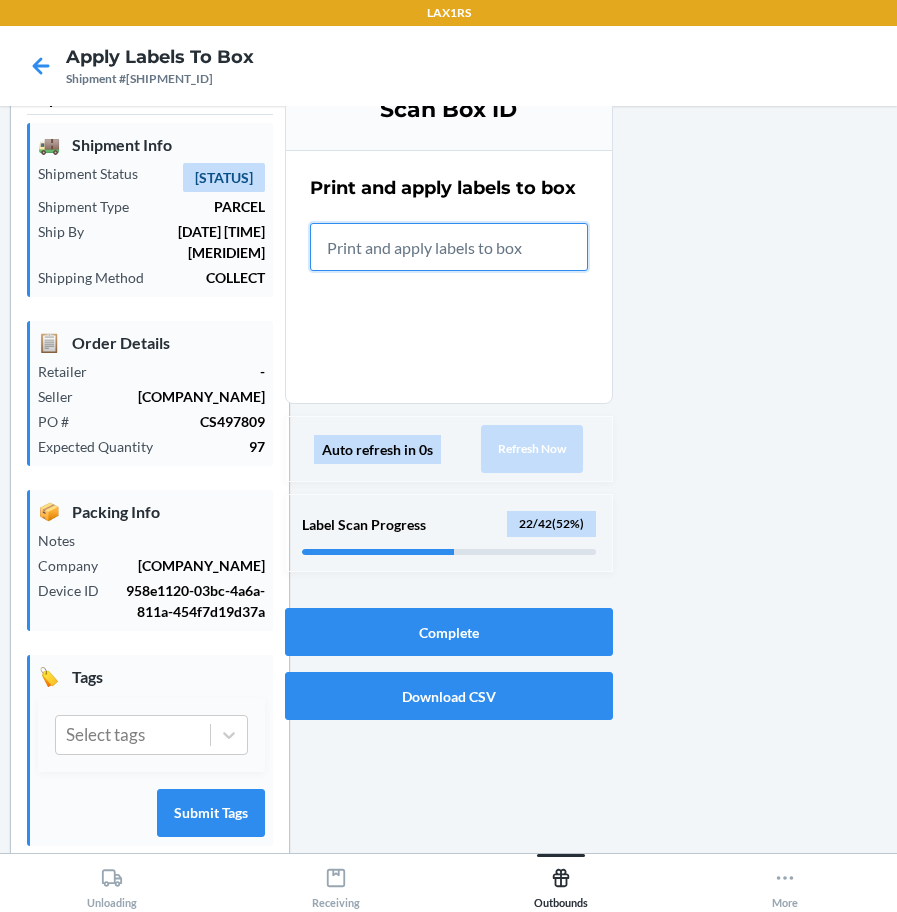 click at bounding box center (449, 247) 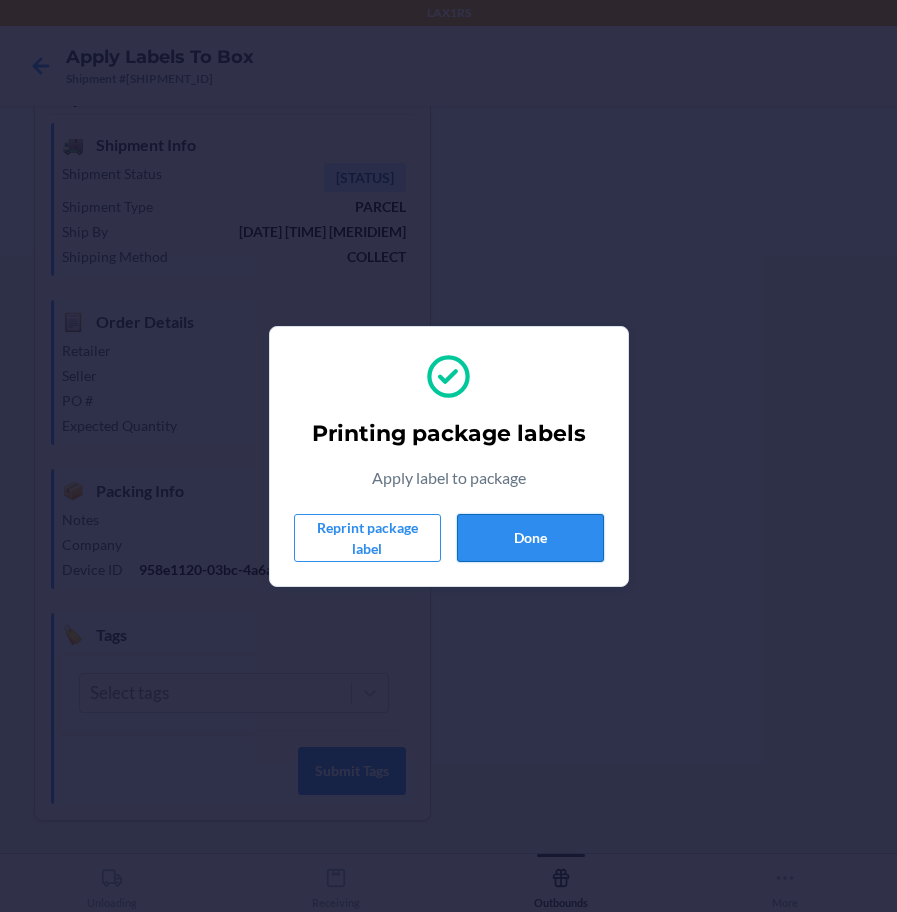 click on "Done" at bounding box center [530, 538] 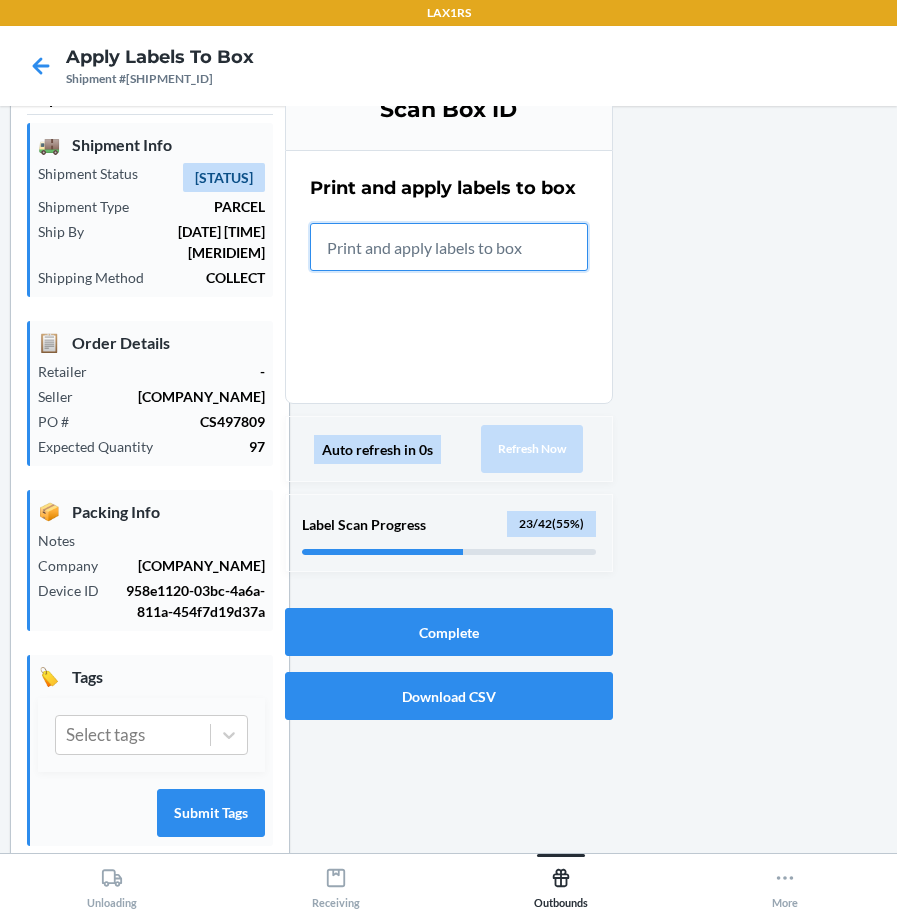 click at bounding box center (449, 247) 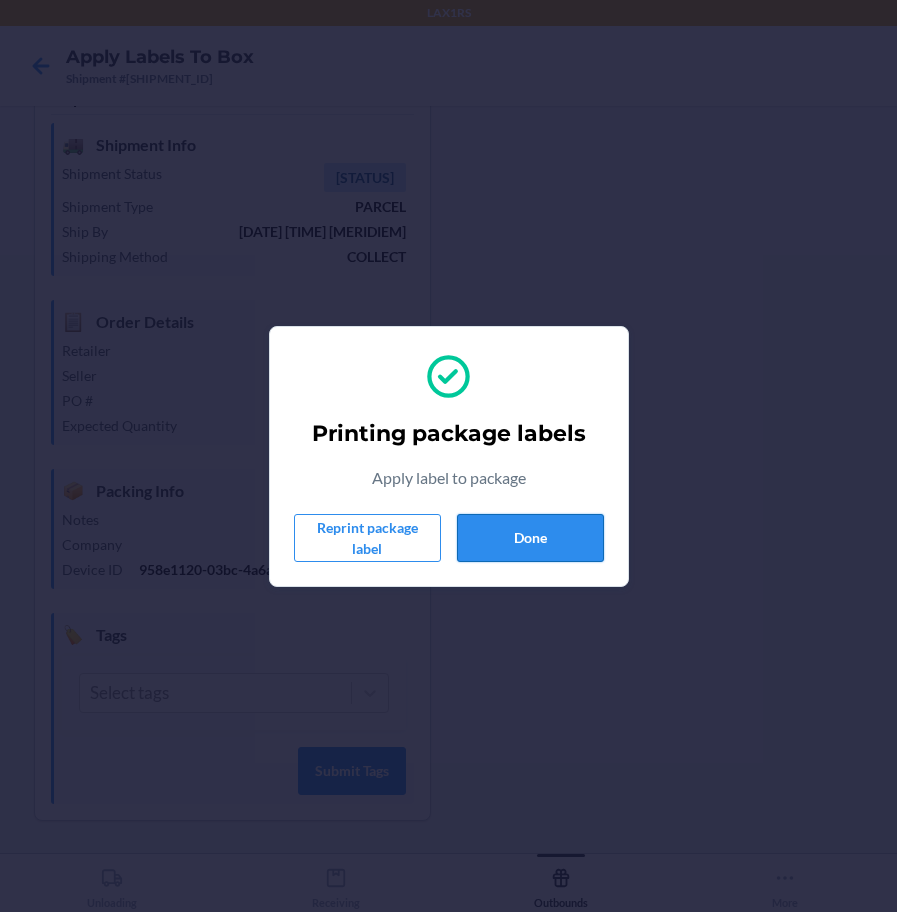 click on "Done" at bounding box center [530, 538] 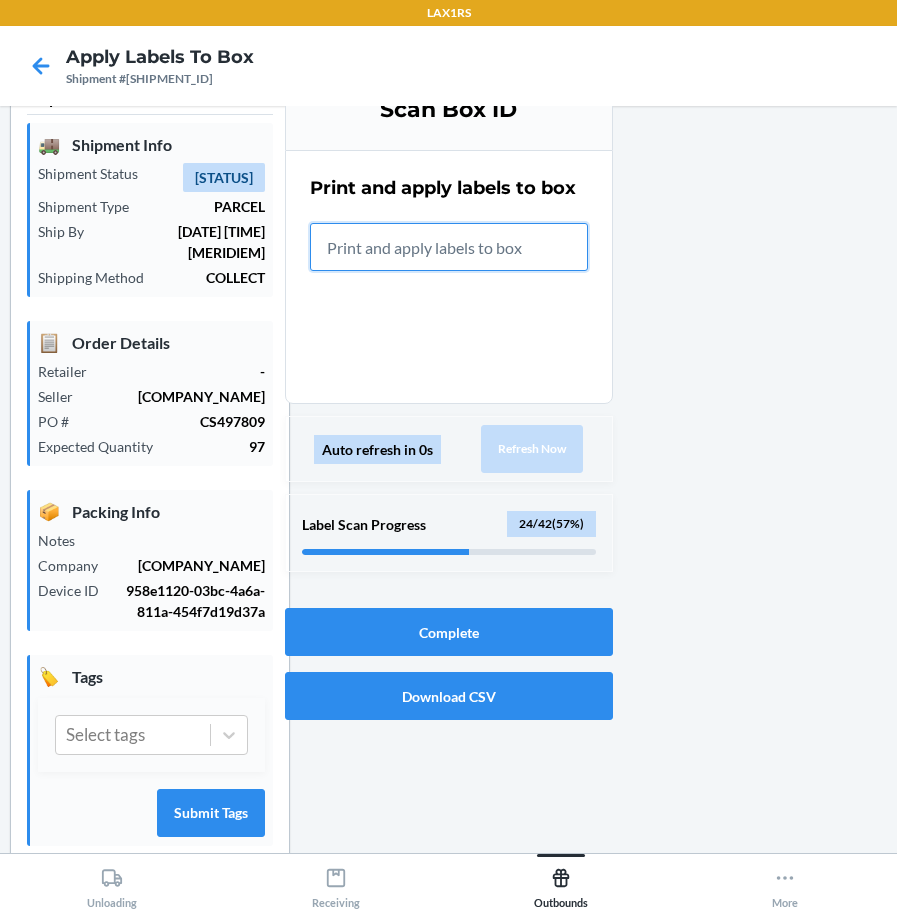 click at bounding box center (449, 247) 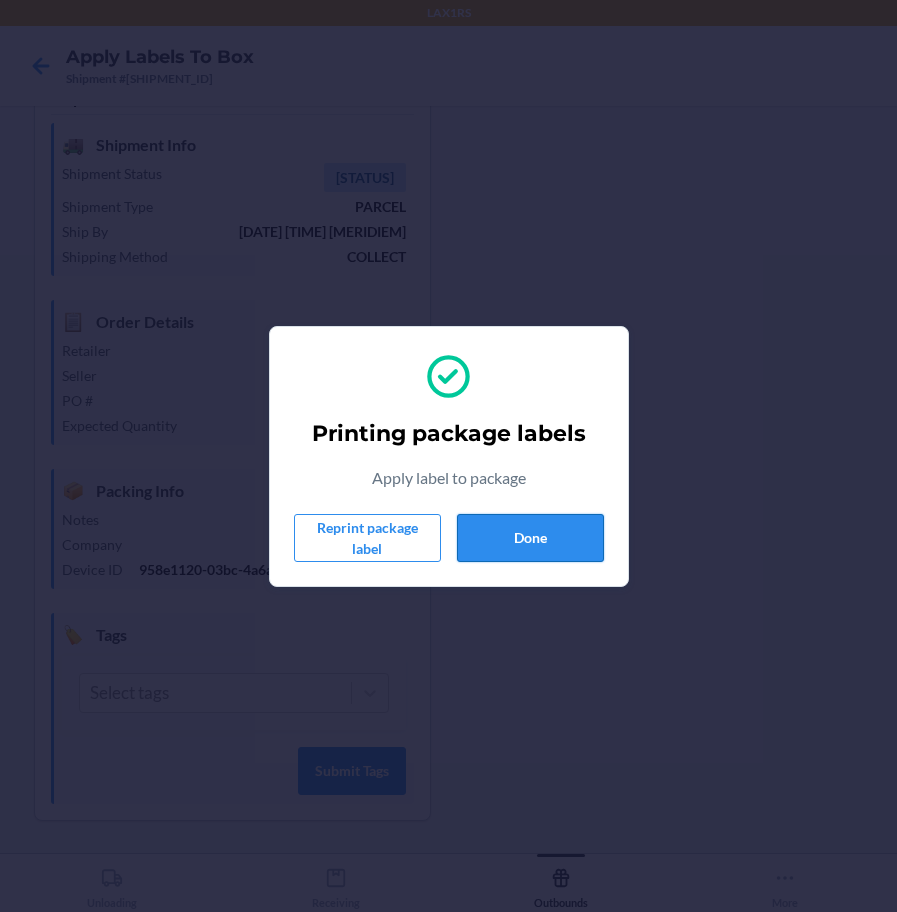 click on "Done" at bounding box center [530, 538] 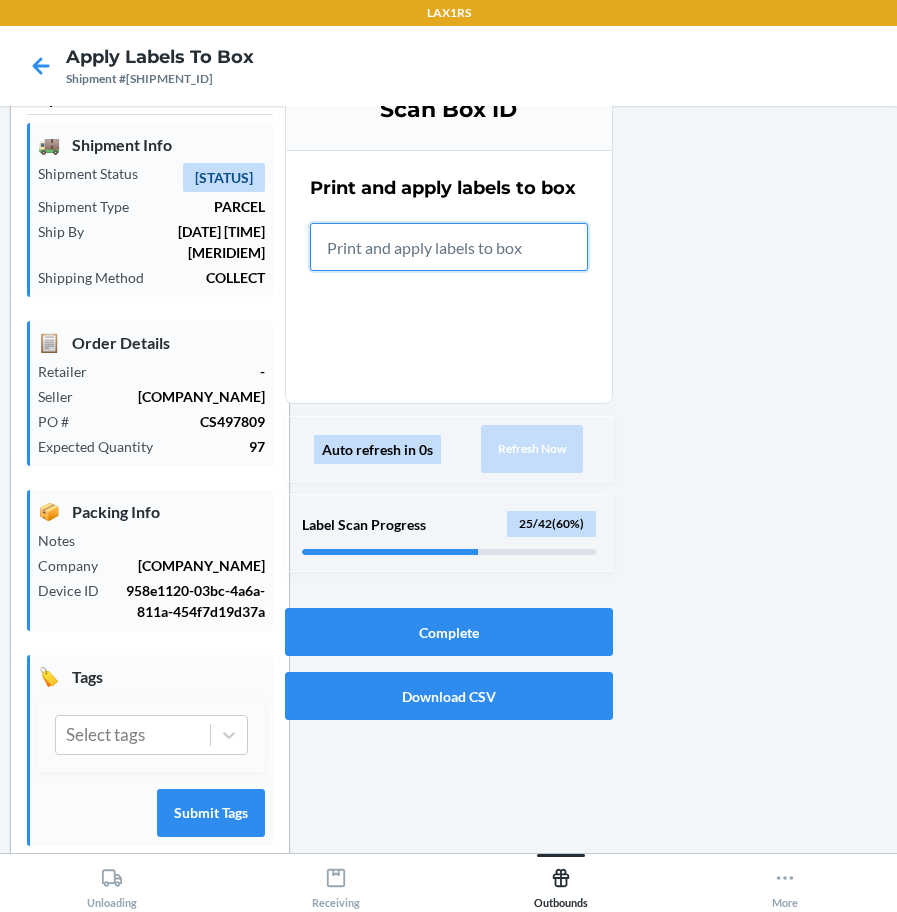 click at bounding box center (449, 247) 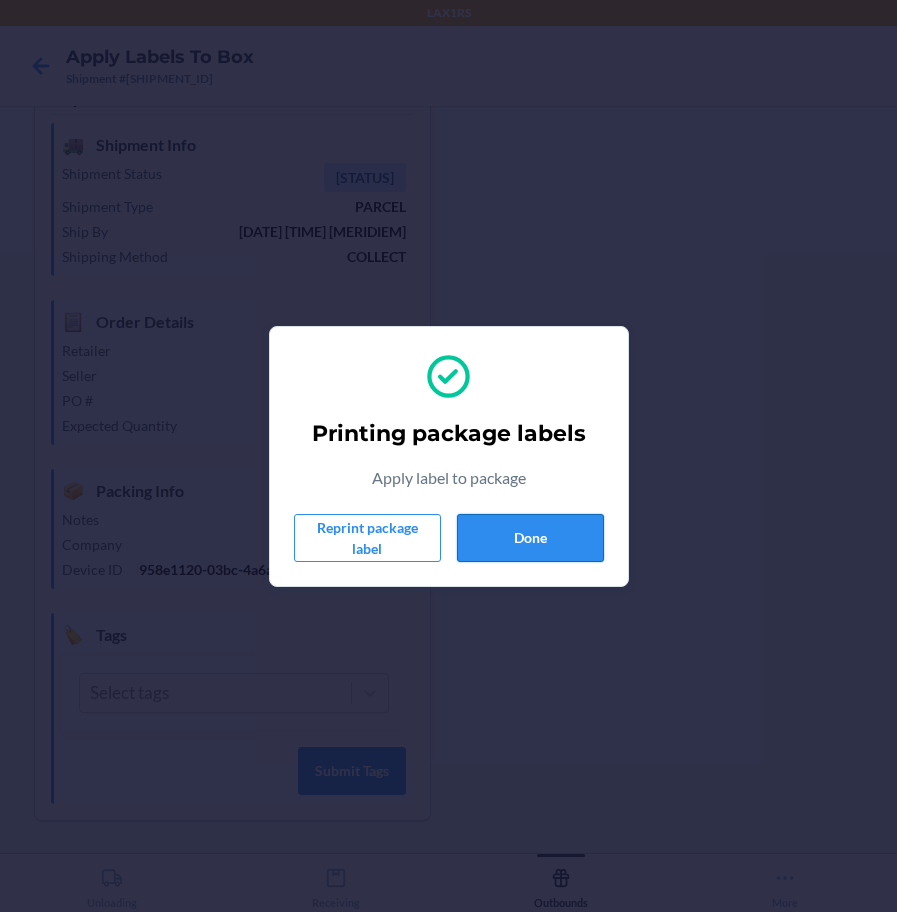 click on "Done" at bounding box center (530, 538) 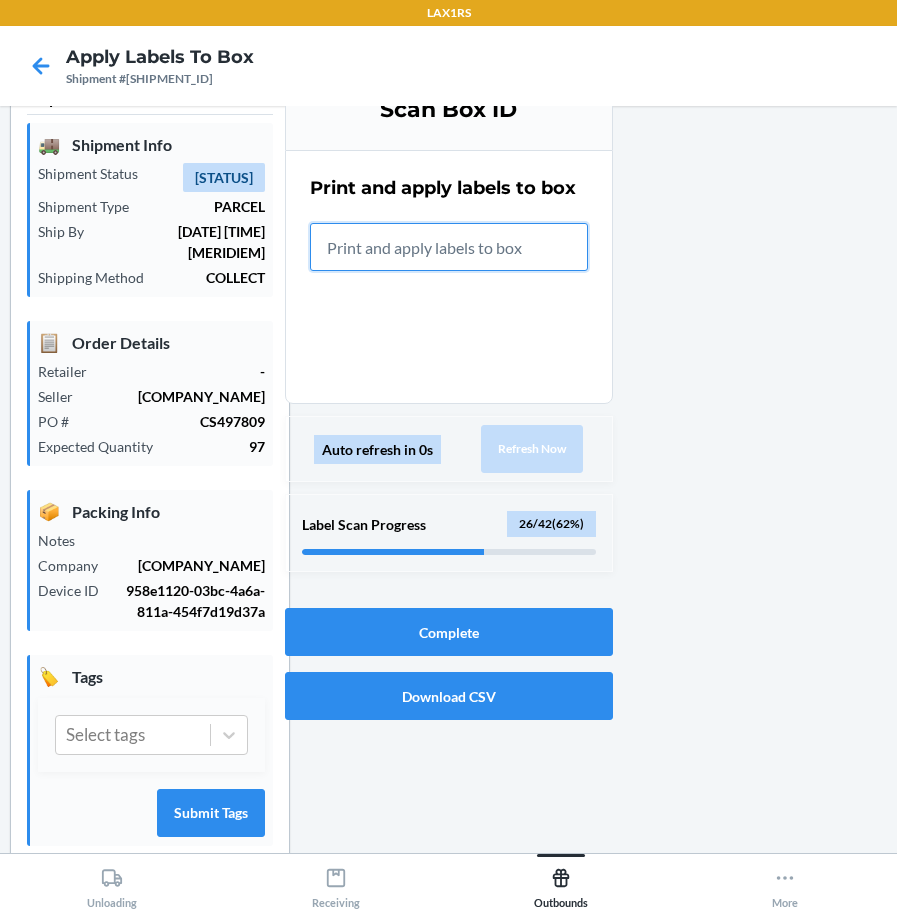 click at bounding box center [449, 247] 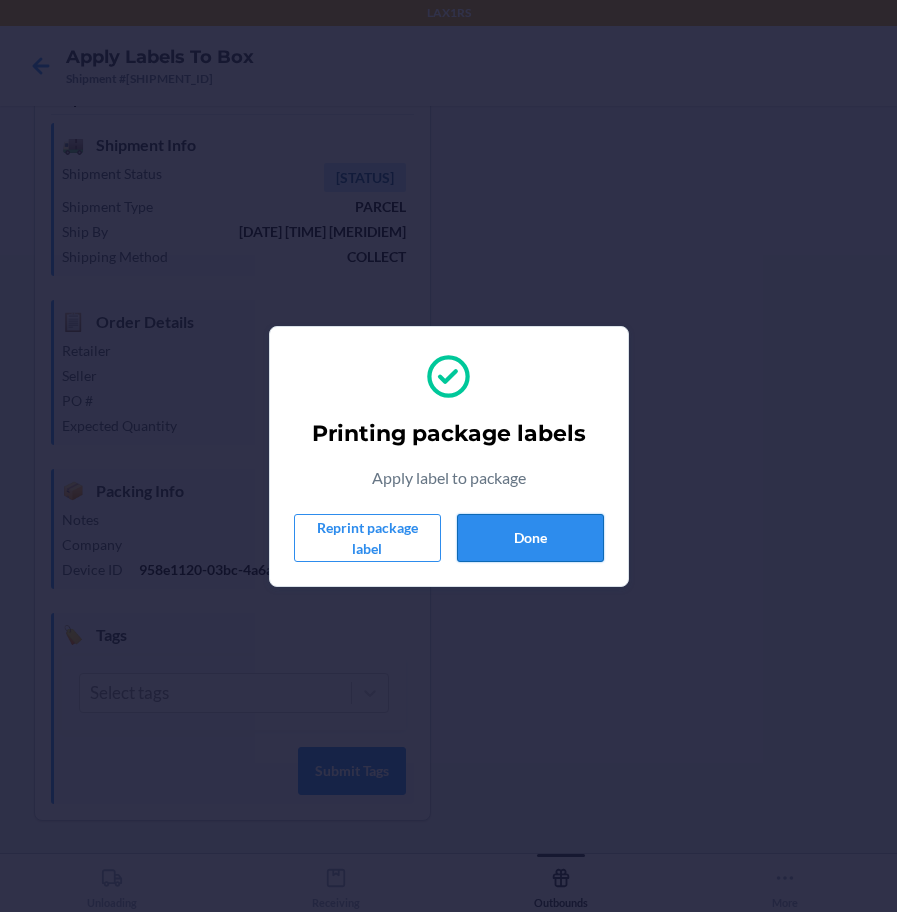 click on "Done" at bounding box center [530, 538] 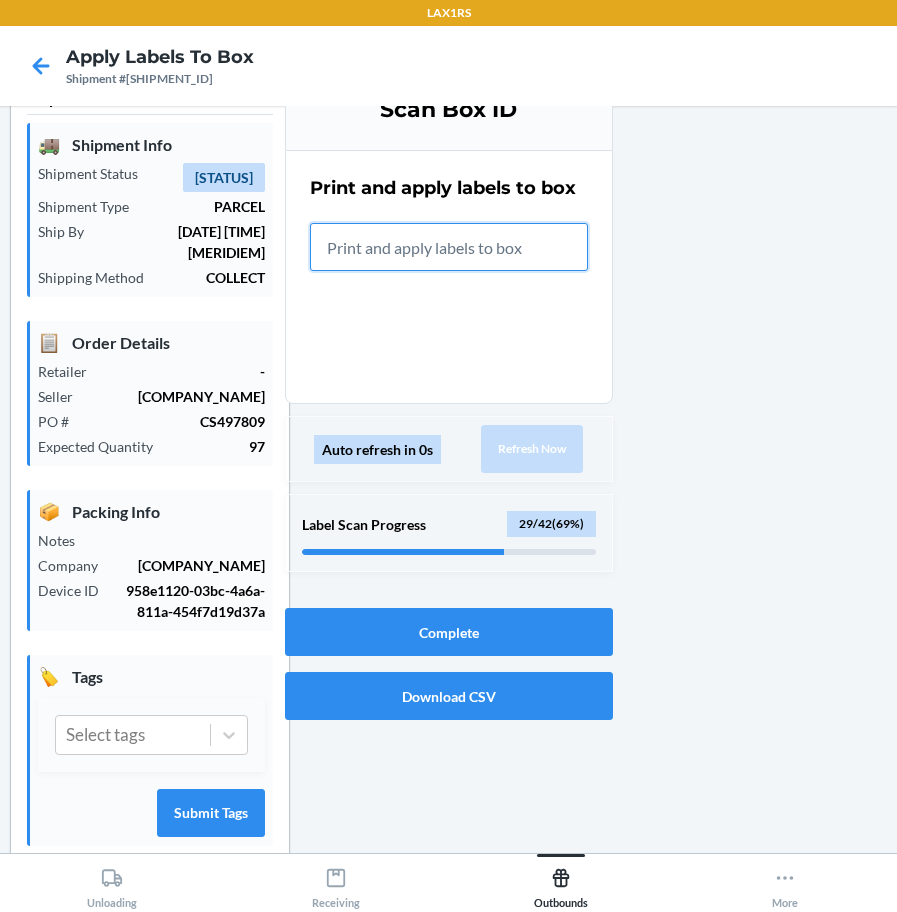 click at bounding box center [449, 247] 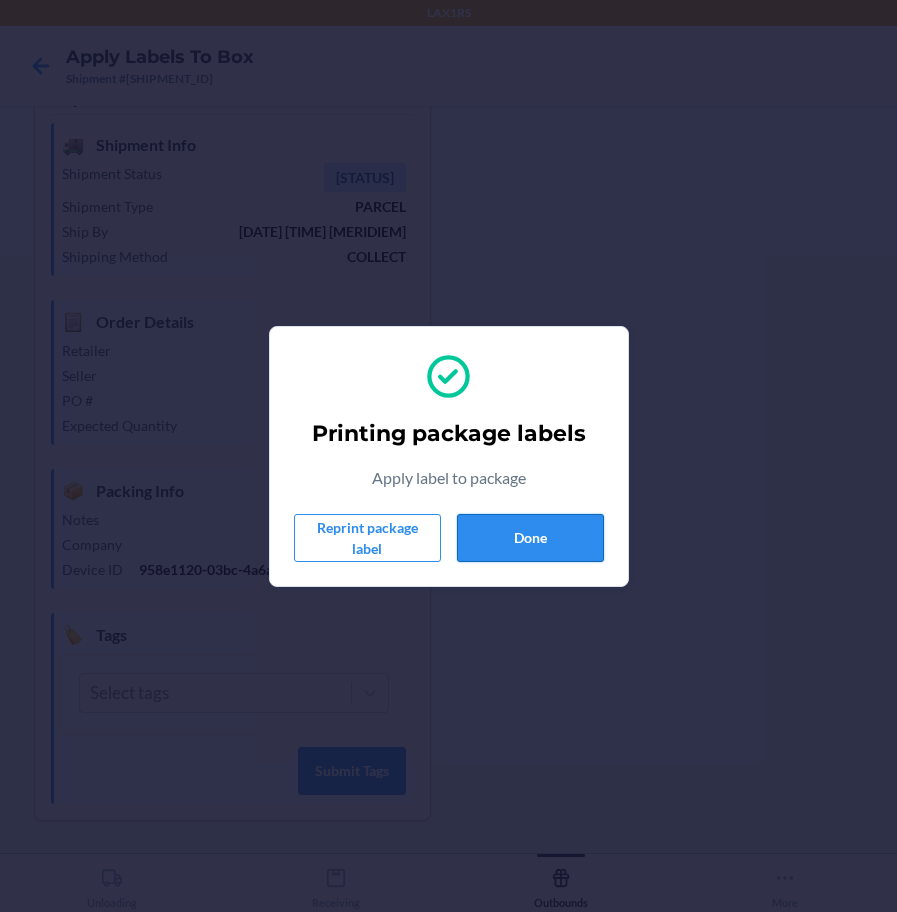 click on "Done" at bounding box center (530, 538) 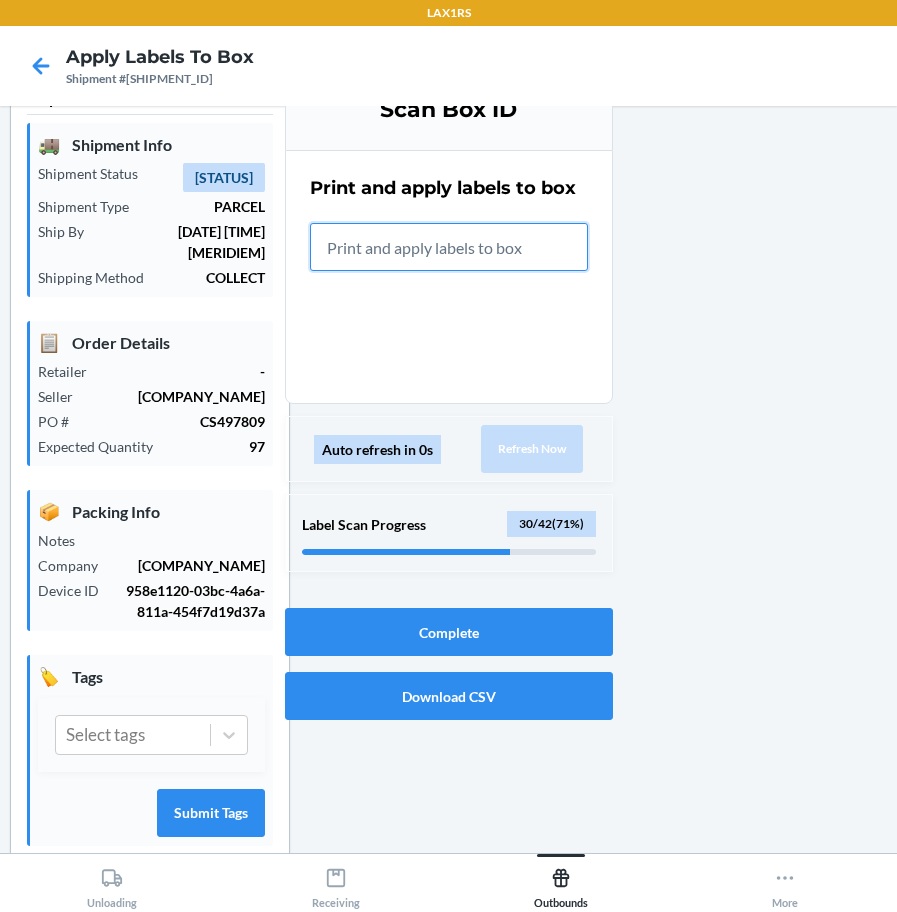 click at bounding box center [449, 247] 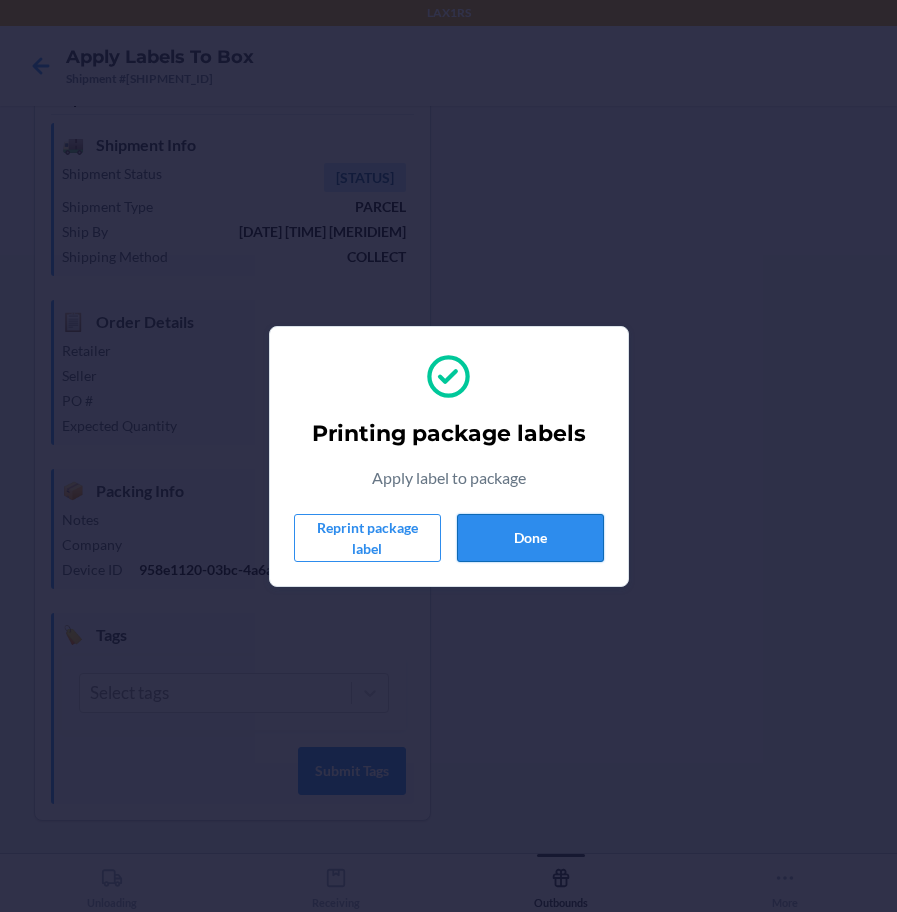 click on "Done" at bounding box center (530, 538) 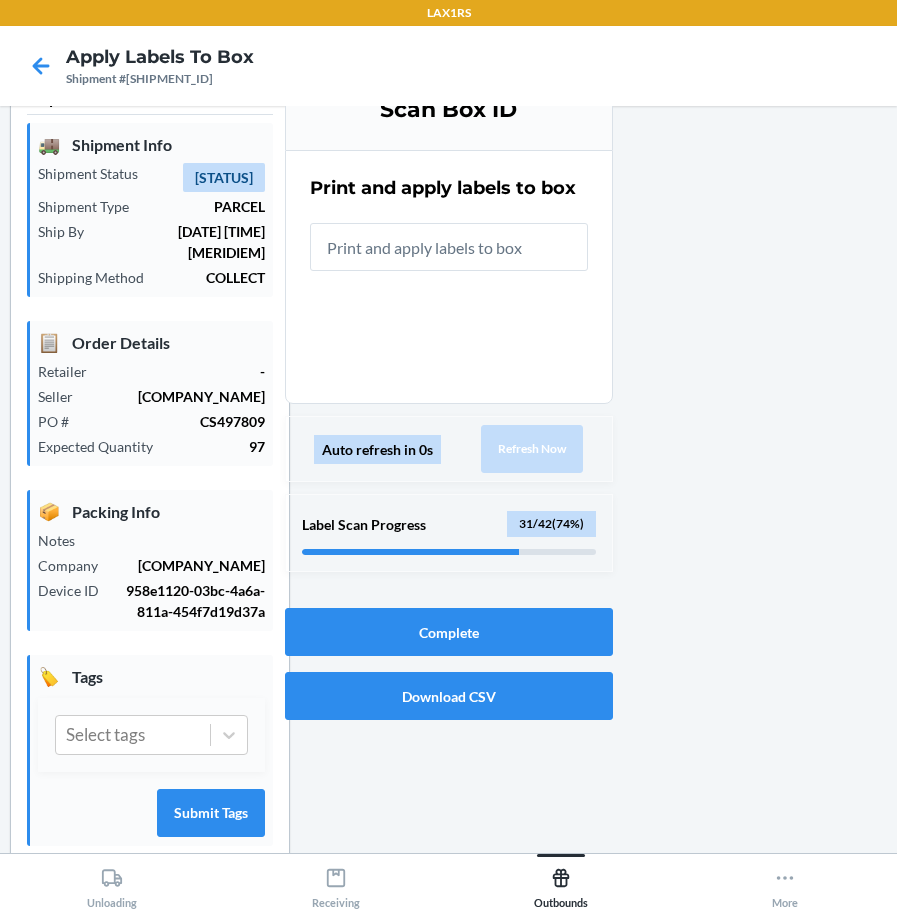 click at bounding box center (449, 247) 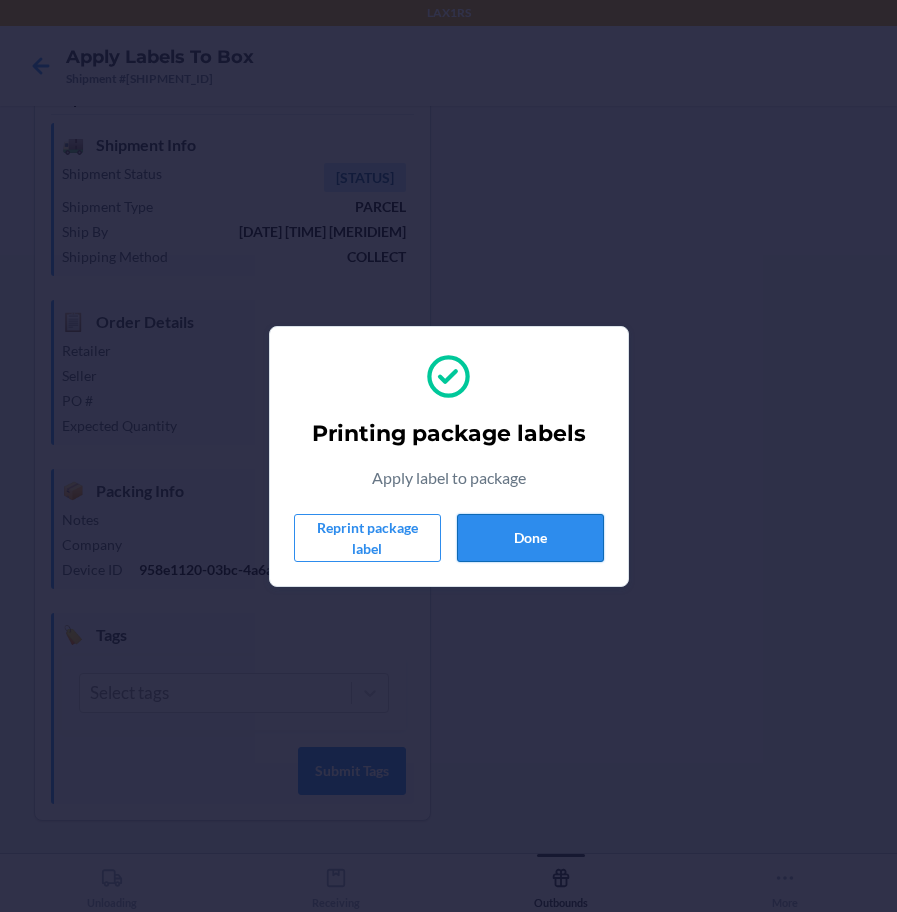 click on "Done" at bounding box center [530, 538] 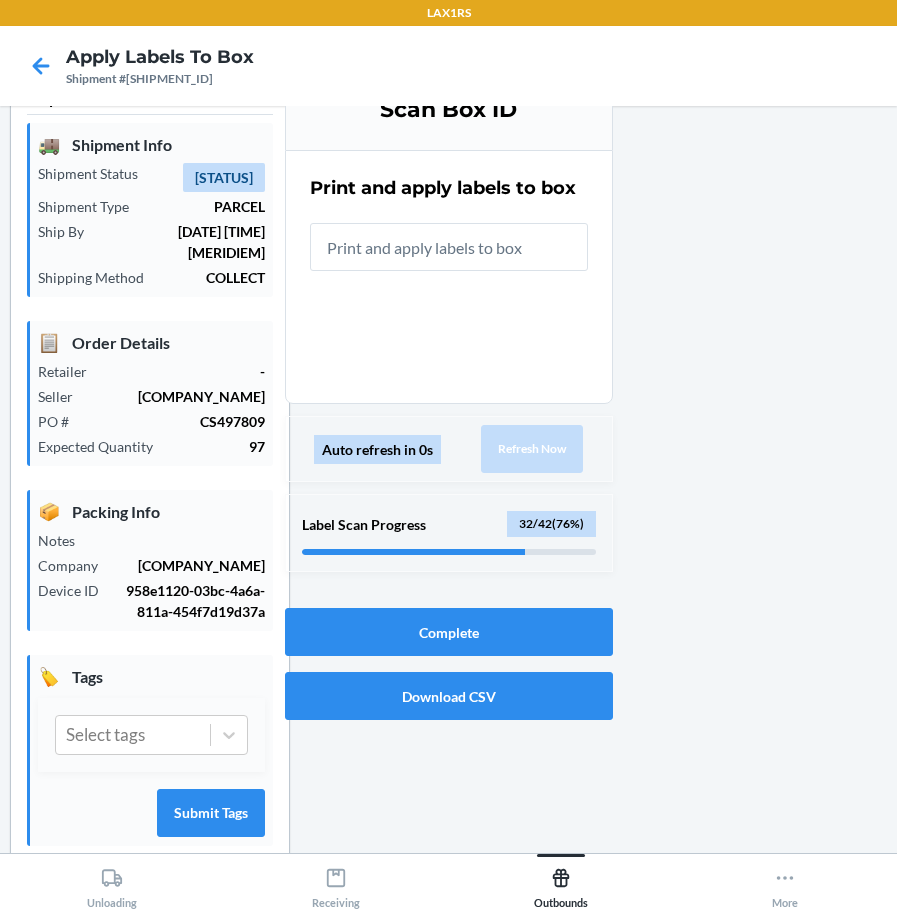 click at bounding box center [449, 247] 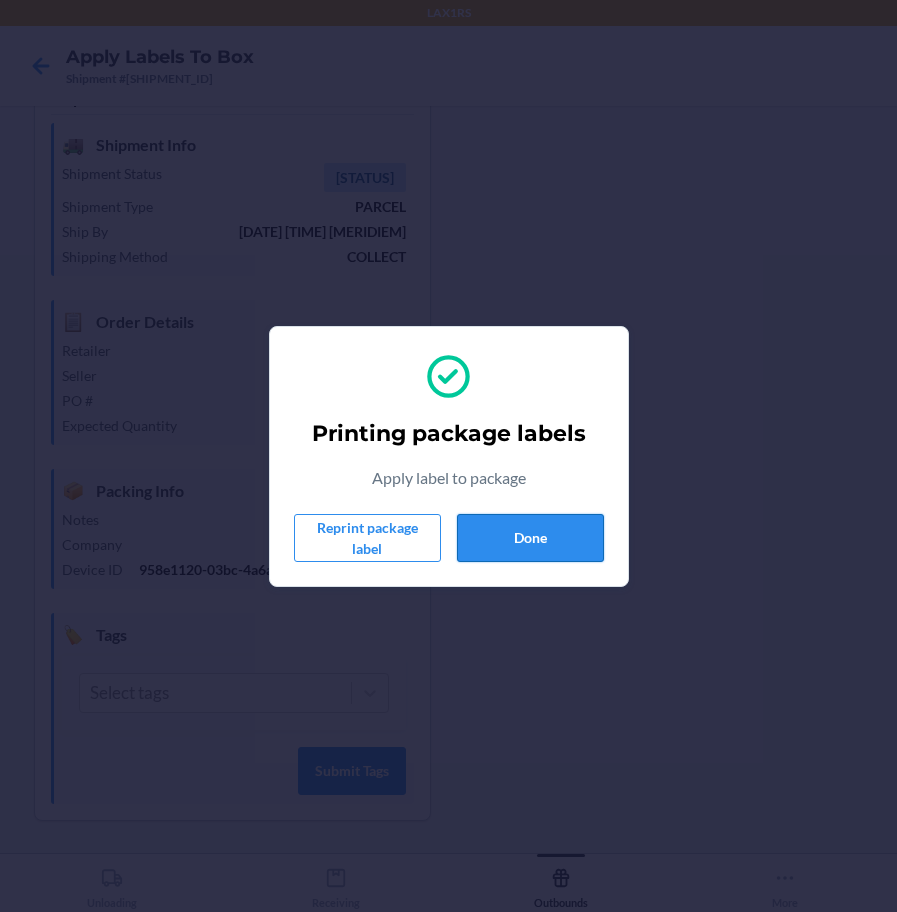click on "Done" at bounding box center (530, 538) 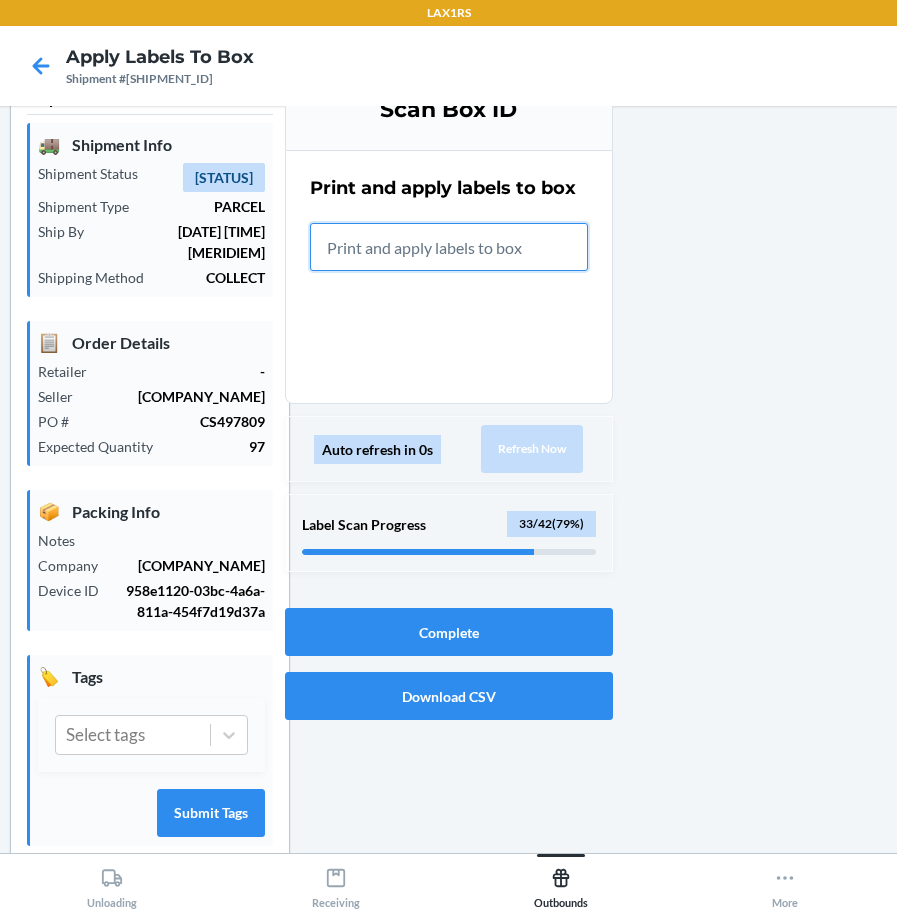 click at bounding box center (449, 247) 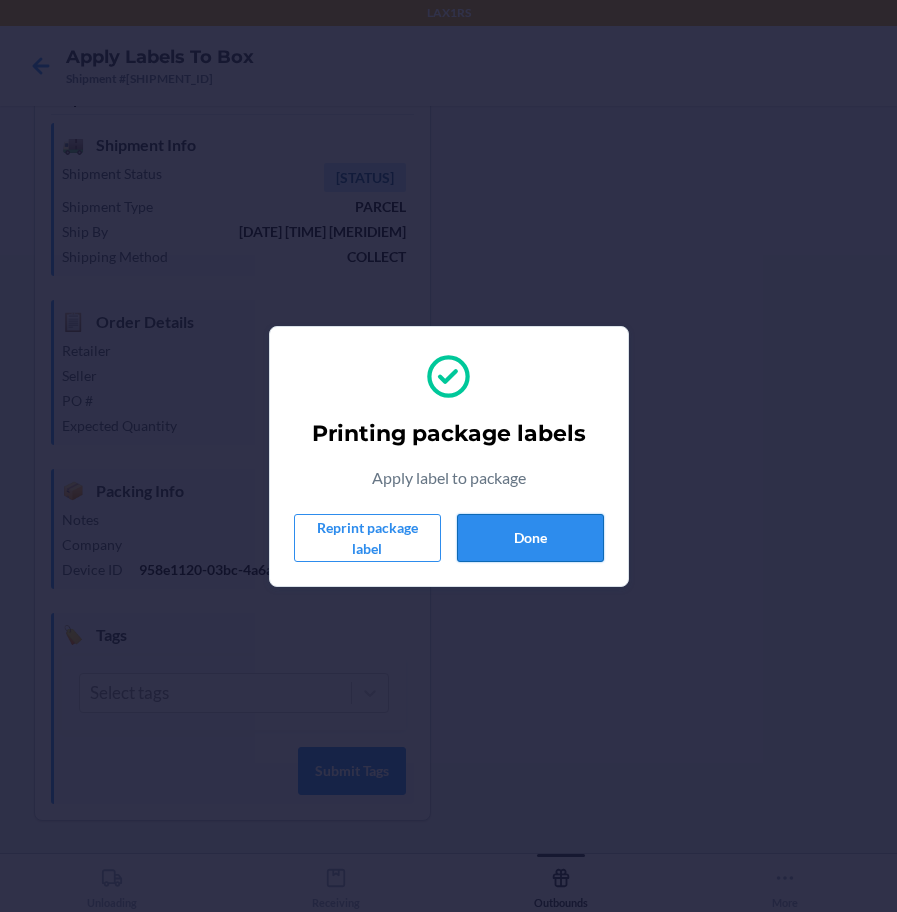 click on "Done" at bounding box center (530, 538) 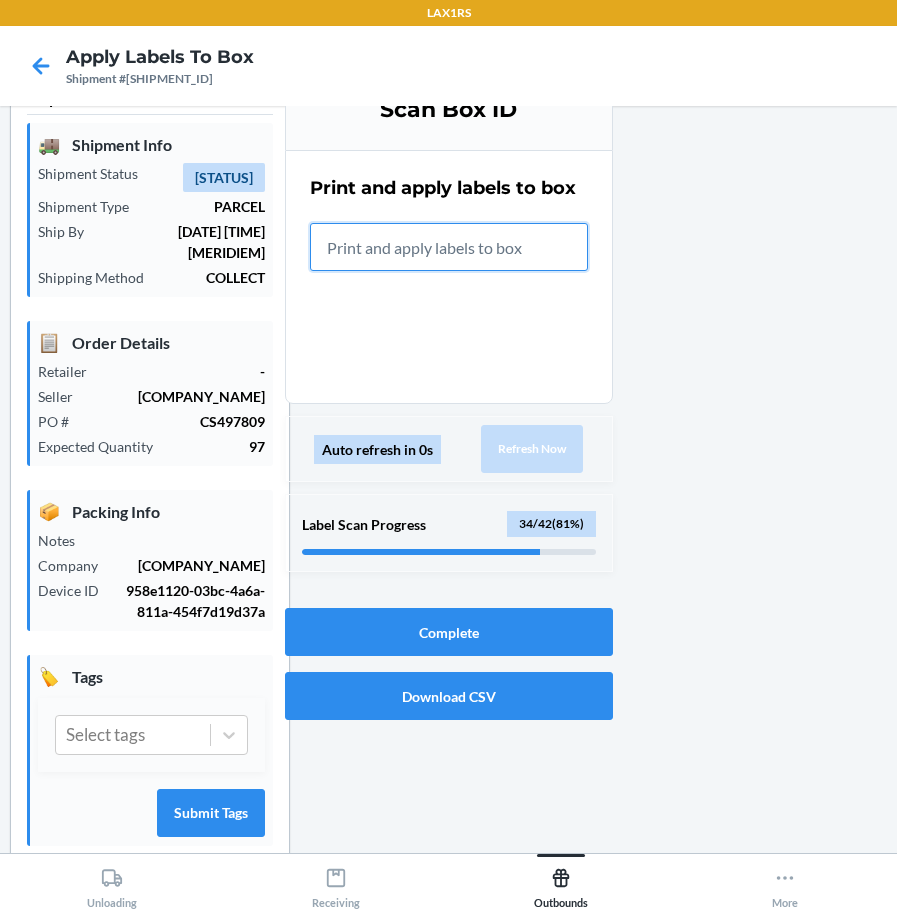 click at bounding box center [449, 247] 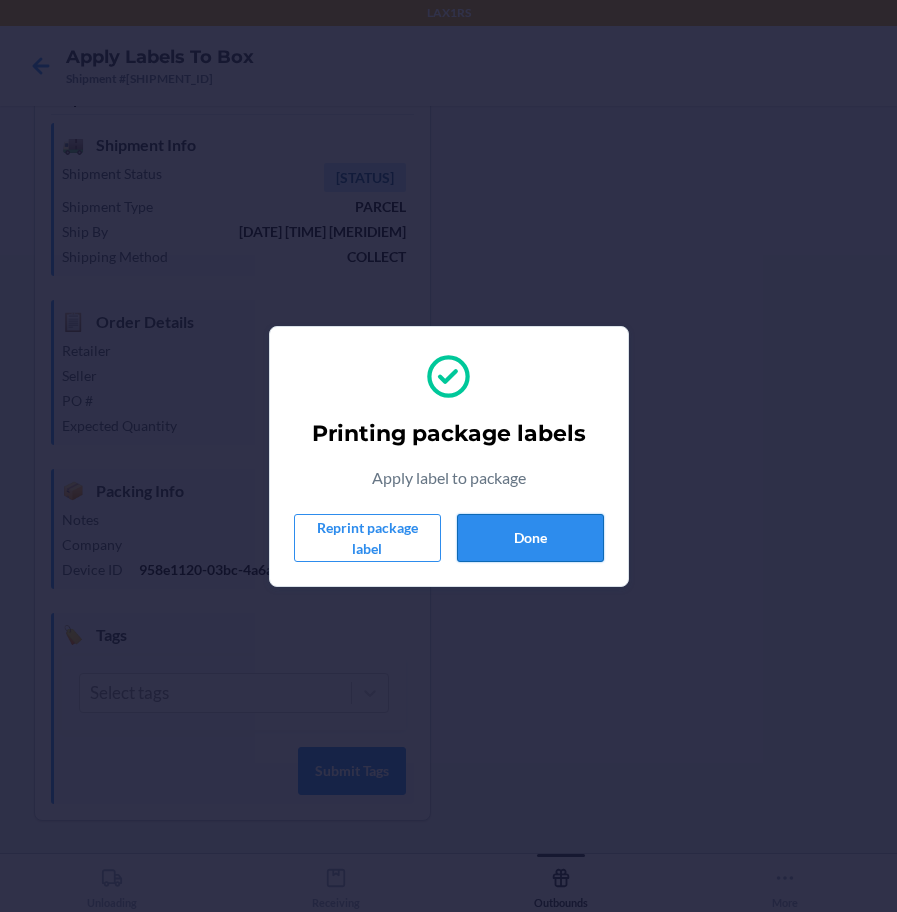 click on "Done" at bounding box center [530, 538] 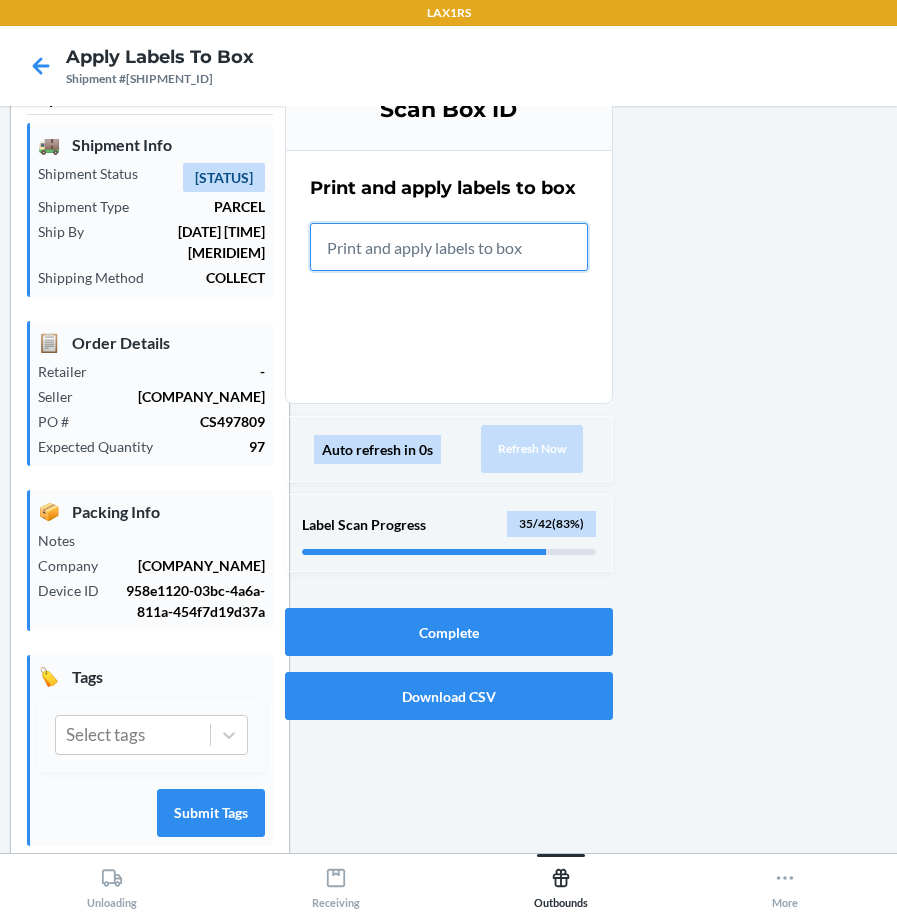 click at bounding box center [449, 247] 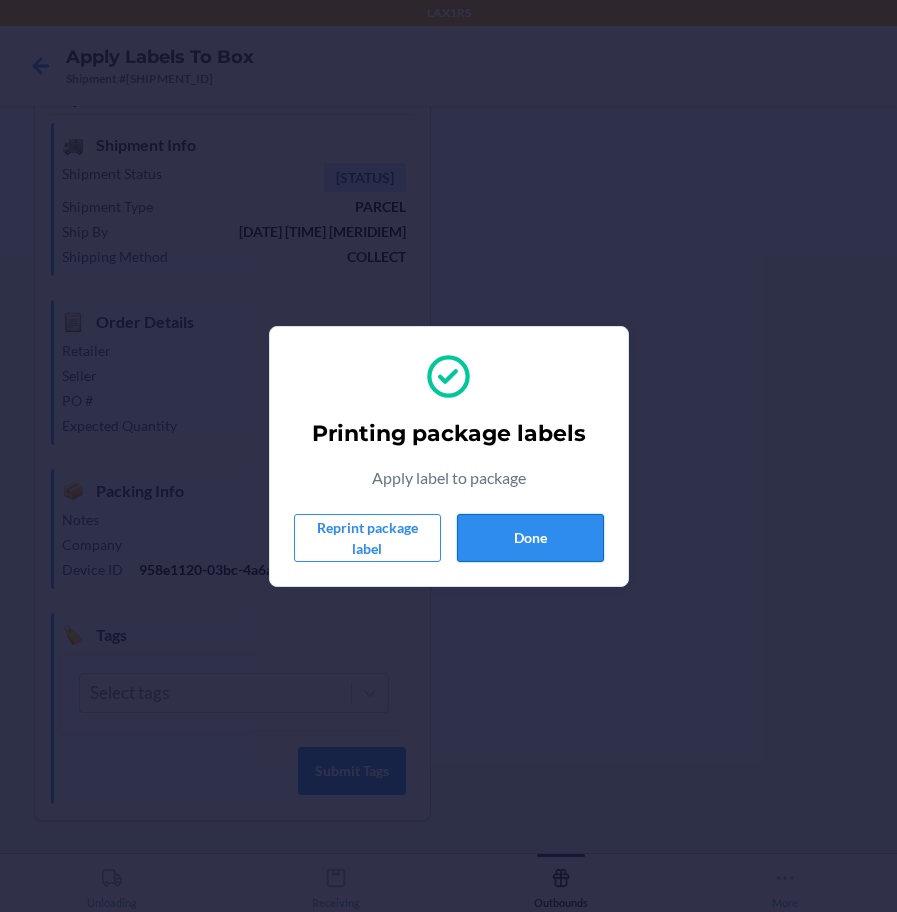 click on "Done" at bounding box center [530, 538] 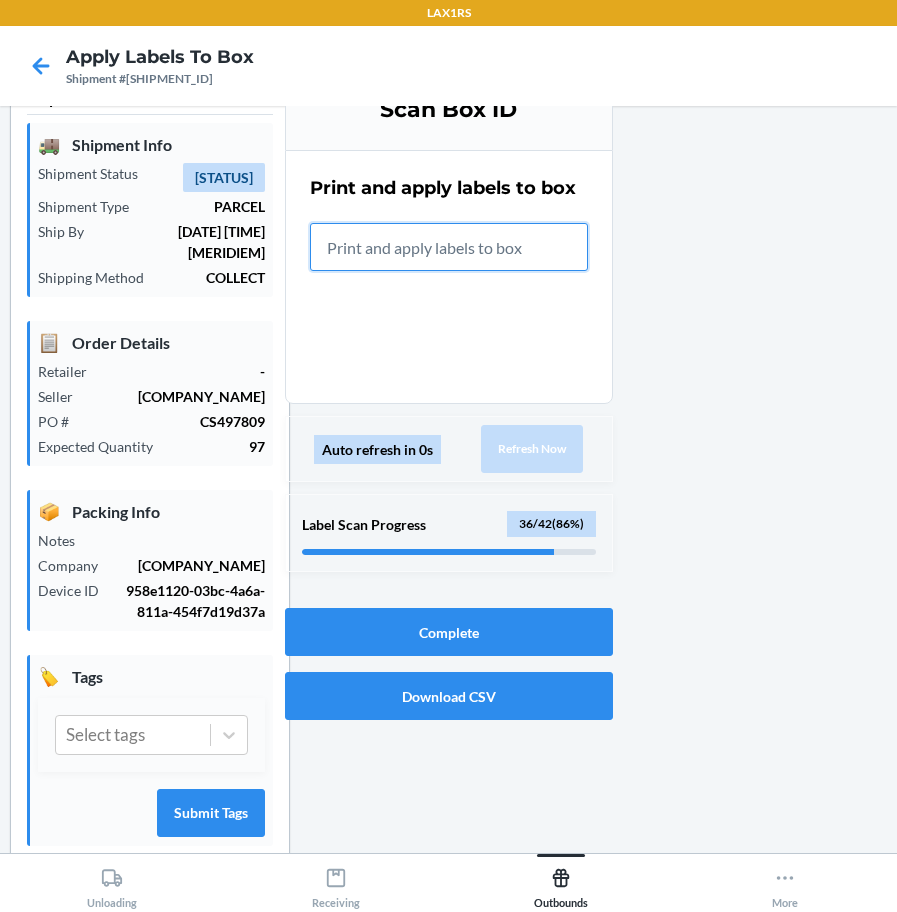 click at bounding box center [449, 247] 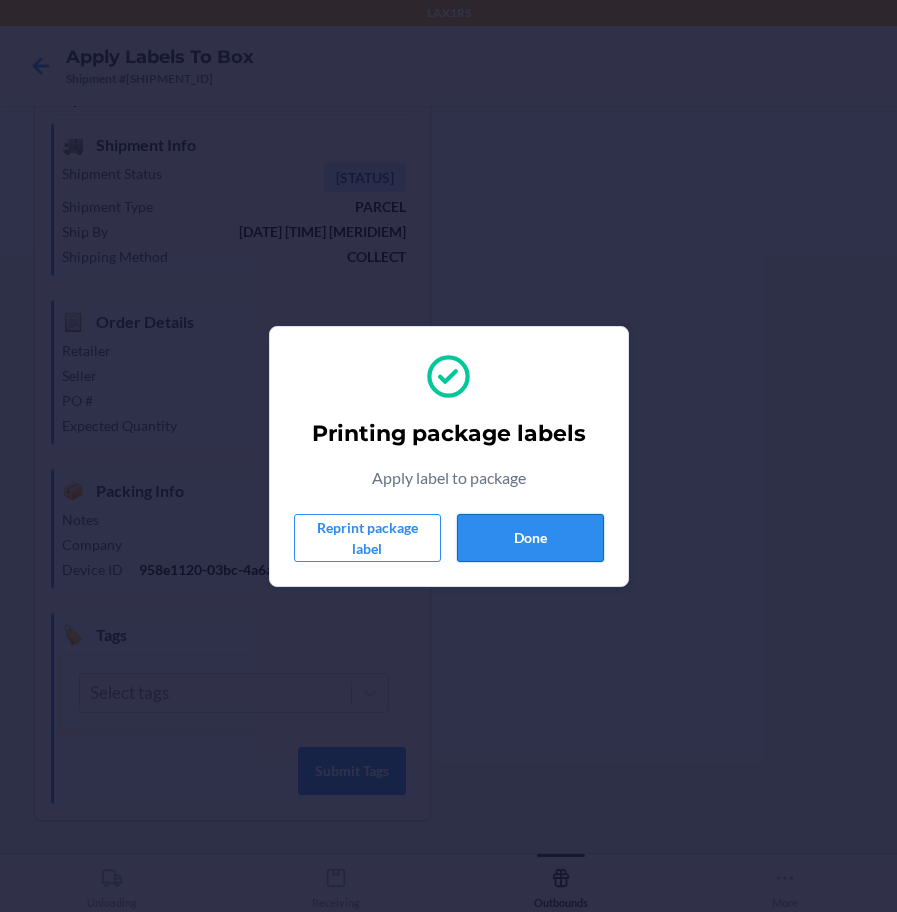 click on "Done" at bounding box center [530, 538] 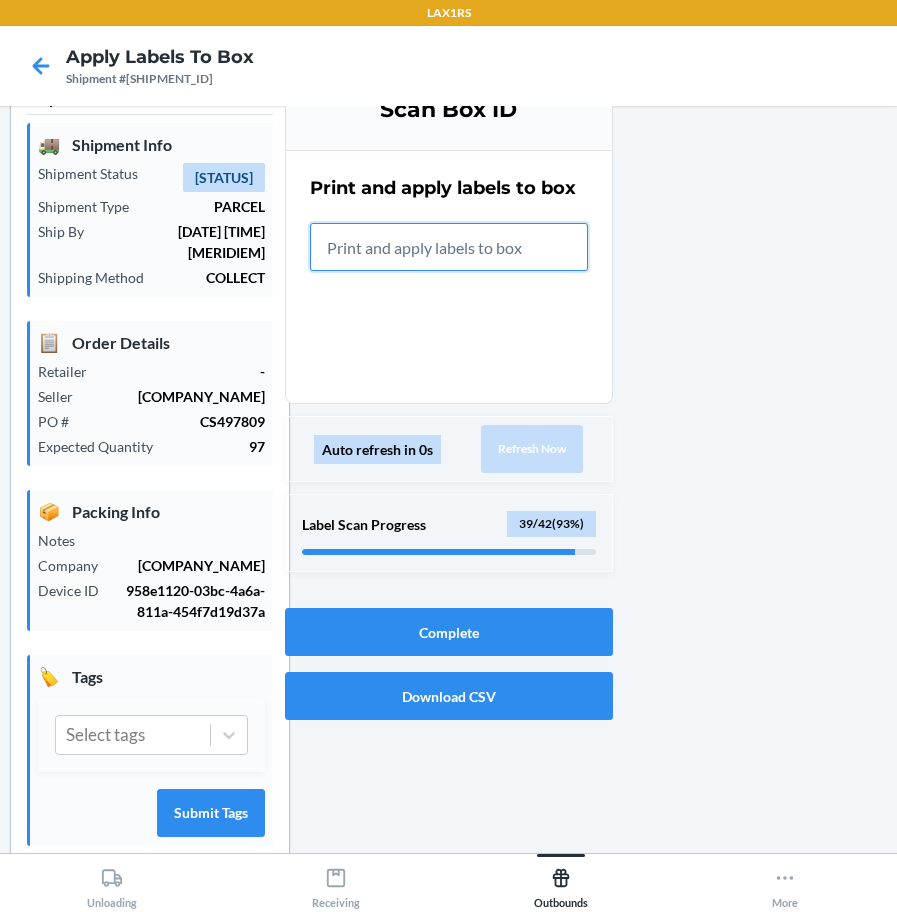 click at bounding box center [449, 247] 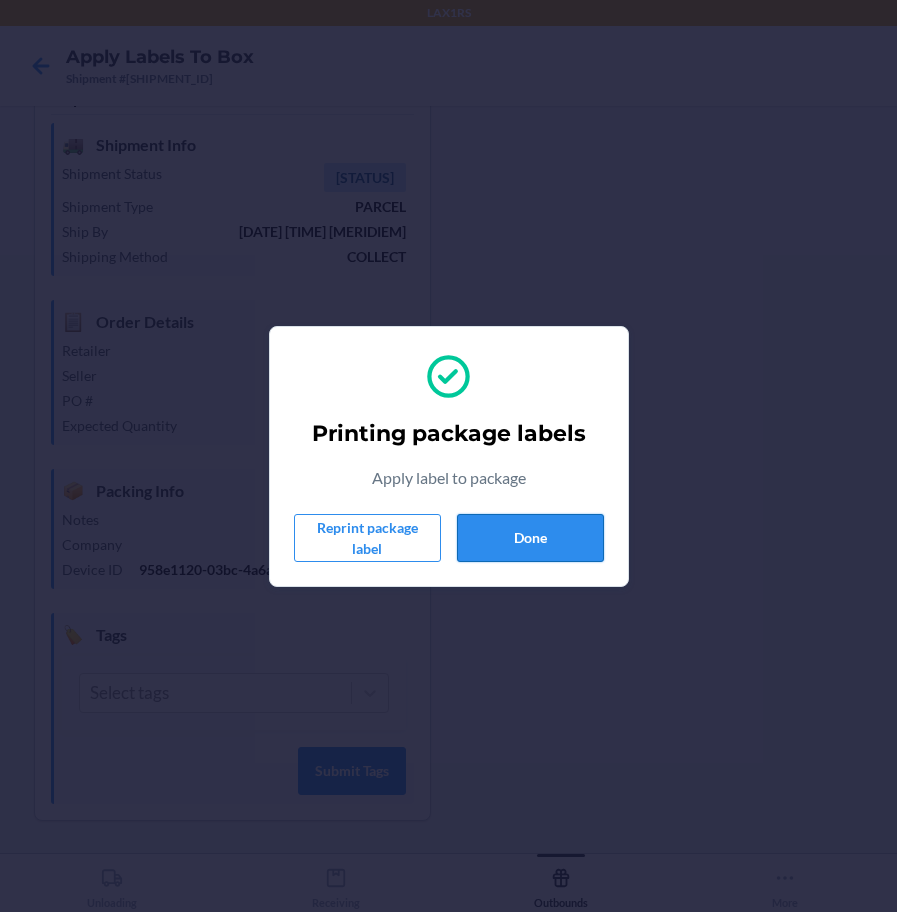 click on "Done" at bounding box center (530, 538) 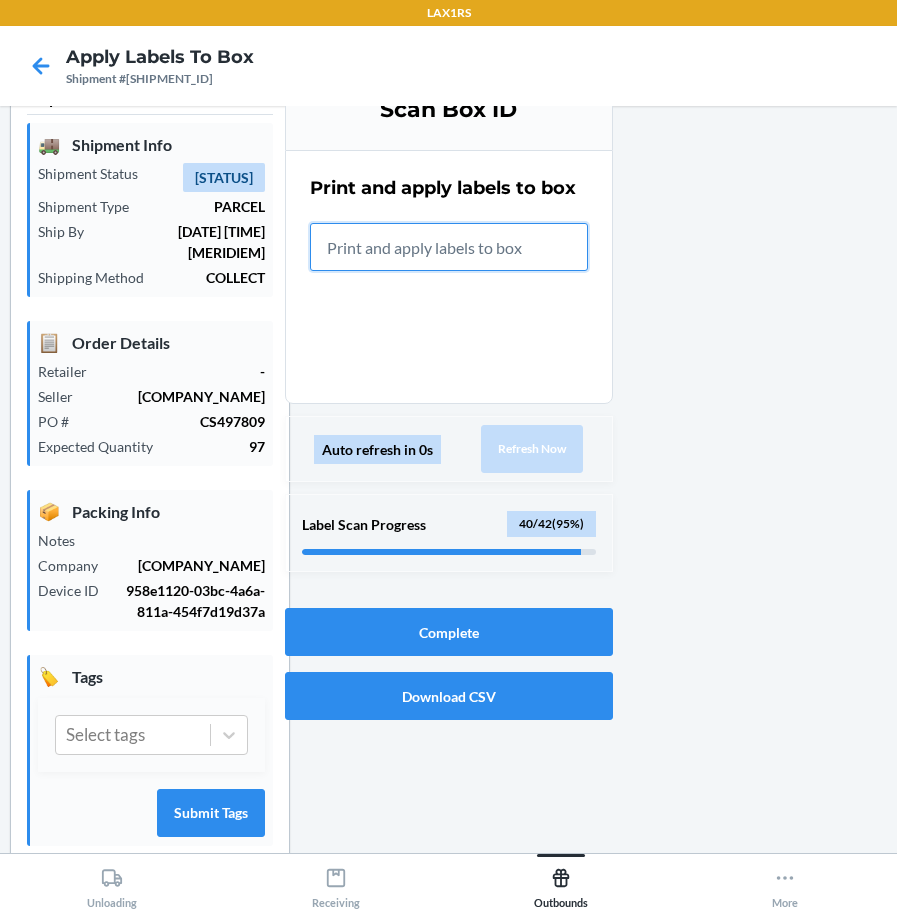 click at bounding box center (449, 247) 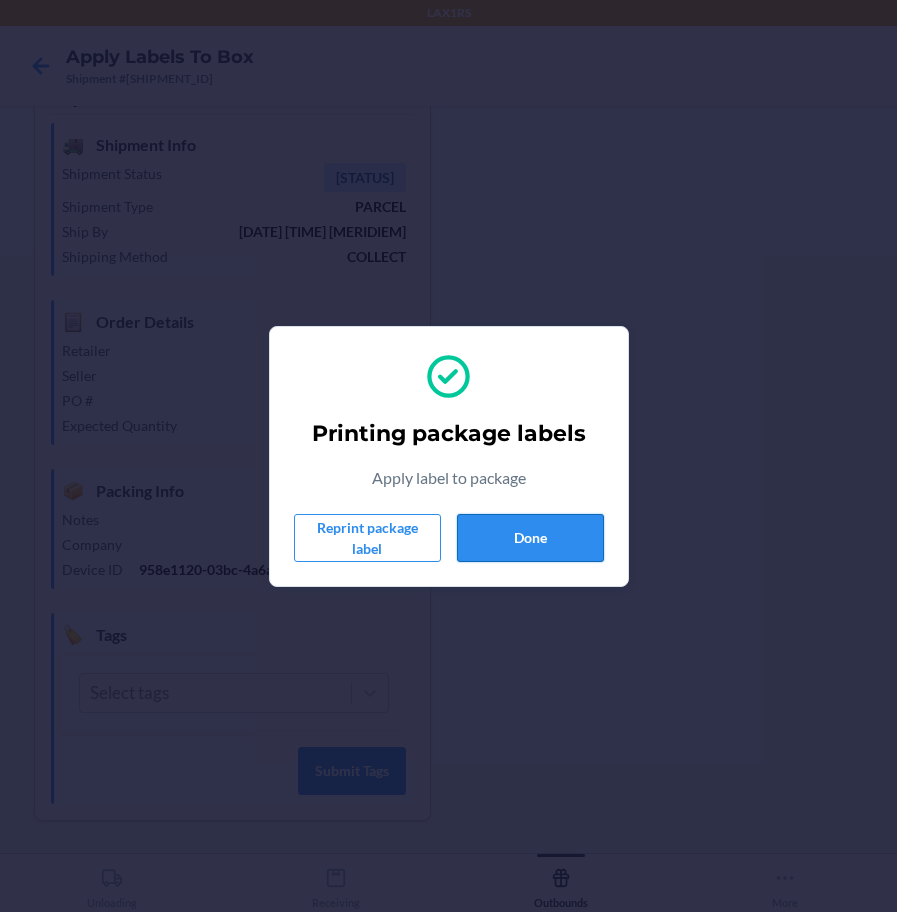click on "Done" at bounding box center [530, 538] 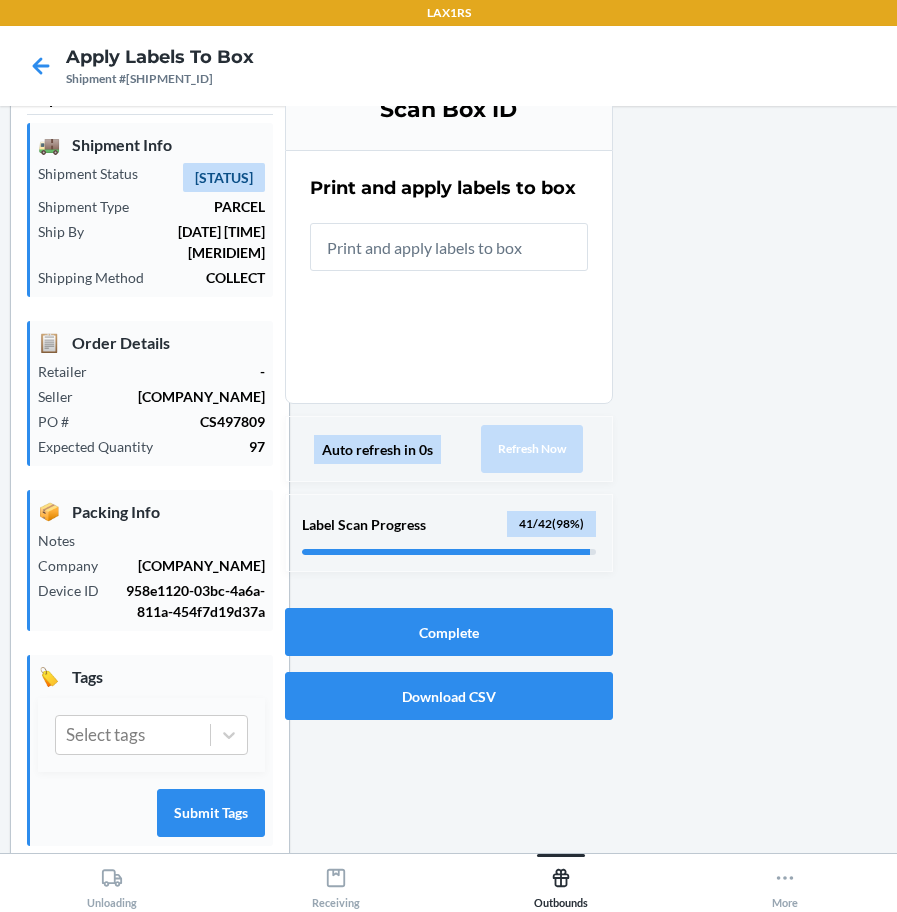 drag, startPoint x: 346, startPoint y: 219, endPoint x: 490, endPoint y: 113, distance: 178.80716 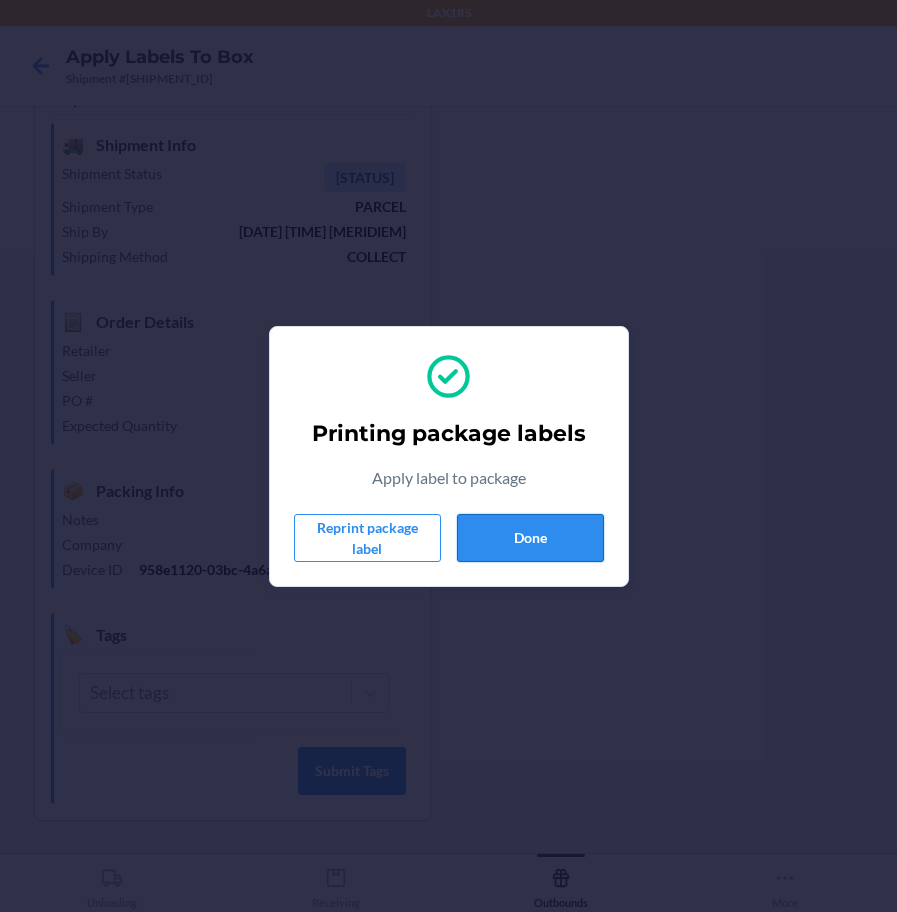 click on "Done" at bounding box center [530, 538] 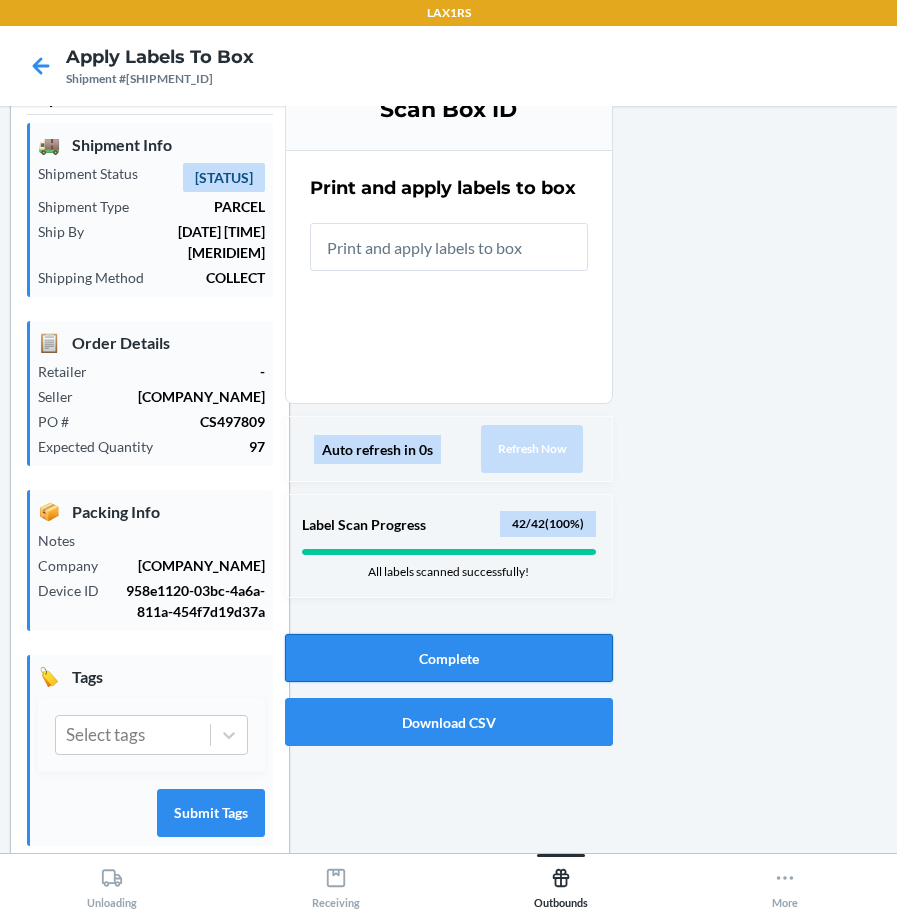 click on "Complete" at bounding box center [449, 658] 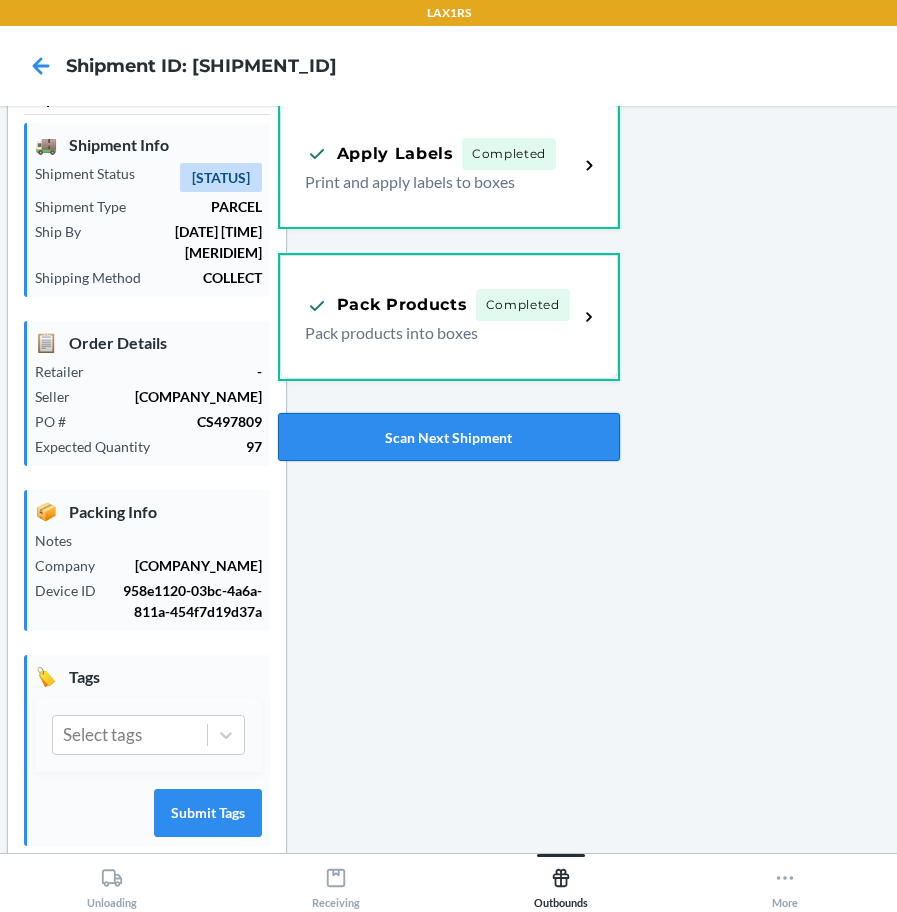 click on "Scan Next Shipment" at bounding box center (449, 437) 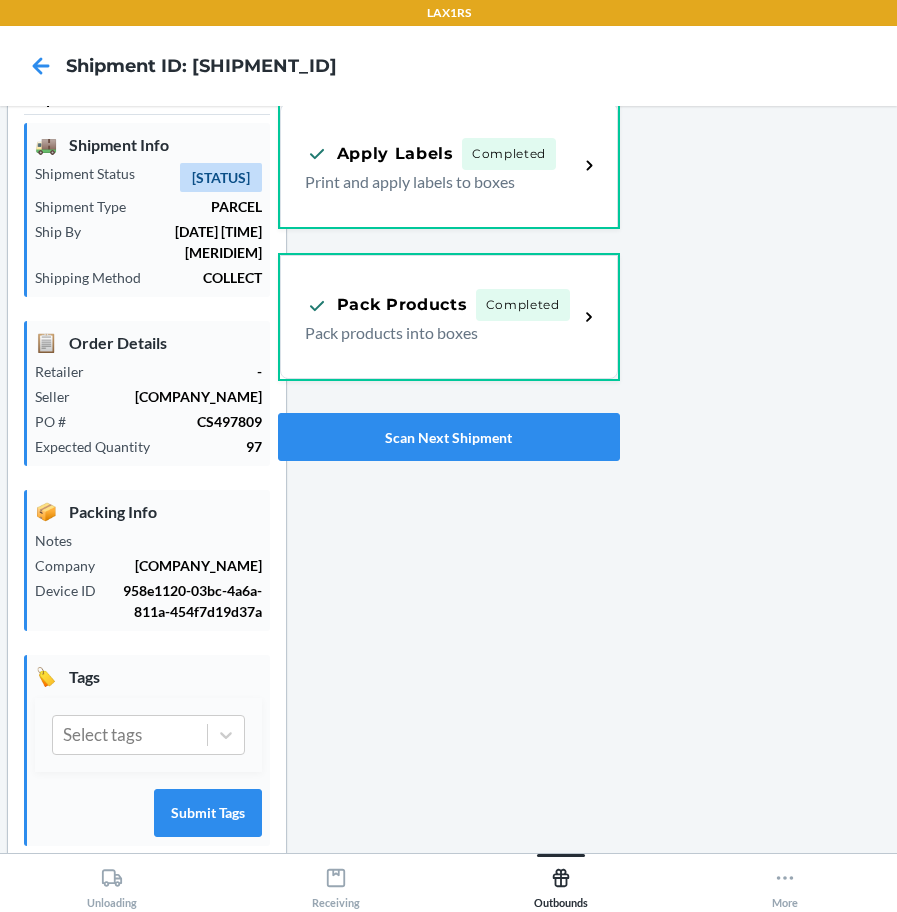 scroll, scrollTop: 0, scrollLeft: 0, axis: both 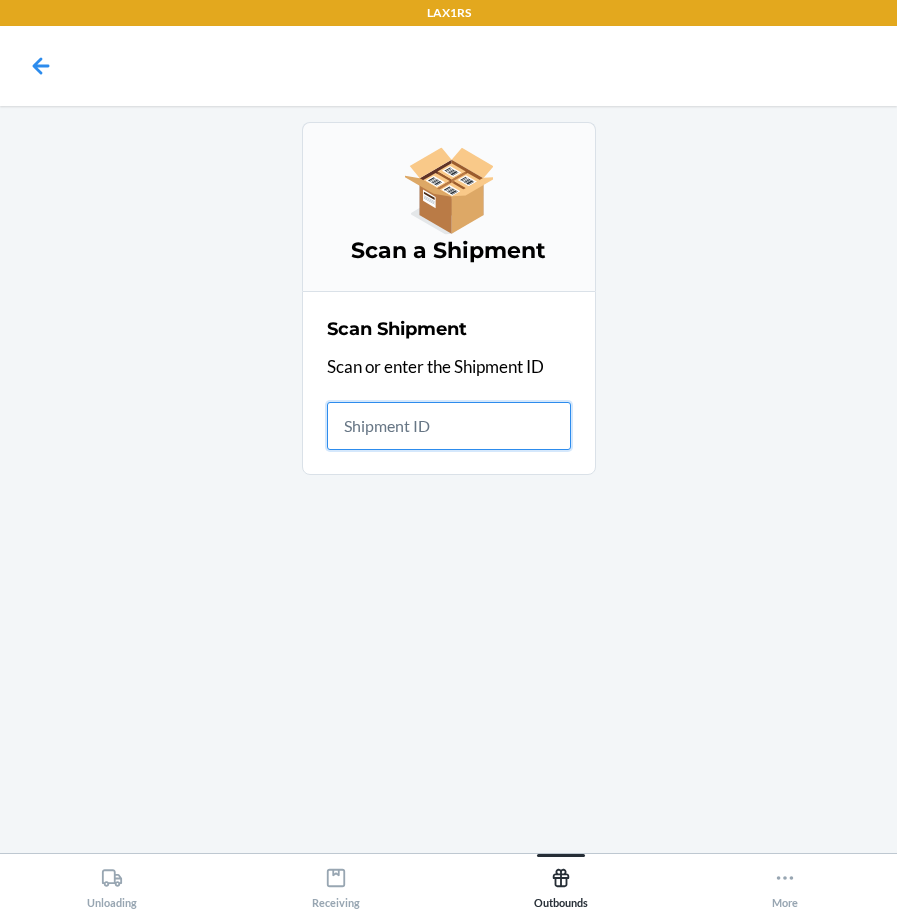 click at bounding box center (449, 426) 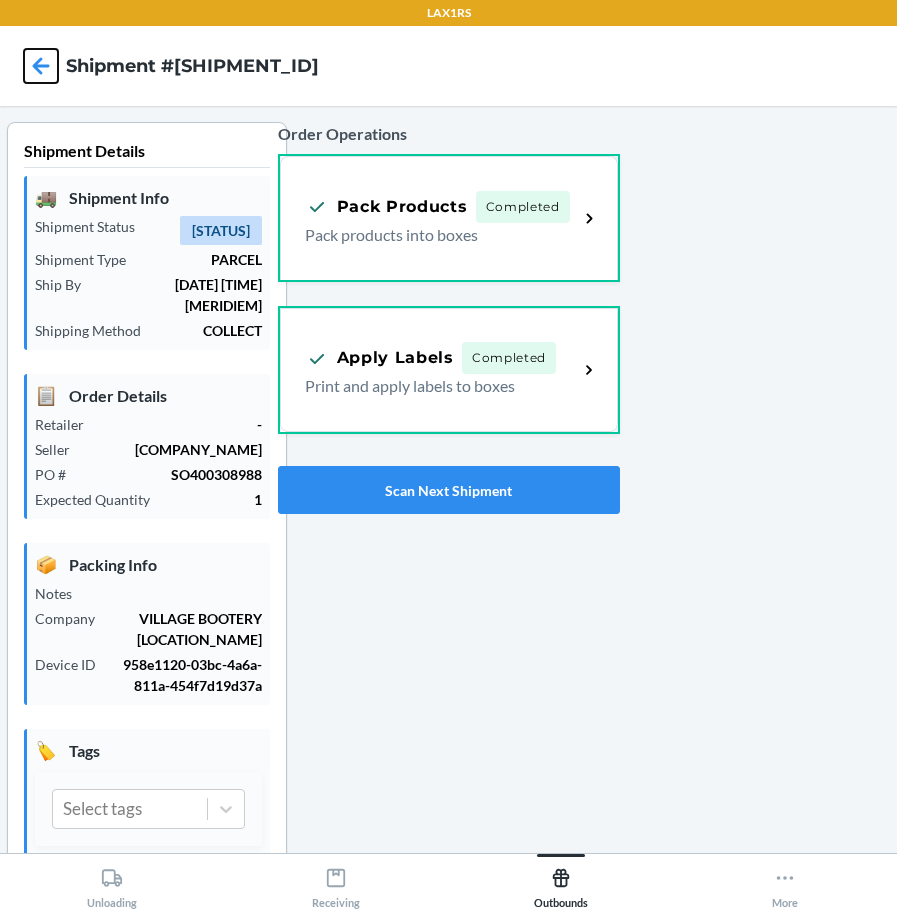 click 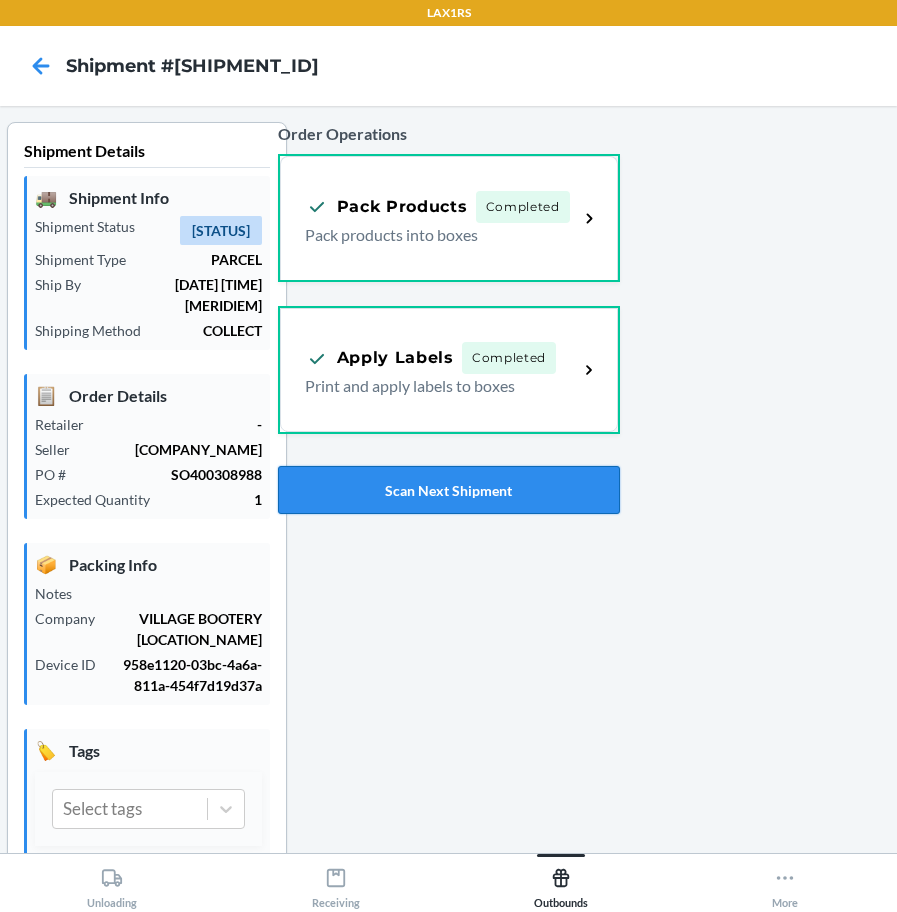 click on "Scan Next Shipment" at bounding box center (449, 490) 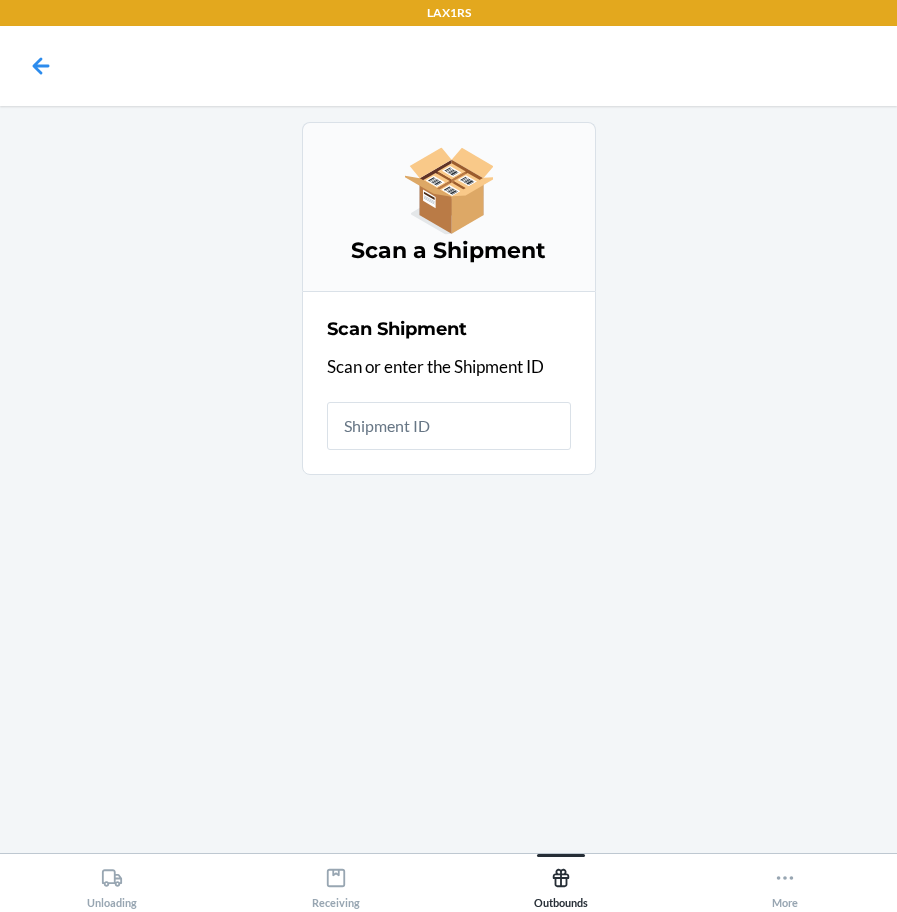 click on "Scan a Shipment Scan Shipment Scan or enter the Shipment ID" at bounding box center [448, 479] 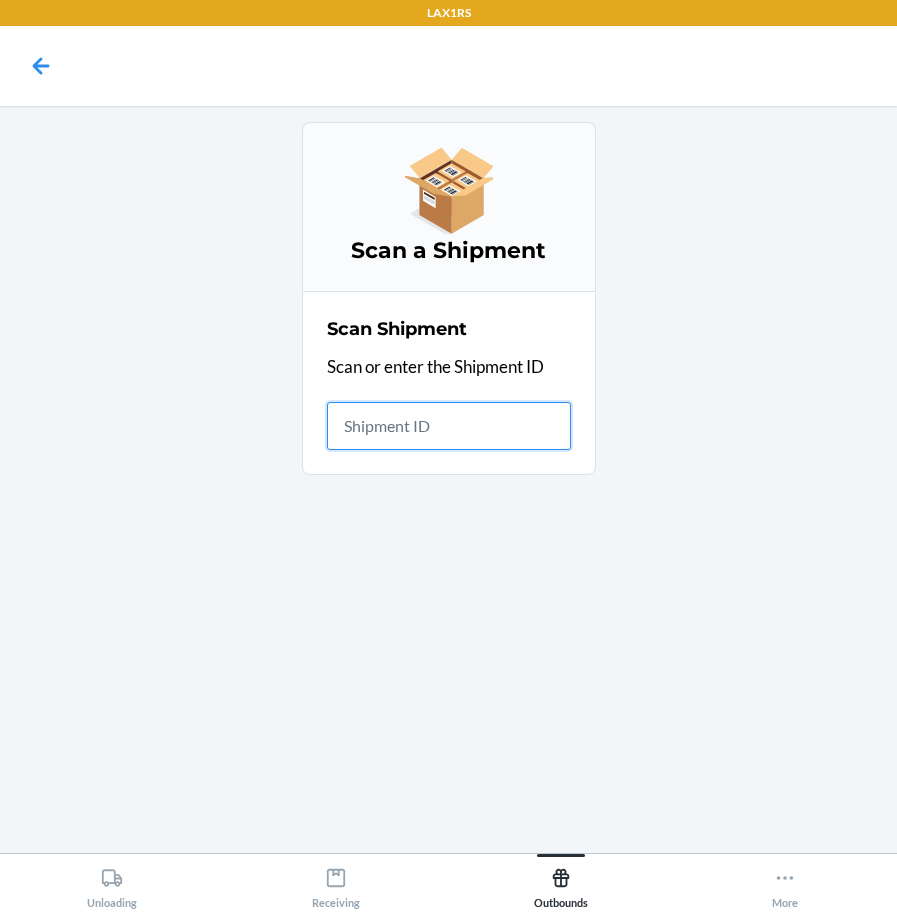 click at bounding box center (449, 426) 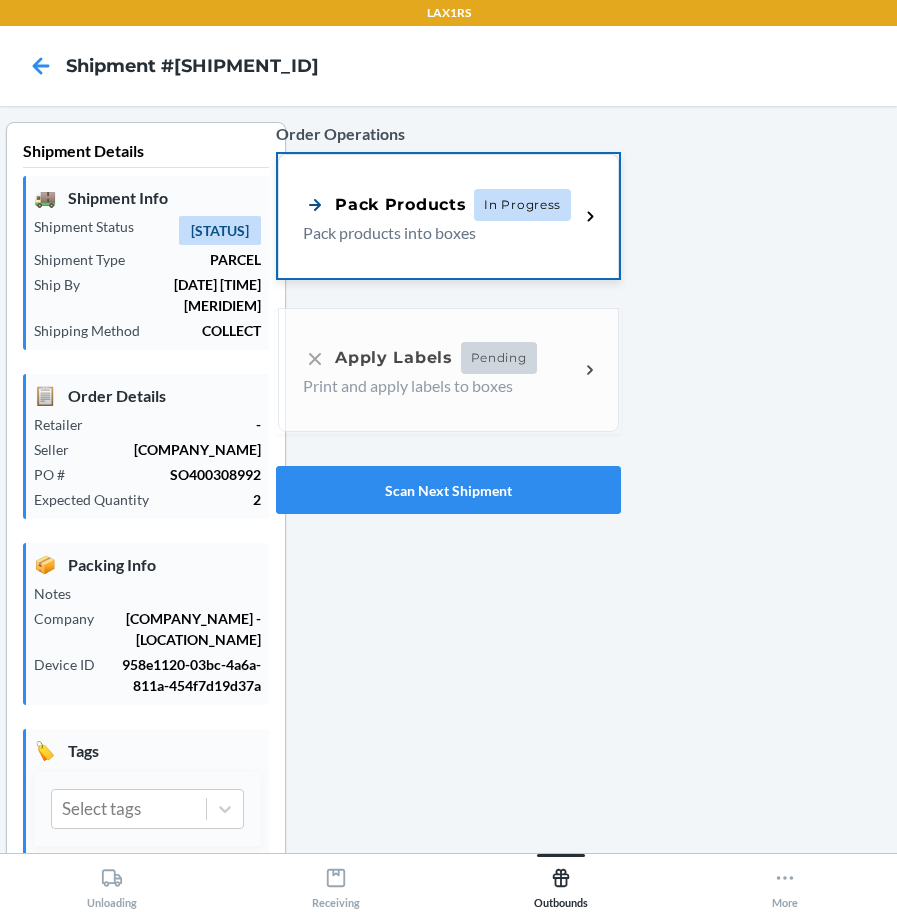 click on "Pack Products In Progress Pack products into boxes" at bounding box center (441, 217) 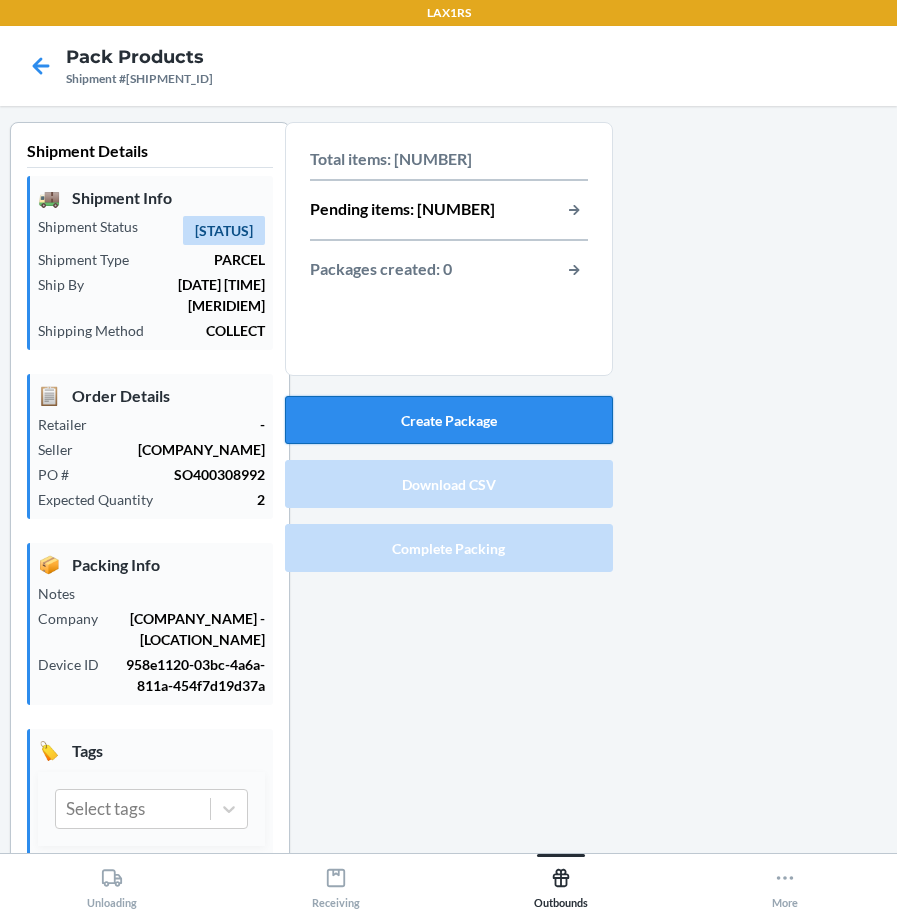 click on "Create Package" at bounding box center (449, 420) 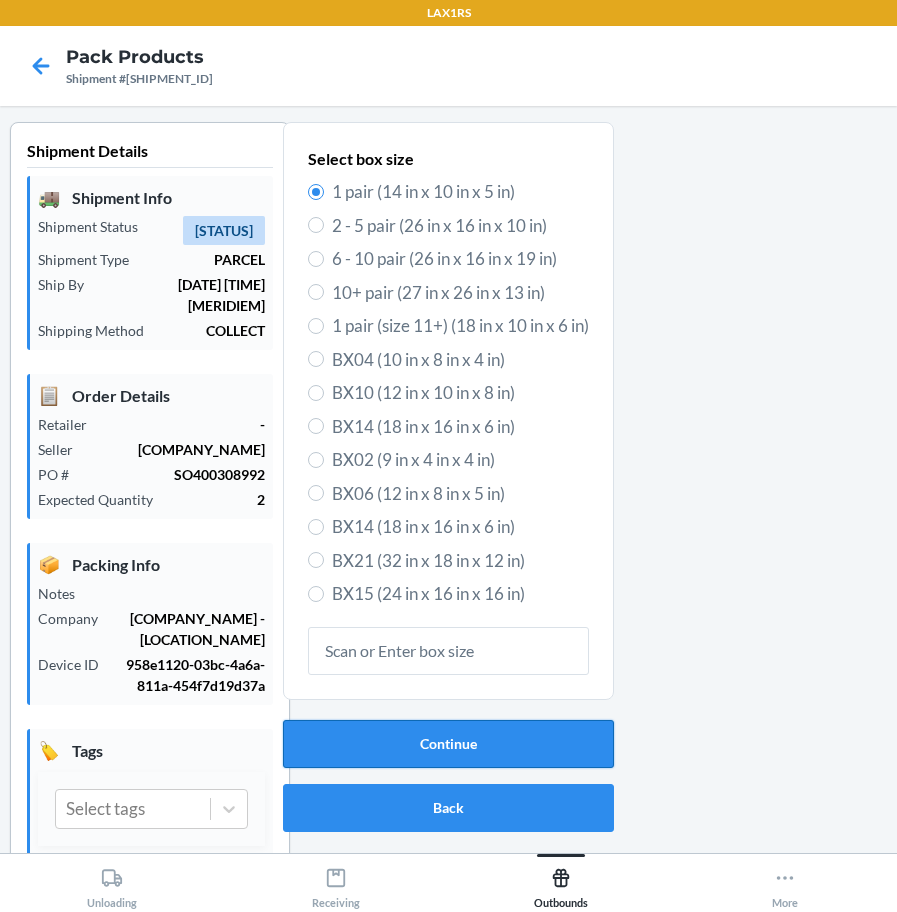 click on "Continue" at bounding box center (448, 744) 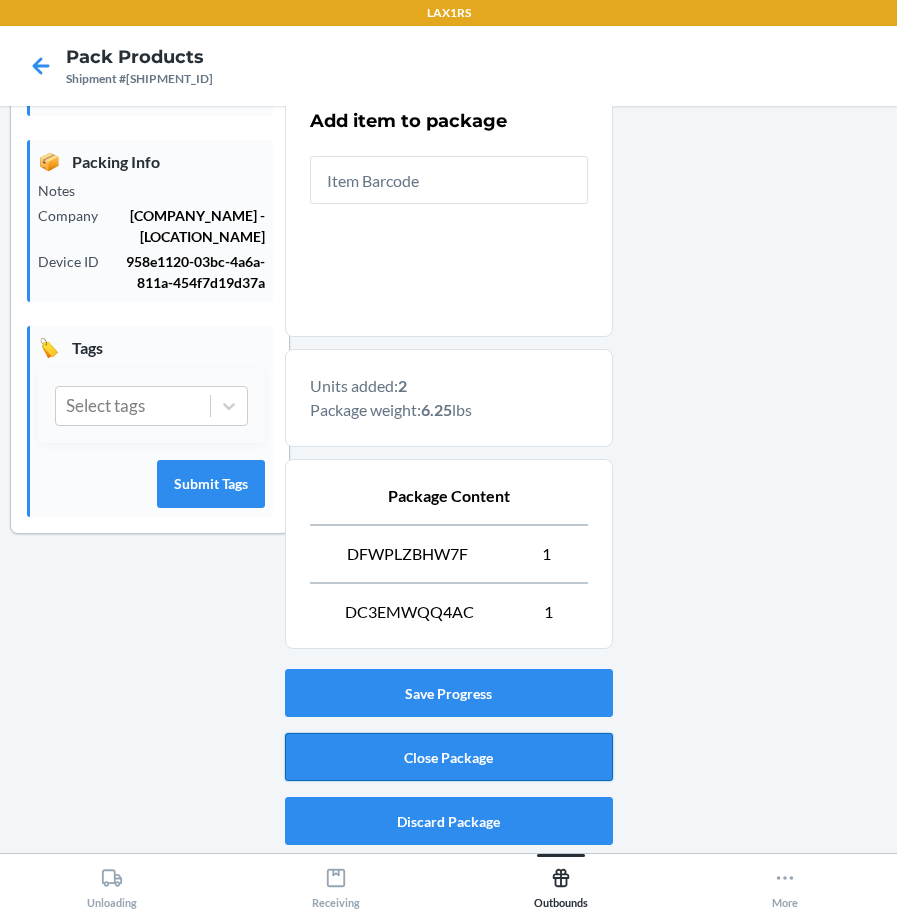 click on "Close Package" at bounding box center [449, 757] 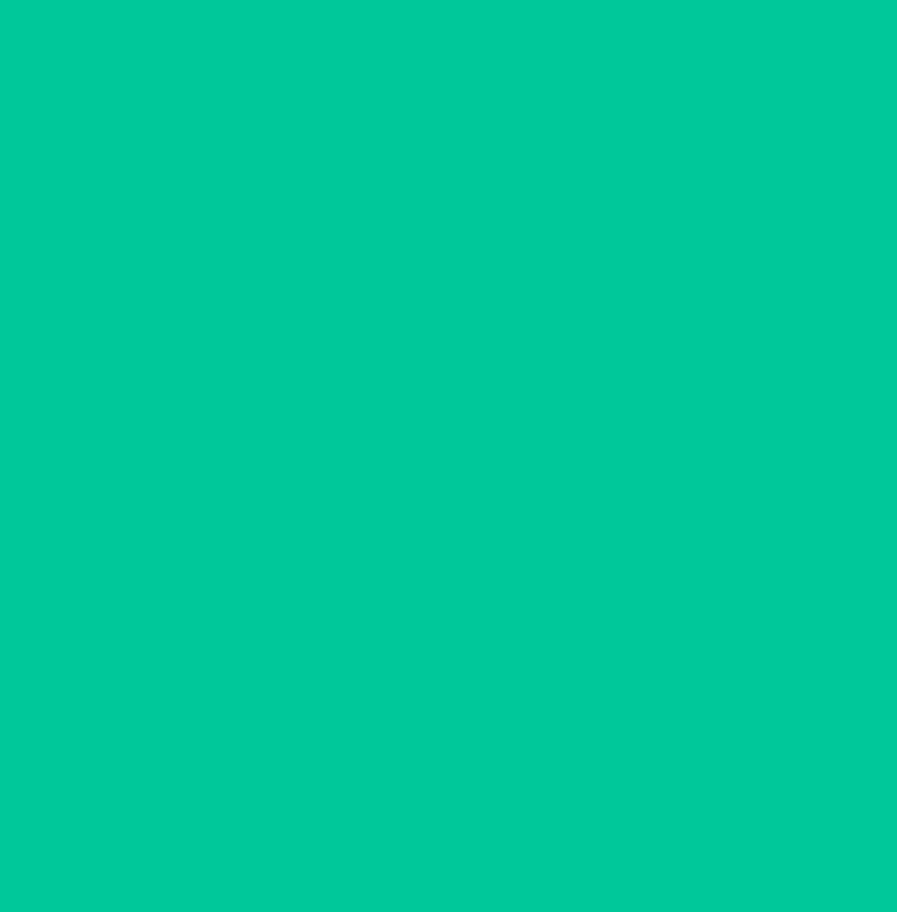 scroll, scrollTop: 53, scrollLeft: 0, axis: vertical 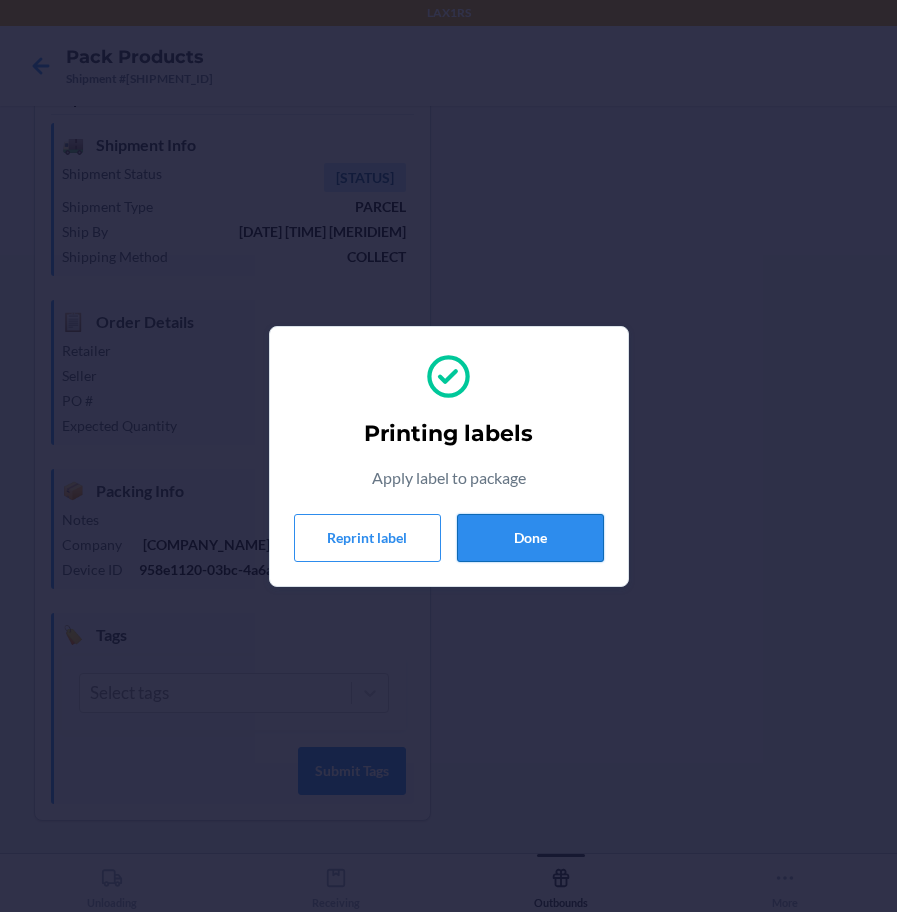 click on "Done" at bounding box center [530, 538] 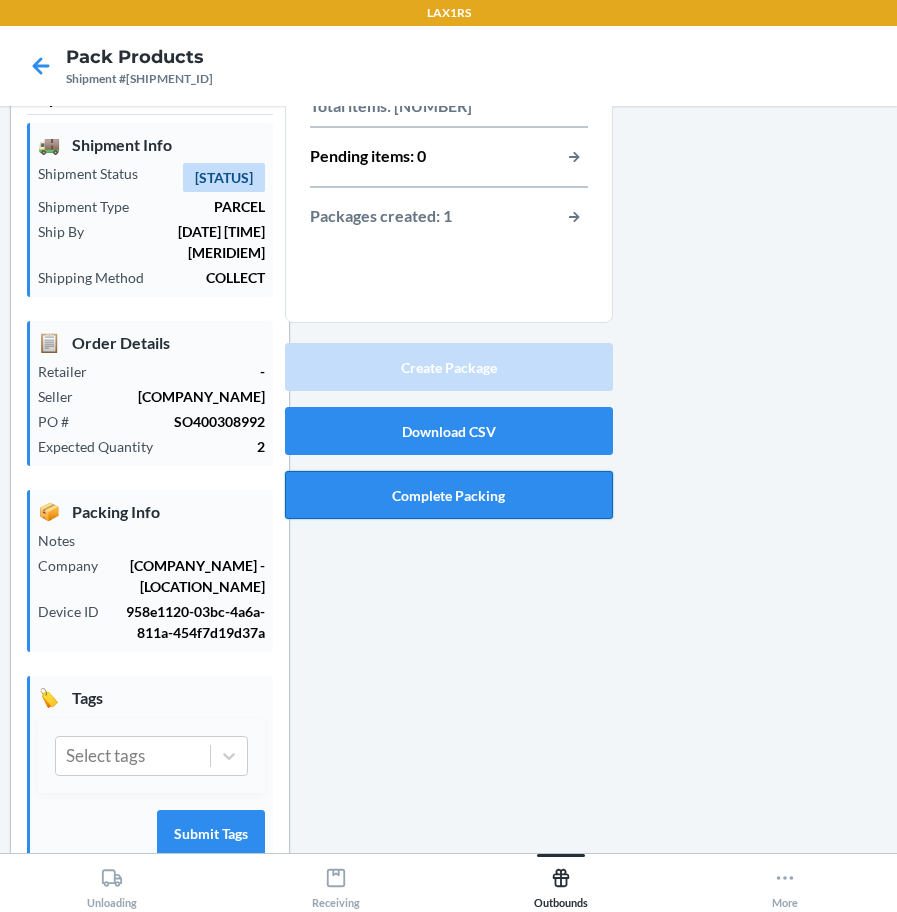 click on "Complete Packing" at bounding box center (449, 495) 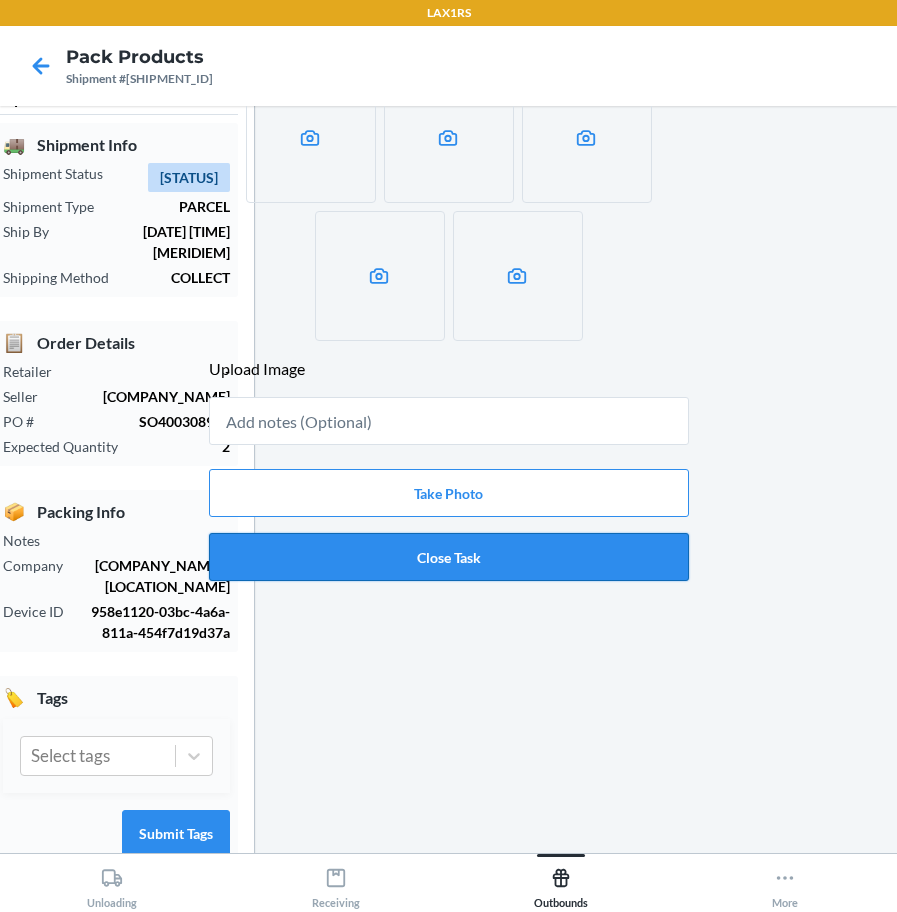click on "Close Task" at bounding box center [449, 557] 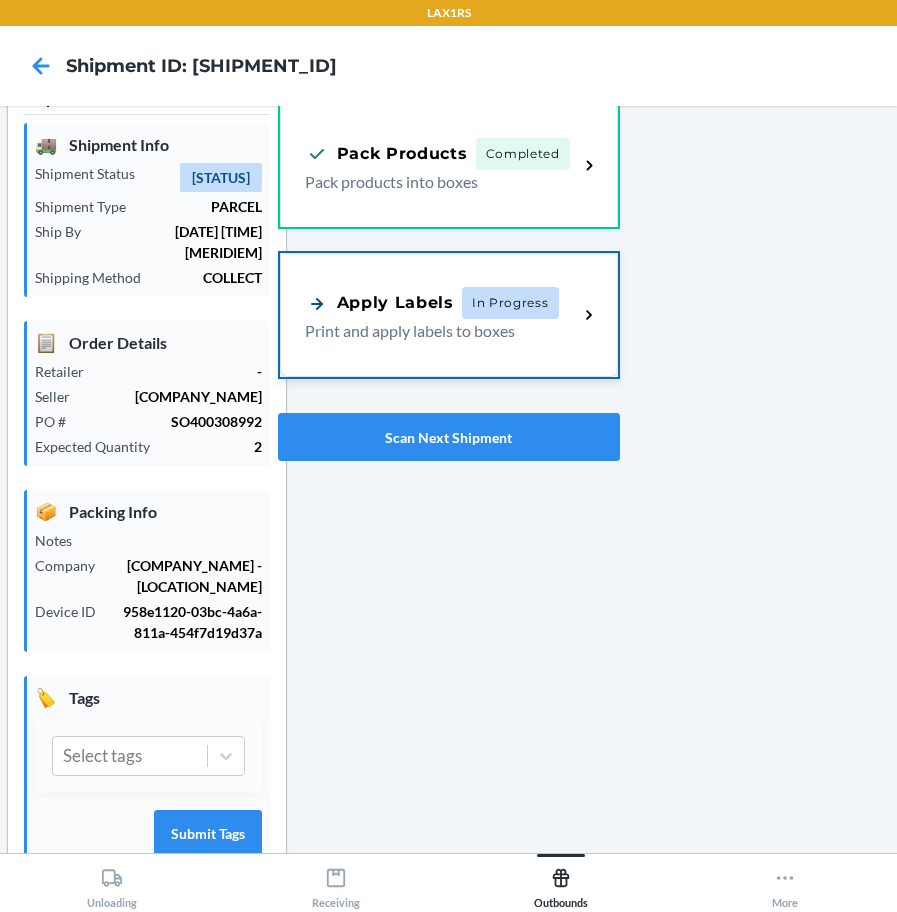 click on "Apply Labels" at bounding box center [379, 303] 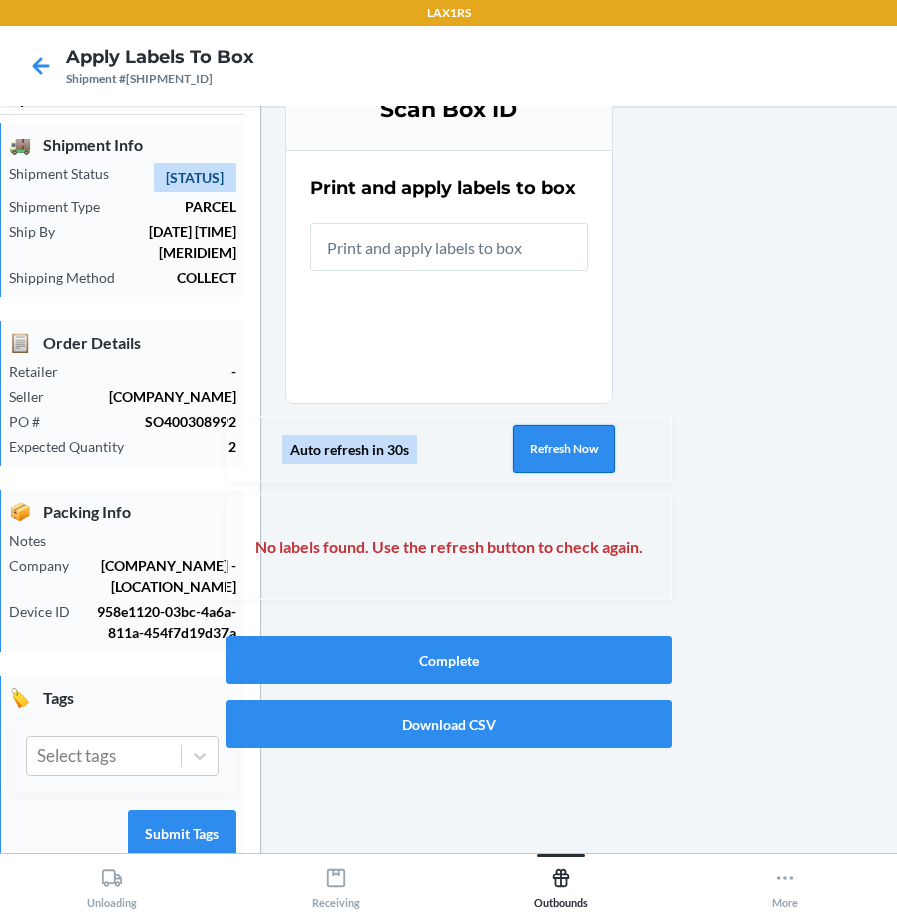 click on "Refresh Now" at bounding box center [564, 449] 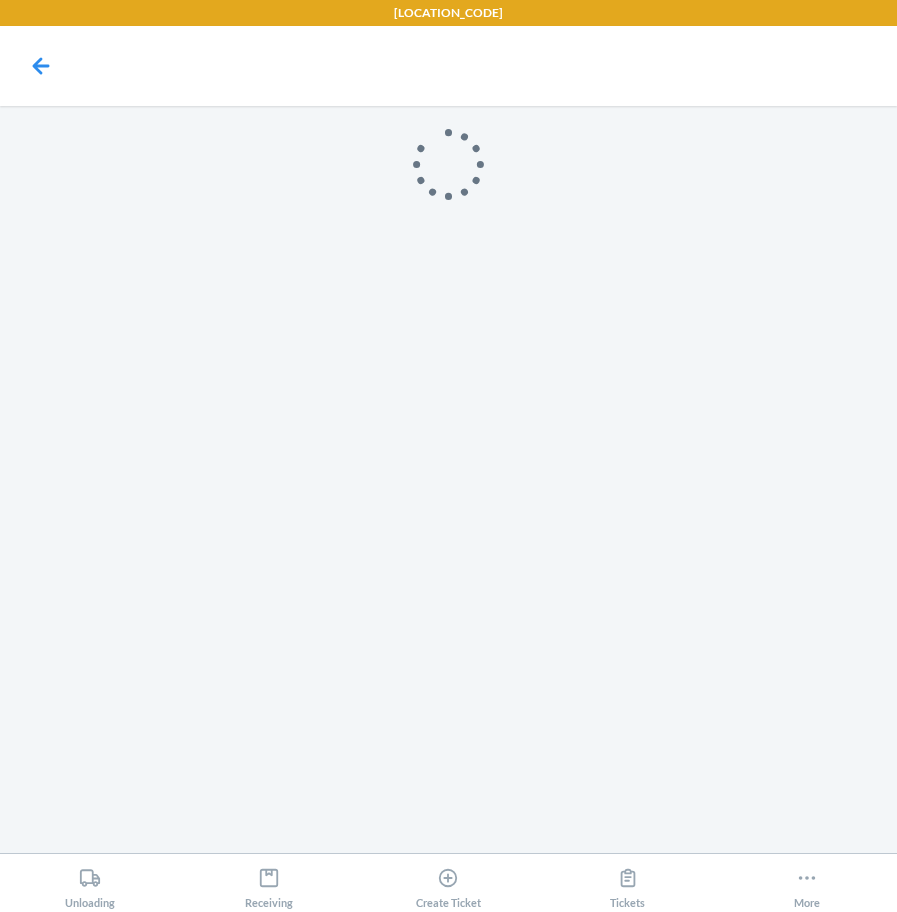 scroll, scrollTop: 0, scrollLeft: 0, axis: both 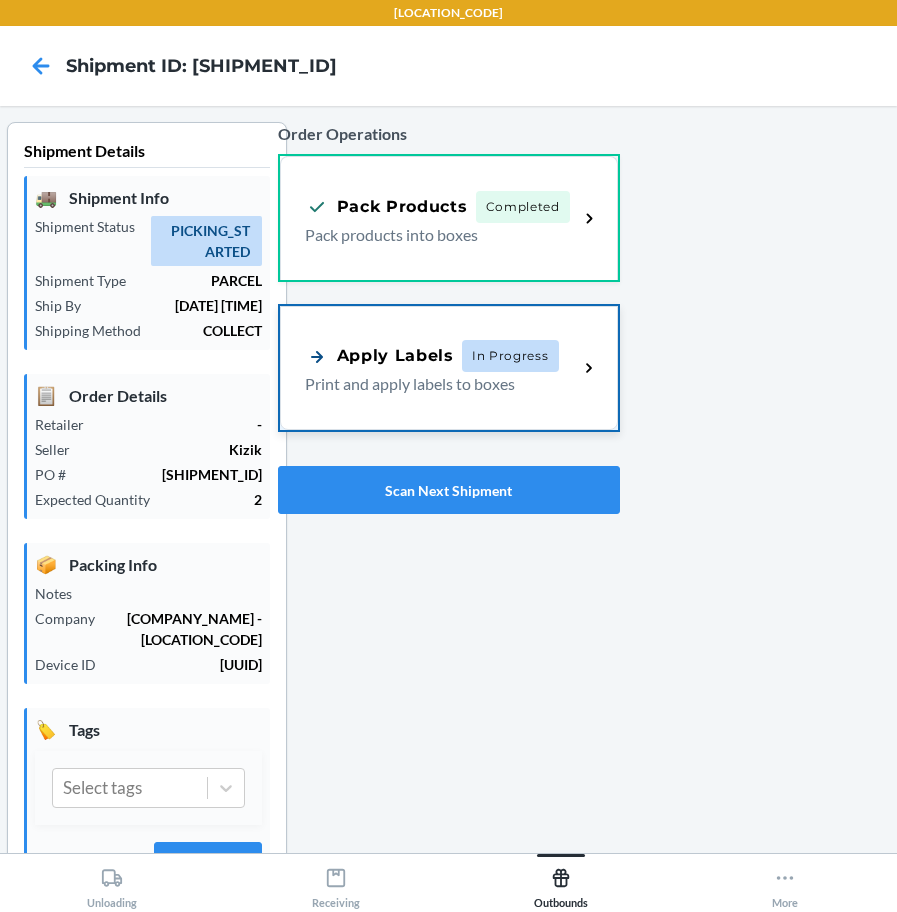 click on "Apply Labels" at bounding box center (379, 356) 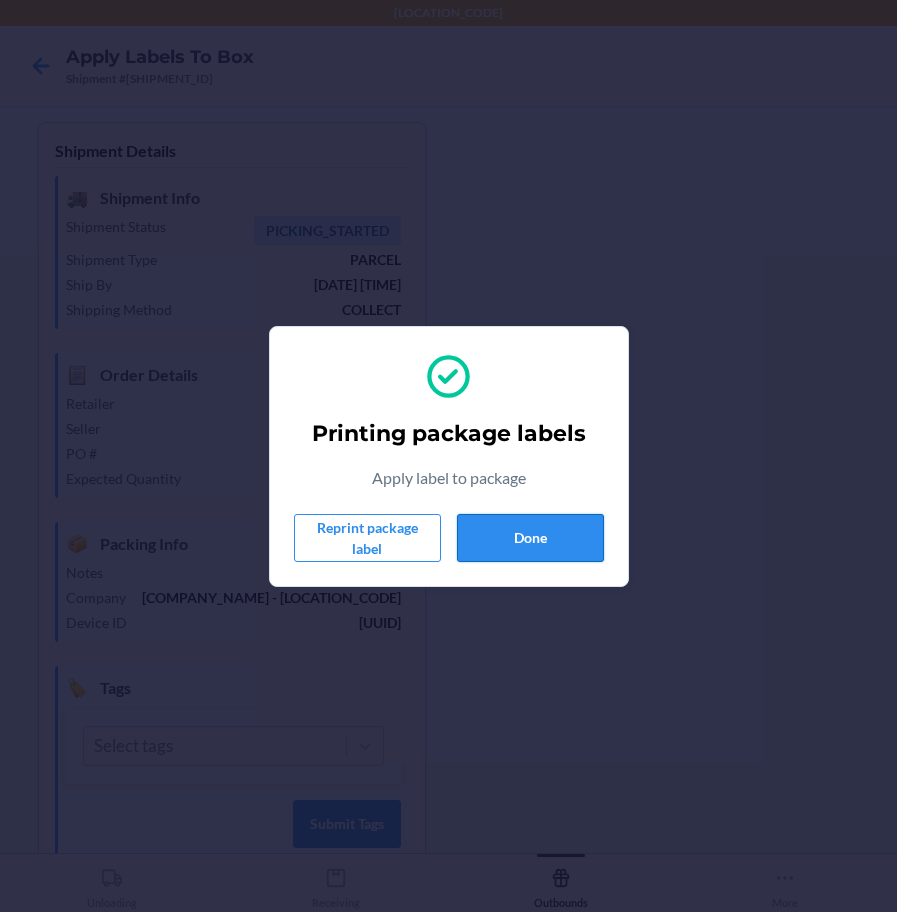 click on "Done" at bounding box center (530, 538) 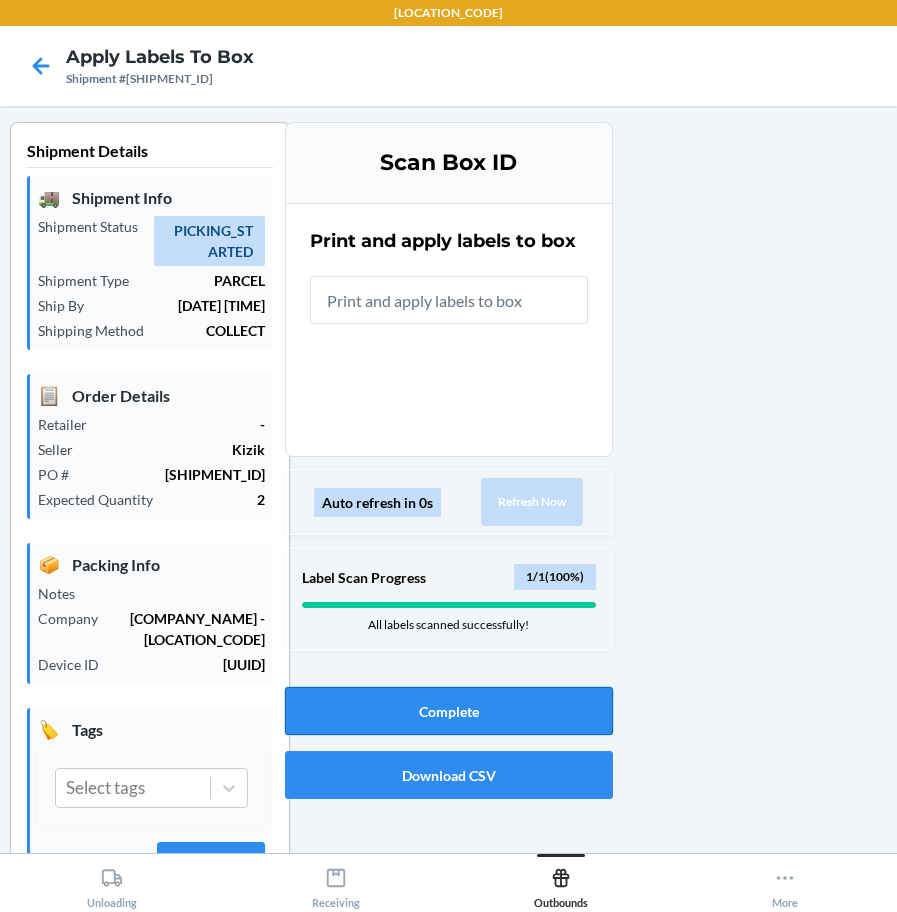 click on "Complete" at bounding box center [449, 711] 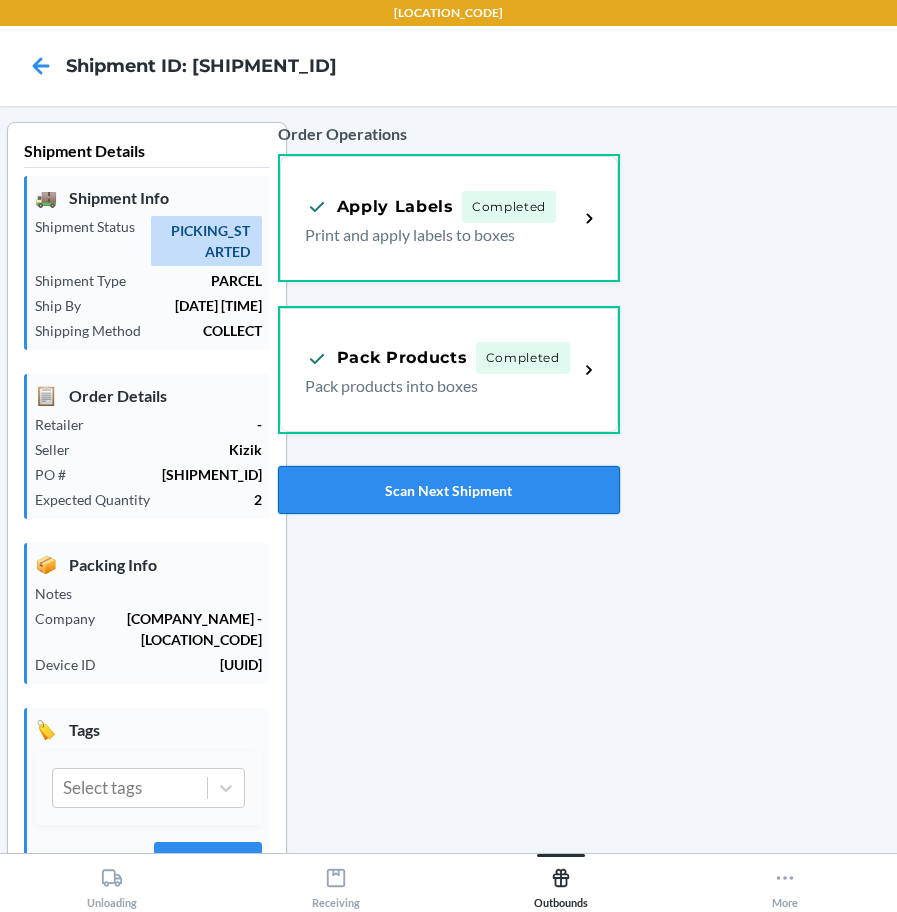 click on "Scan Next Shipment" at bounding box center [449, 490] 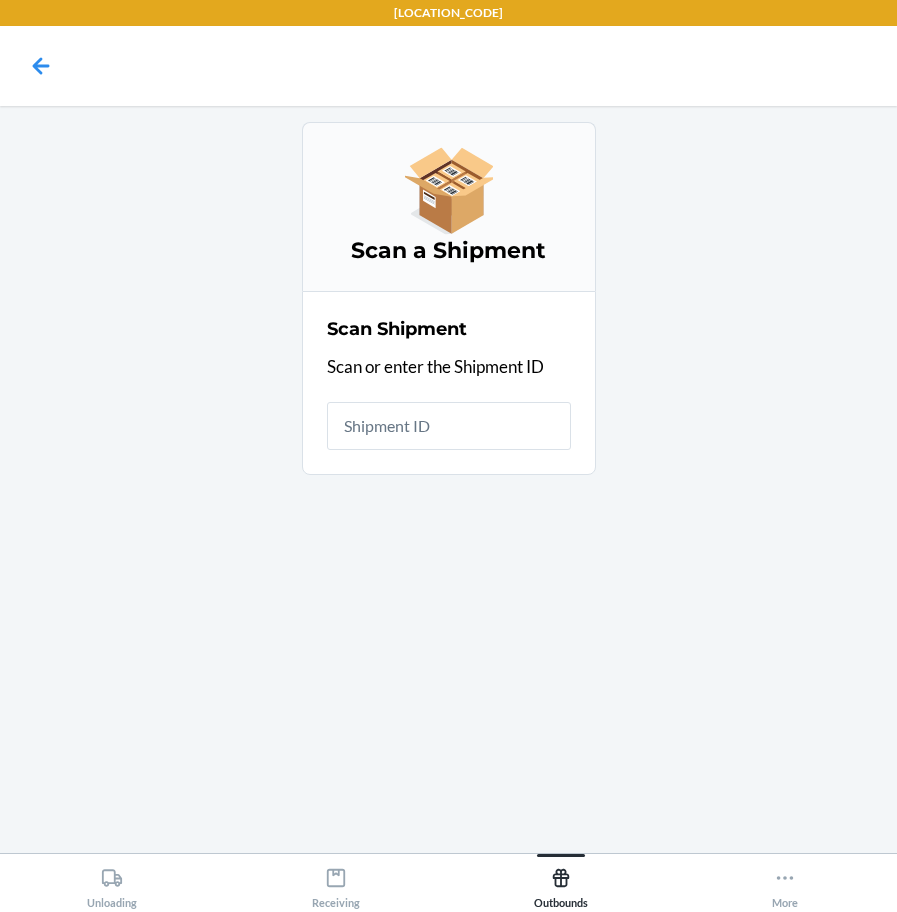 click on "Scan a Shipment Scan Shipment Scan or enter the Shipment ID" at bounding box center (448, 298) 